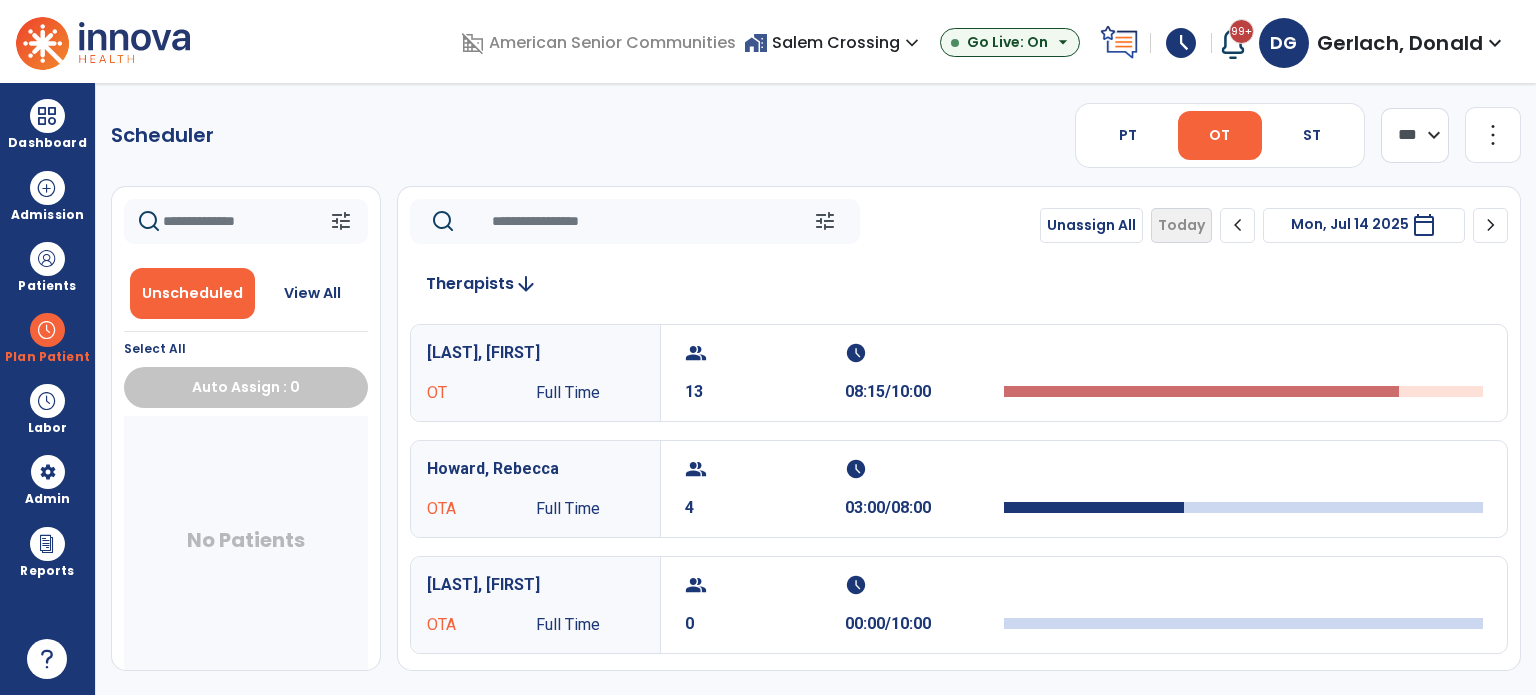 select on "*******" 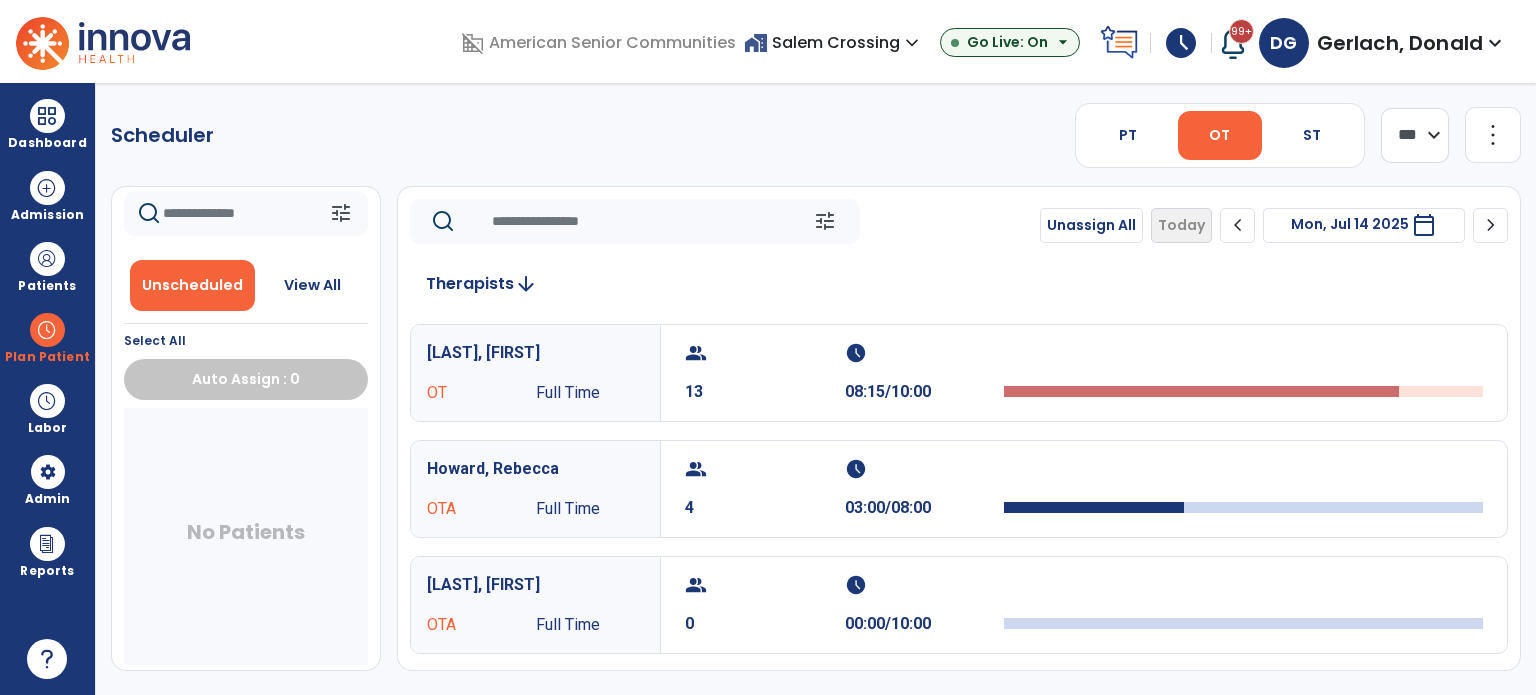 click on "home_work   [CITY] Crossing   expand_more" at bounding box center (834, 42) 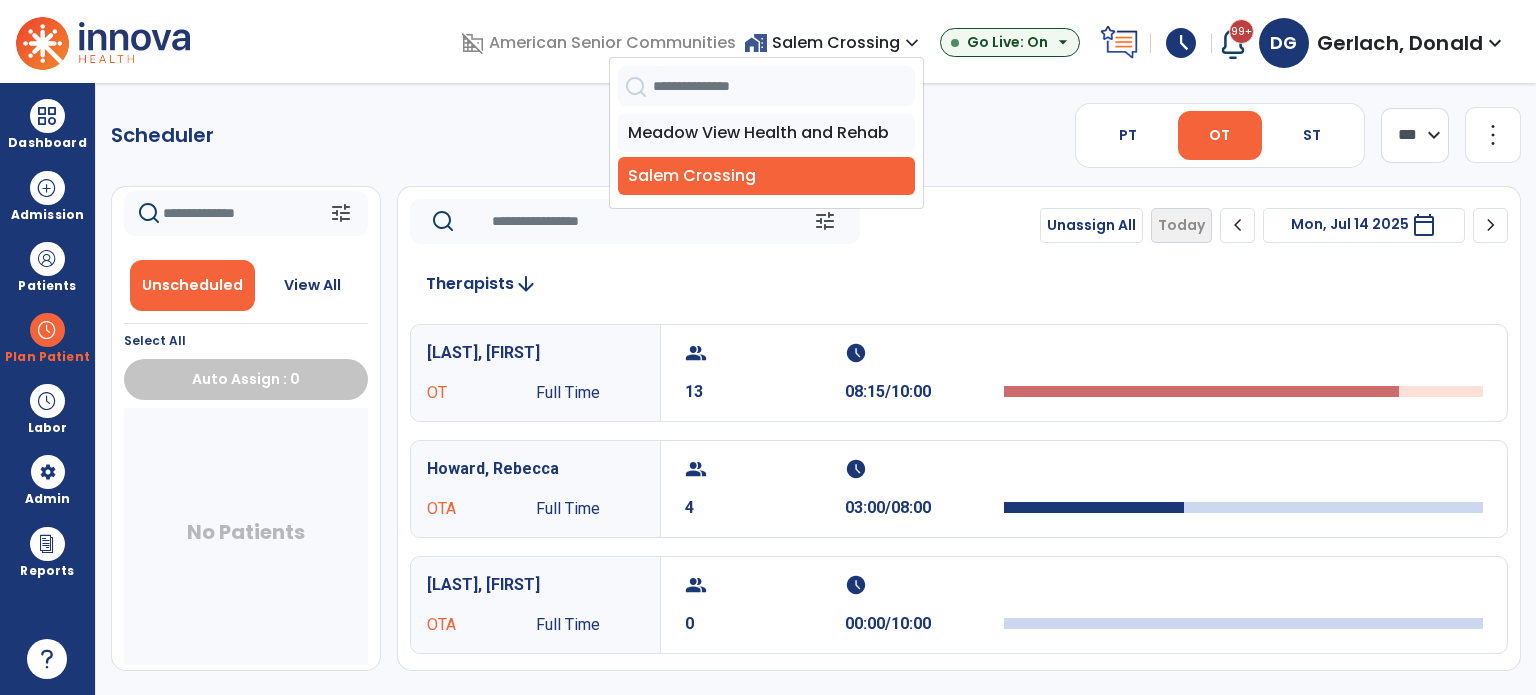 click on "Meadow View Health and Rehab" at bounding box center (766, 133) 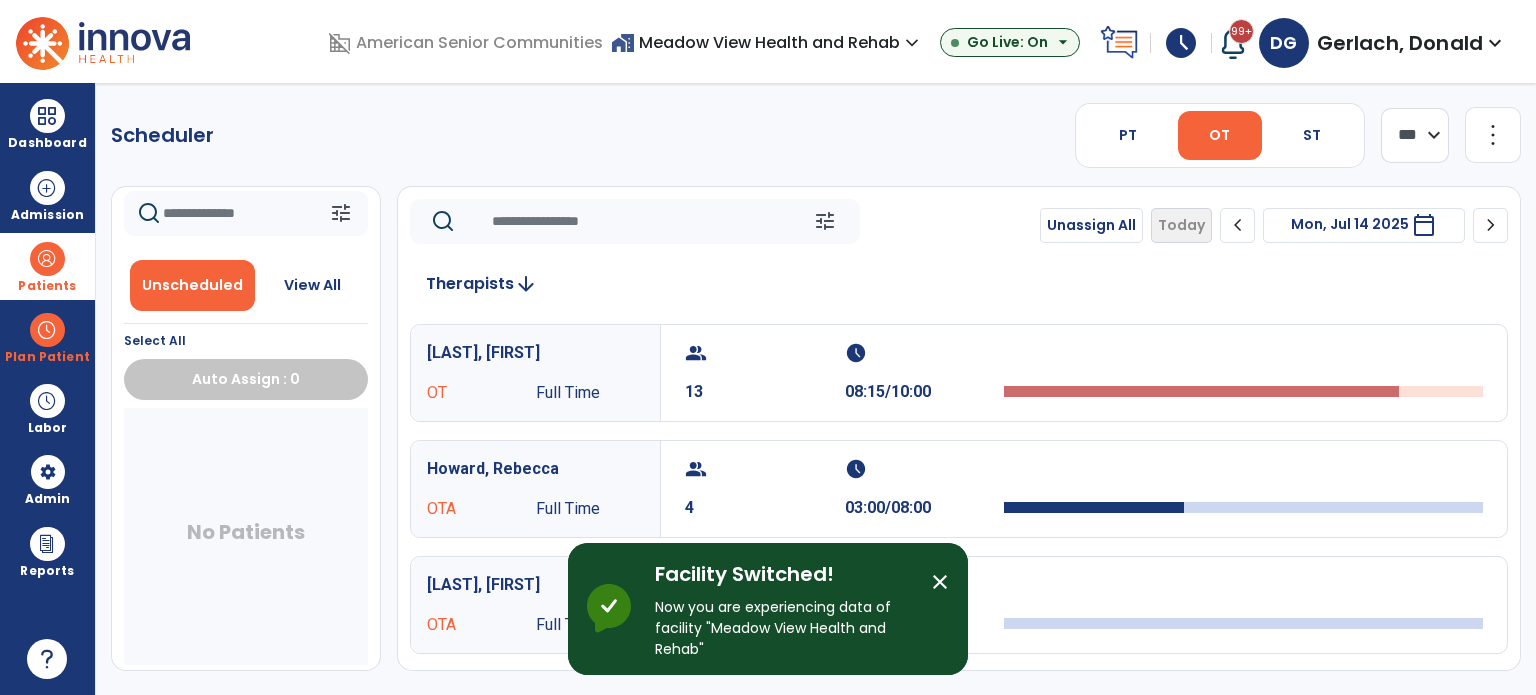 click on "Patients" at bounding box center (47, 266) 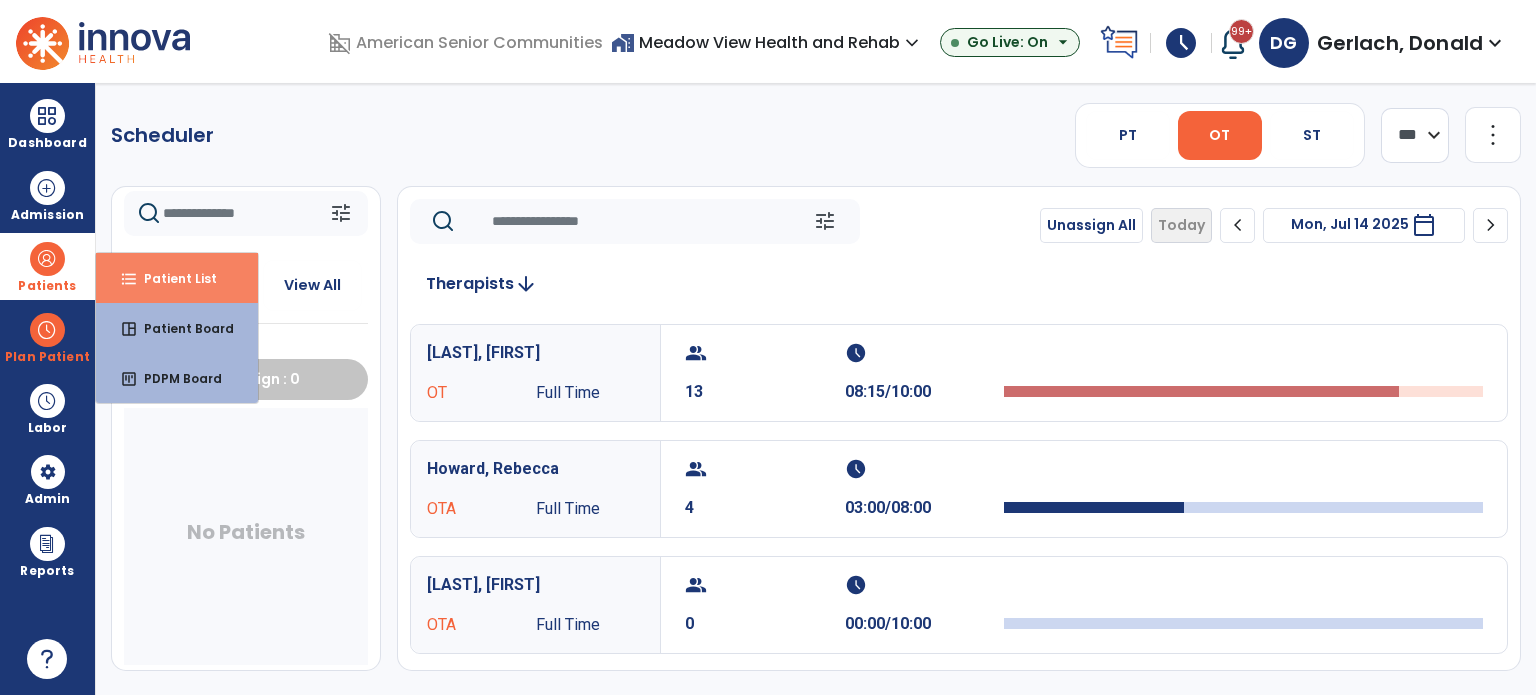 click on "Patient List" at bounding box center (172, 278) 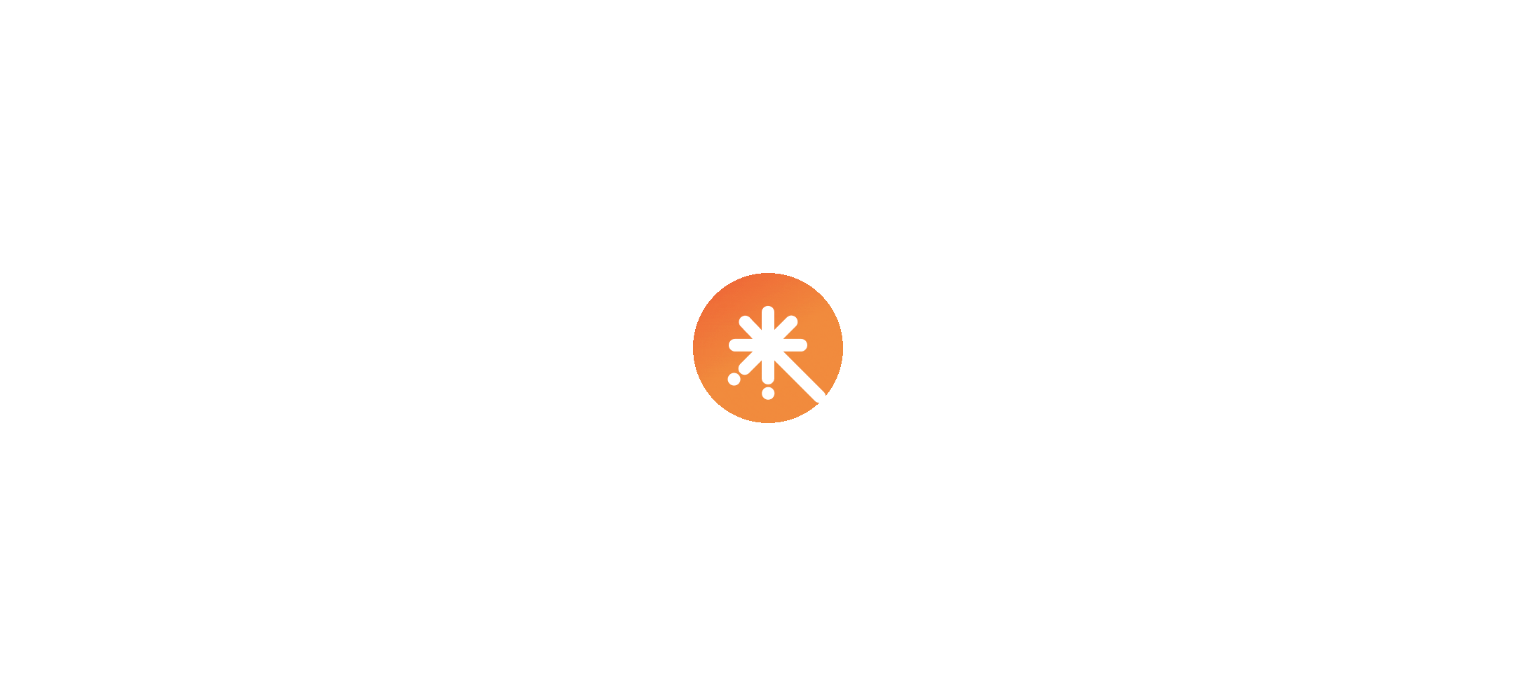 scroll, scrollTop: 0, scrollLeft: 0, axis: both 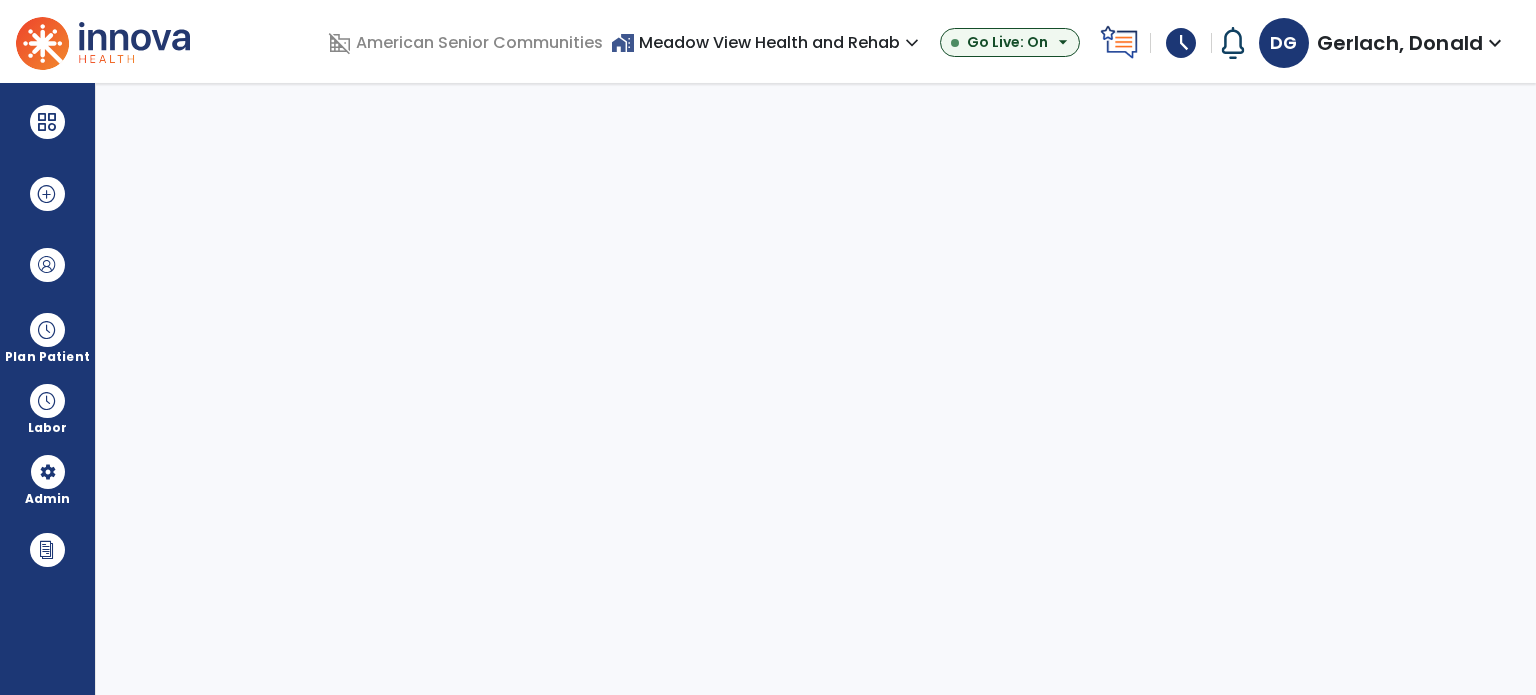 select on "***" 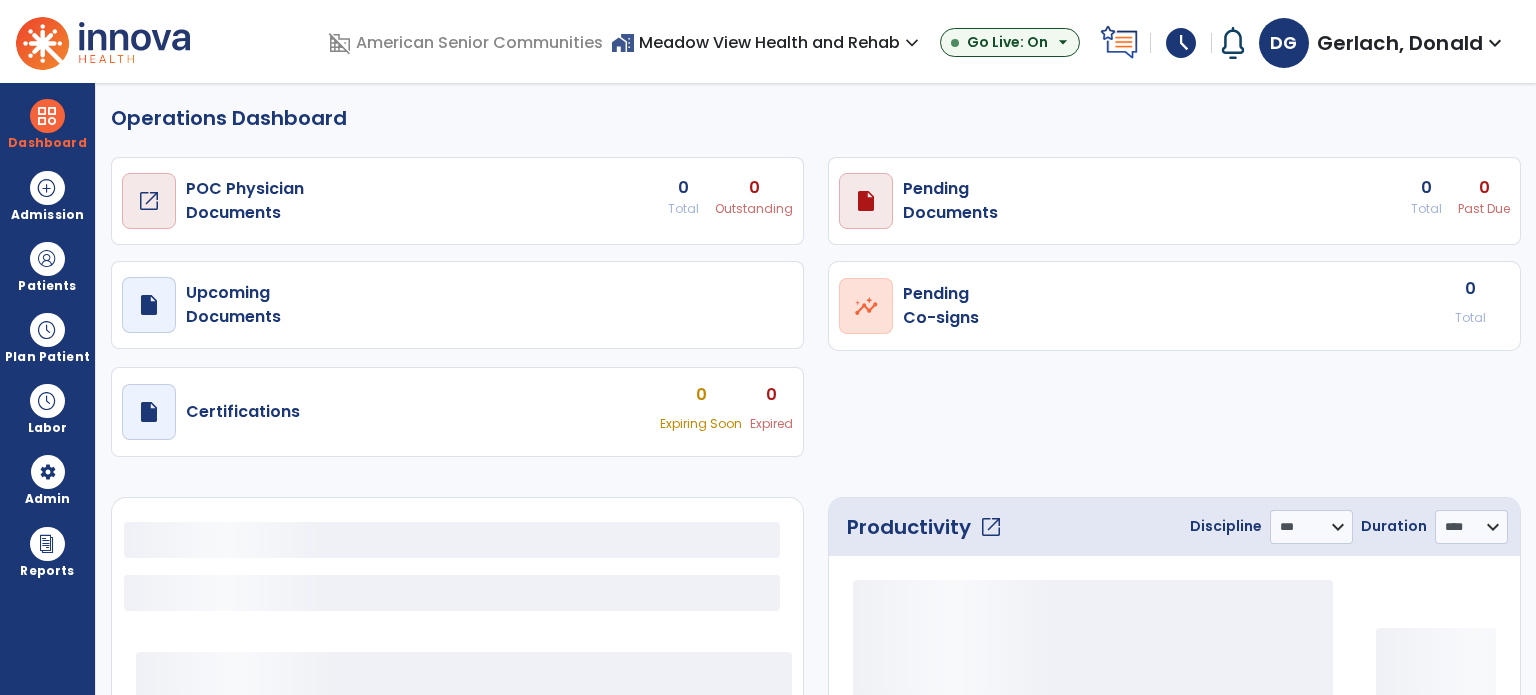 select on "***" 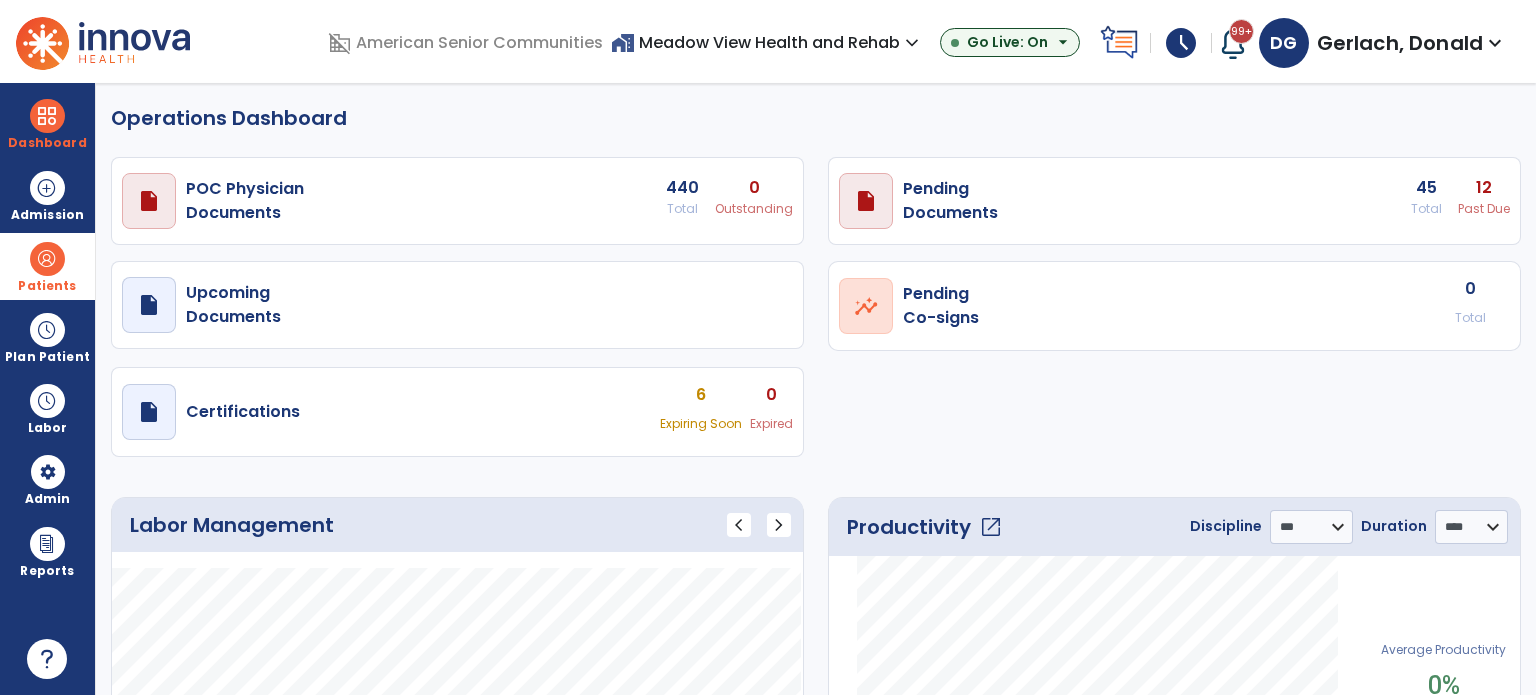 click on "Patients" at bounding box center (47, 286) 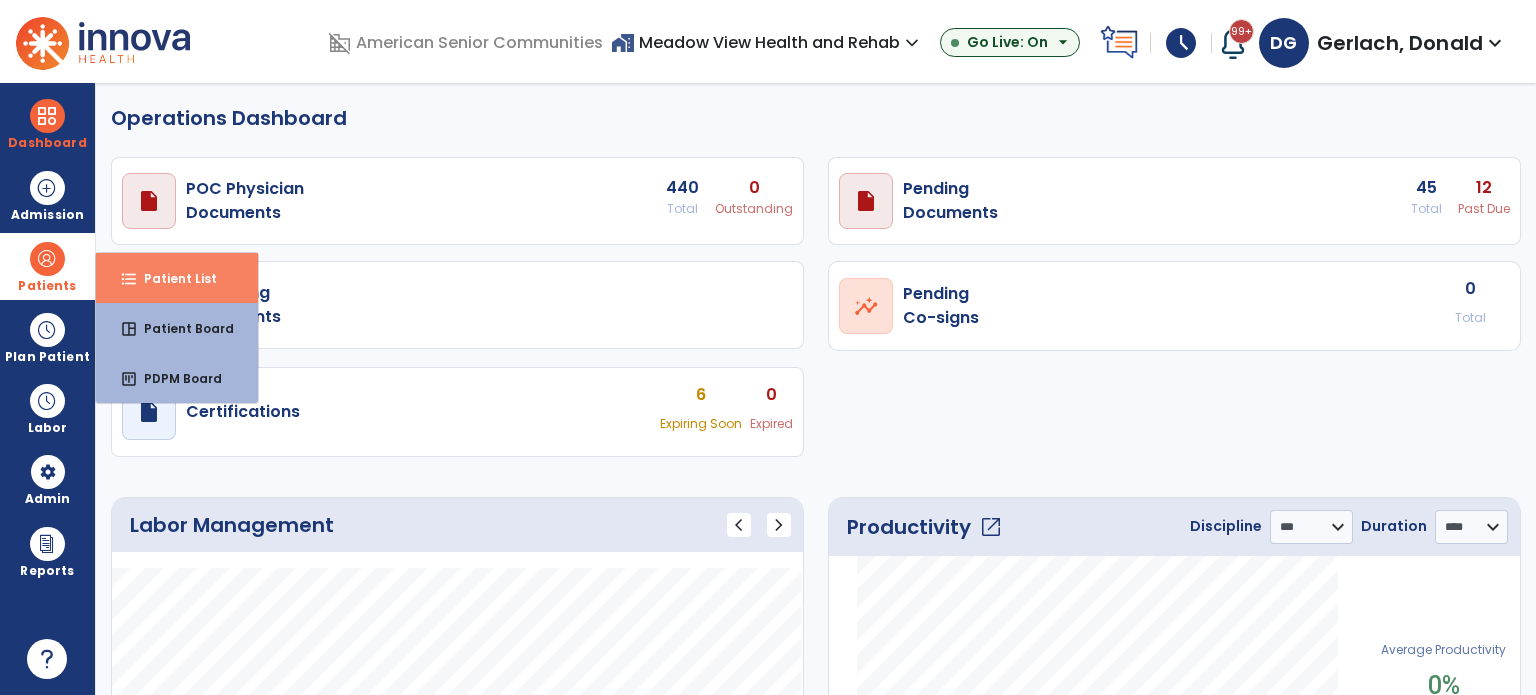 click on "Patient List" at bounding box center (172, 278) 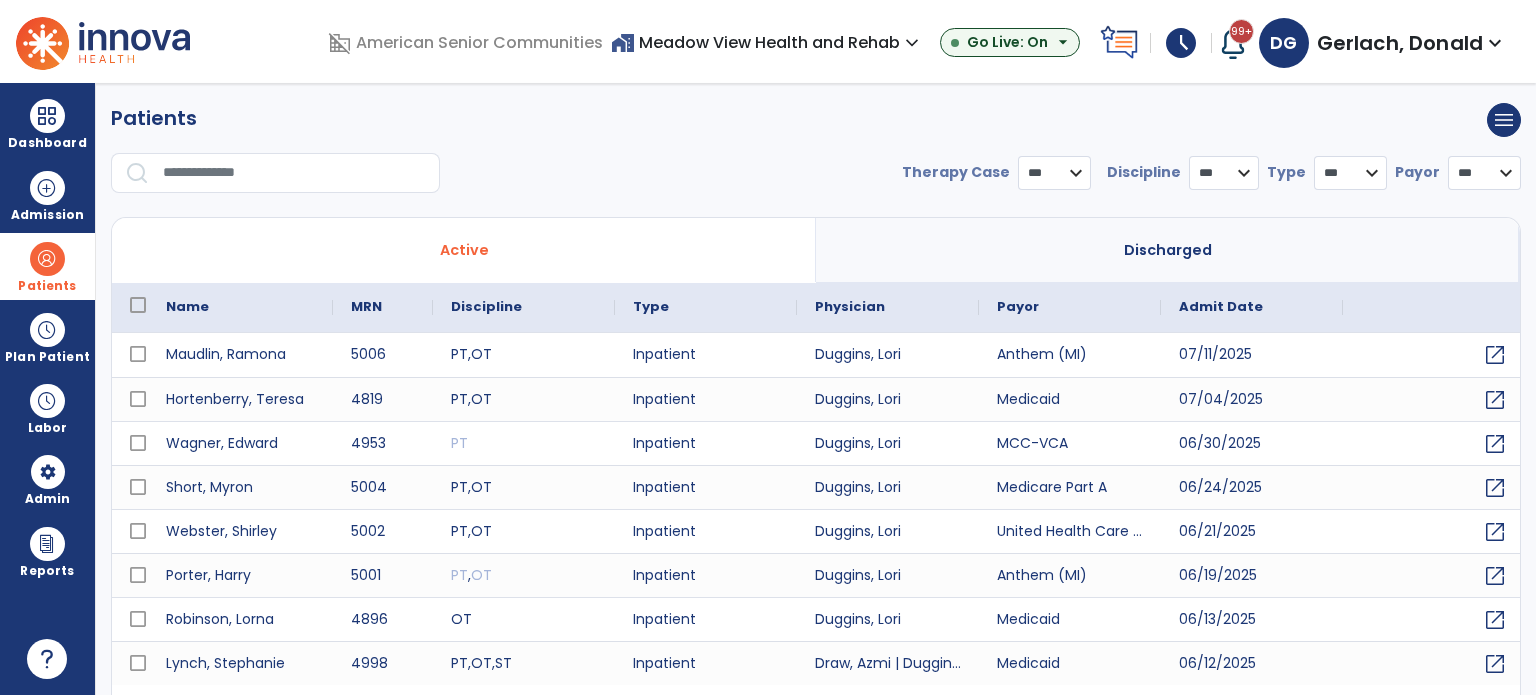 select on "***" 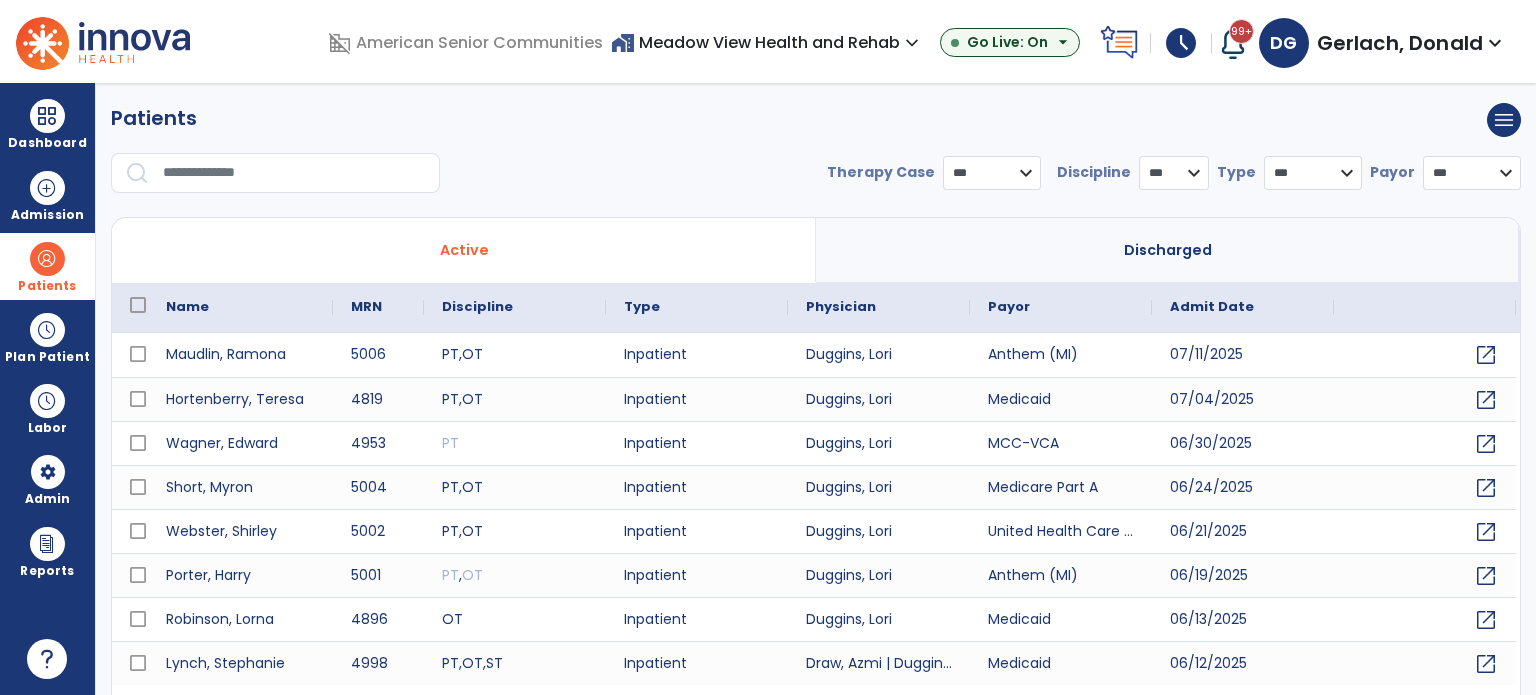 click at bounding box center (294, 173) 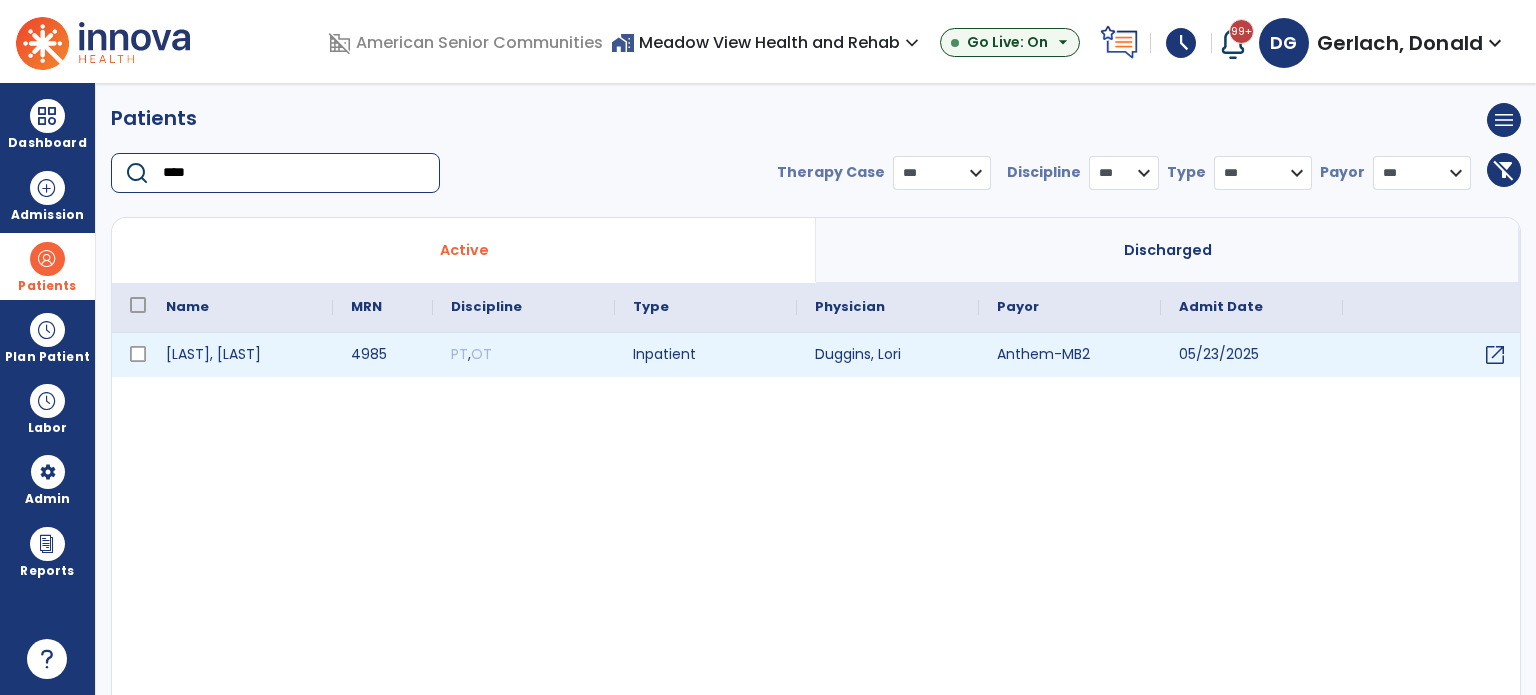 type on "****" 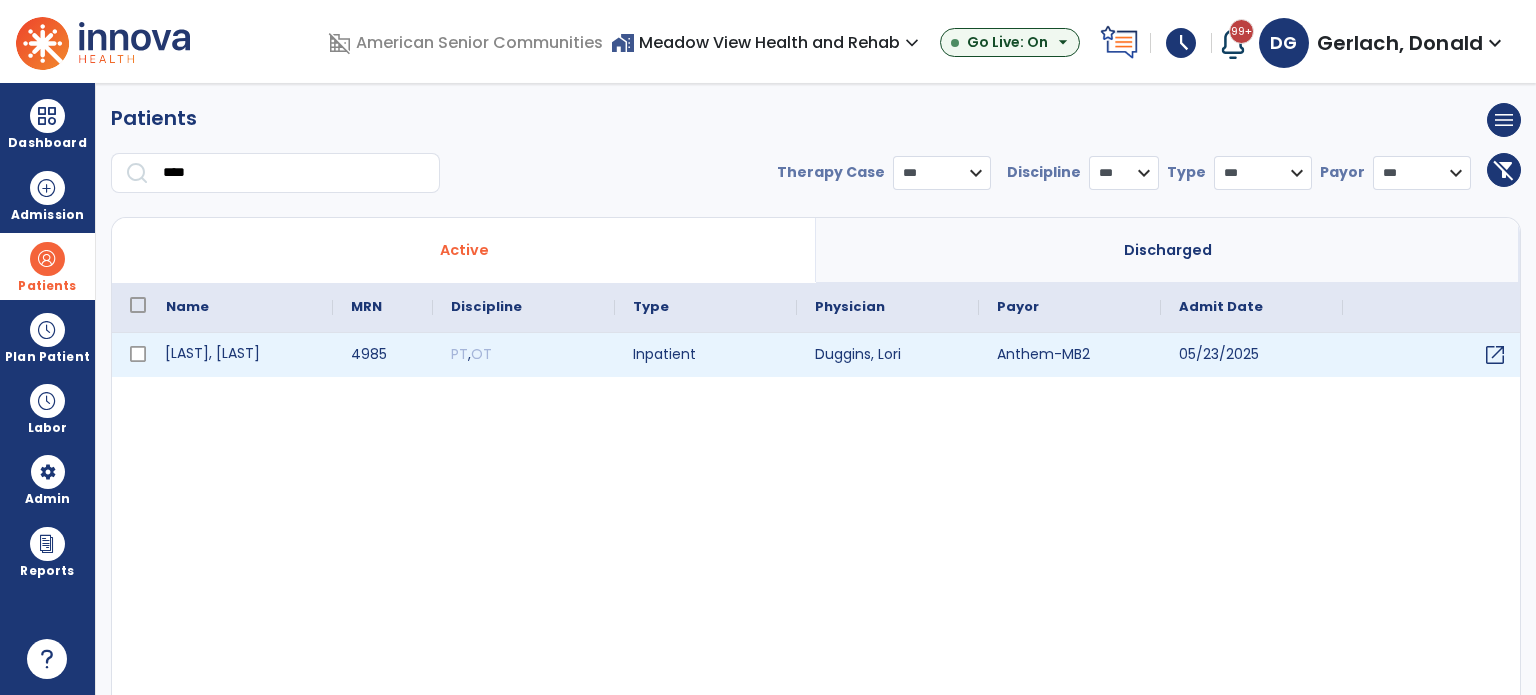 click on "Kirby, Clifford" at bounding box center [240, 355] 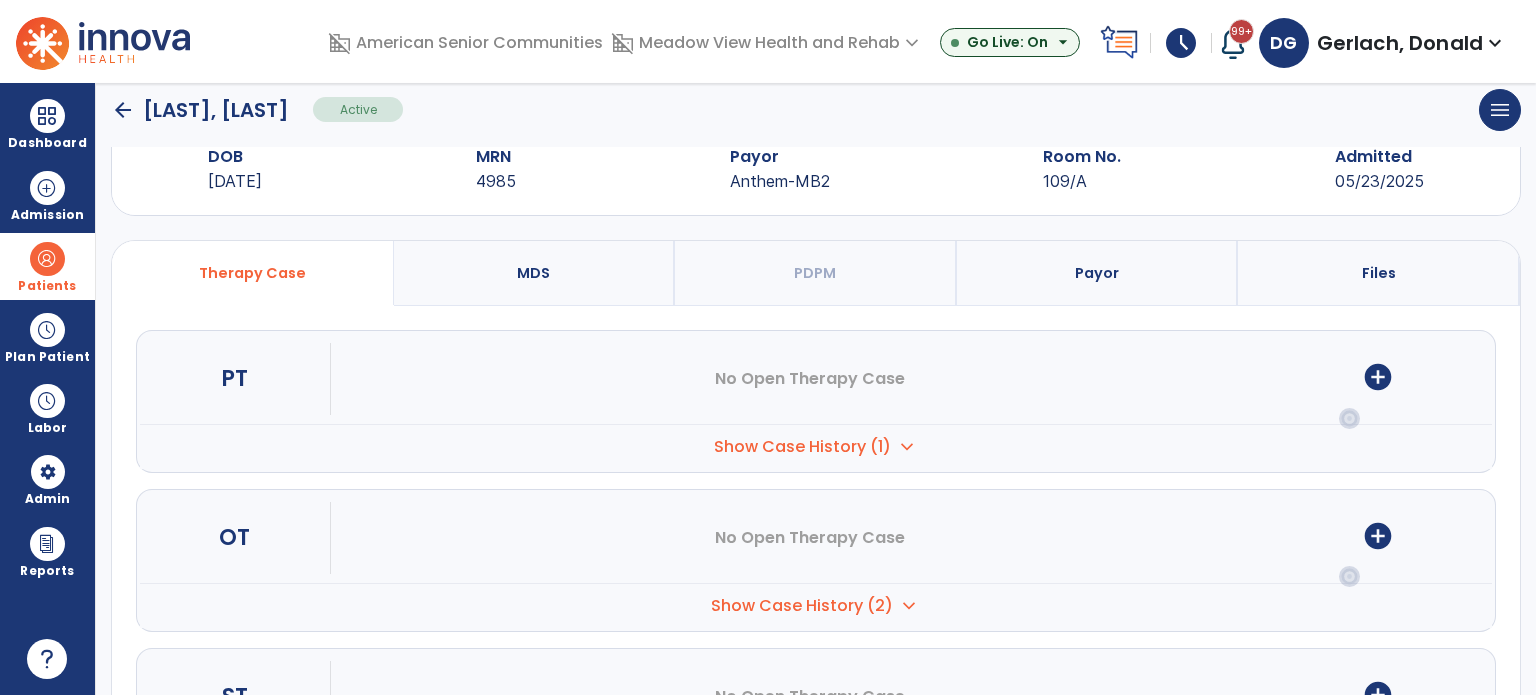scroll, scrollTop: 100, scrollLeft: 0, axis: vertical 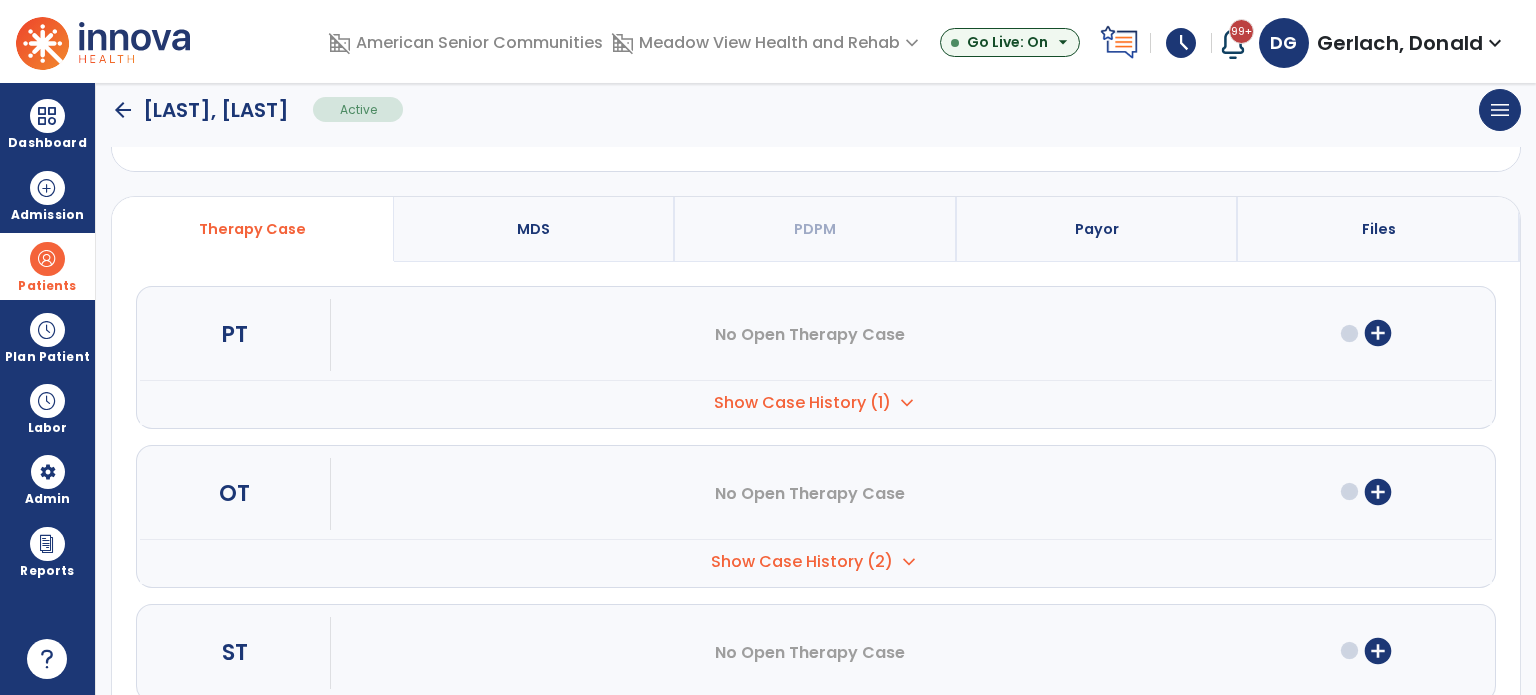 click on "add_circle" at bounding box center (1378, 492) 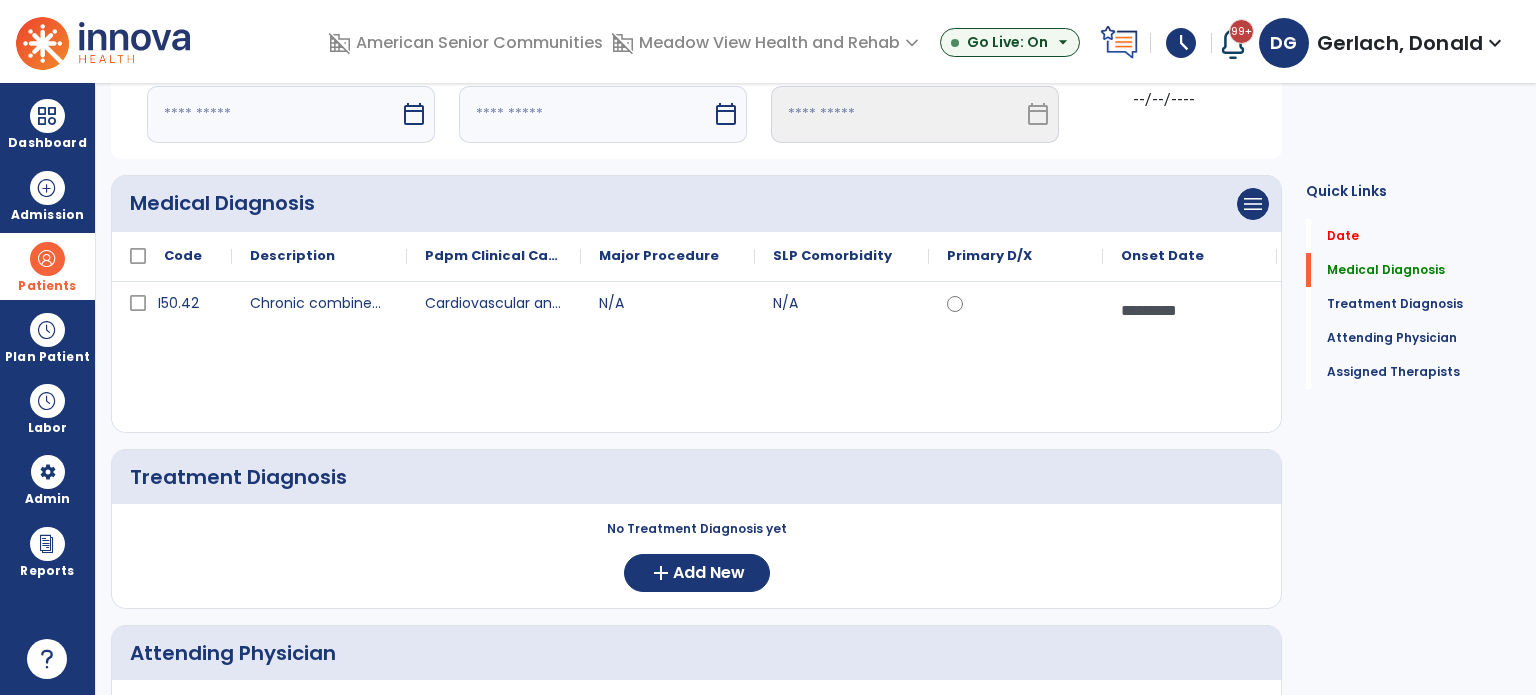 click at bounding box center [273, 114] 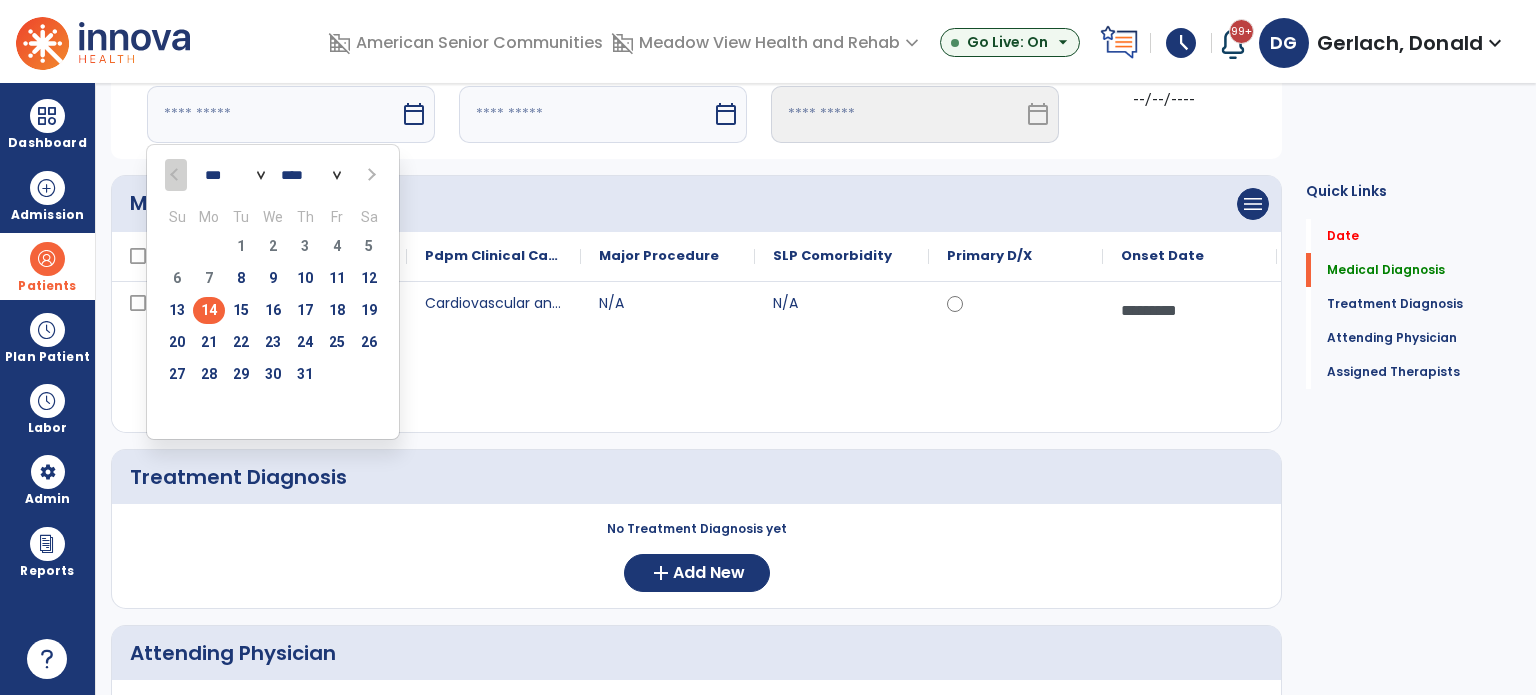 click on "14" at bounding box center [209, 310] 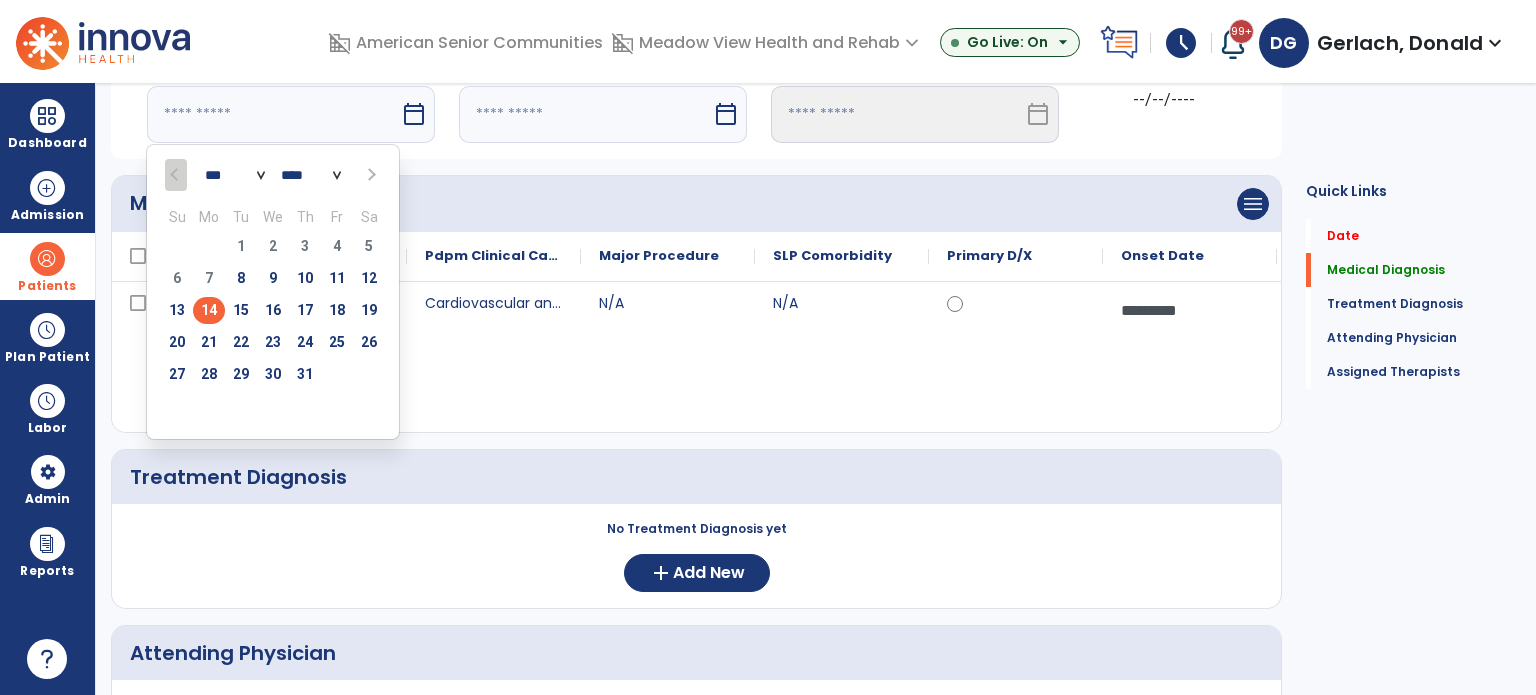 type on "*********" 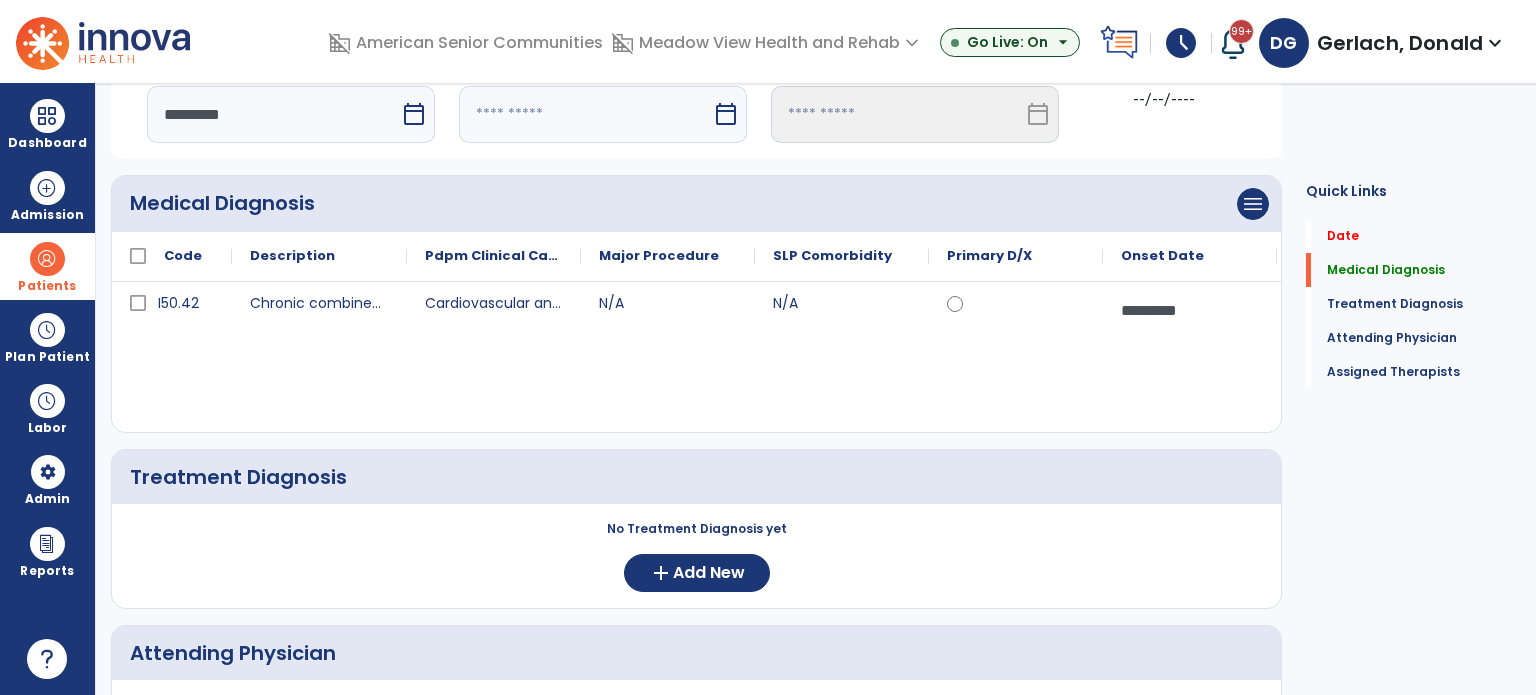 click at bounding box center (585, 114) 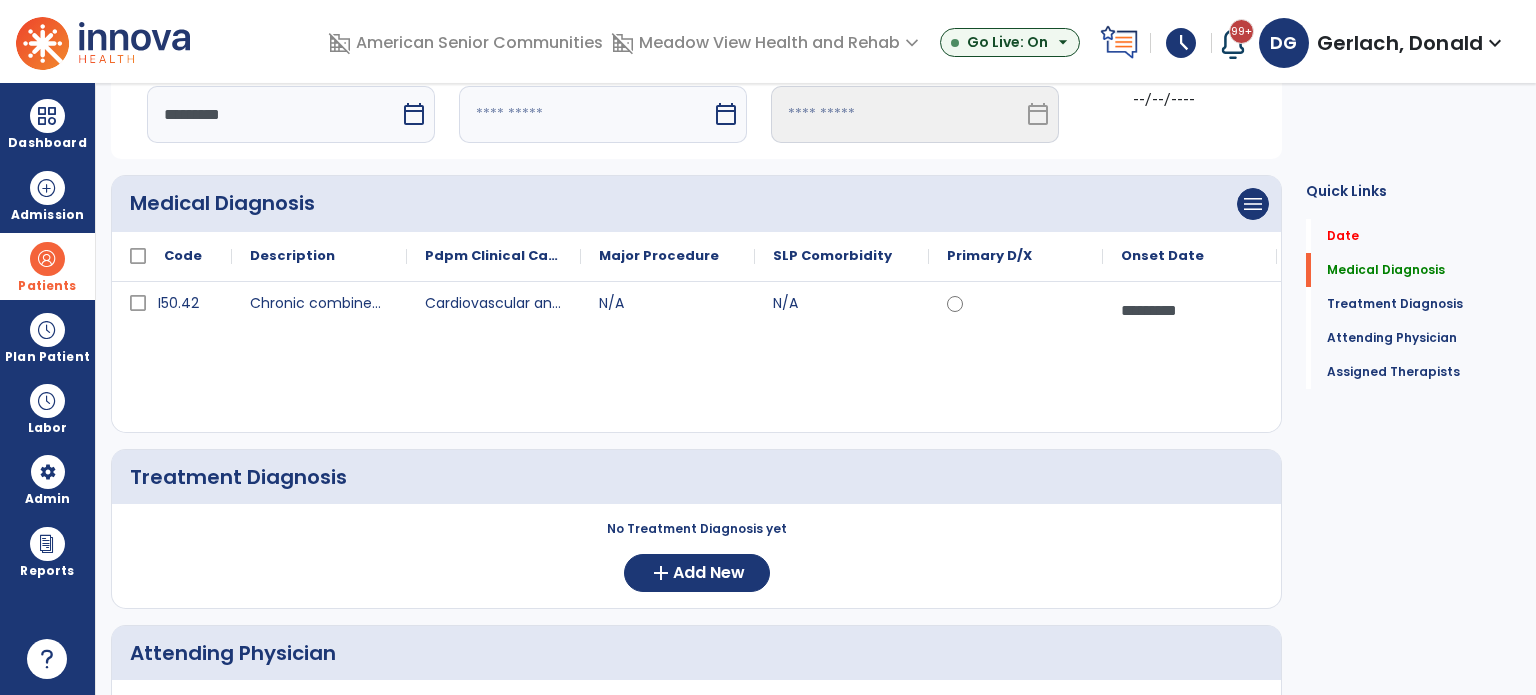 select on "*" 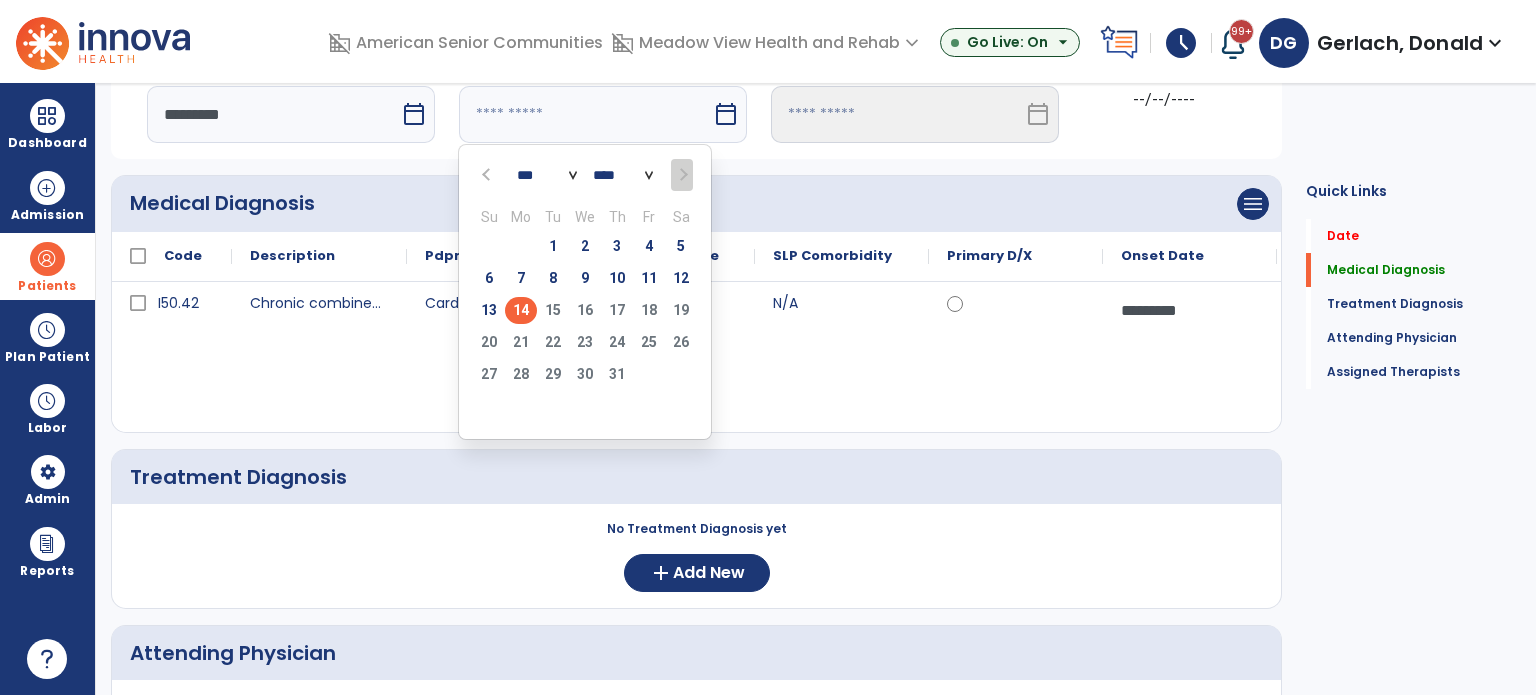 click on "14" at bounding box center [521, 310] 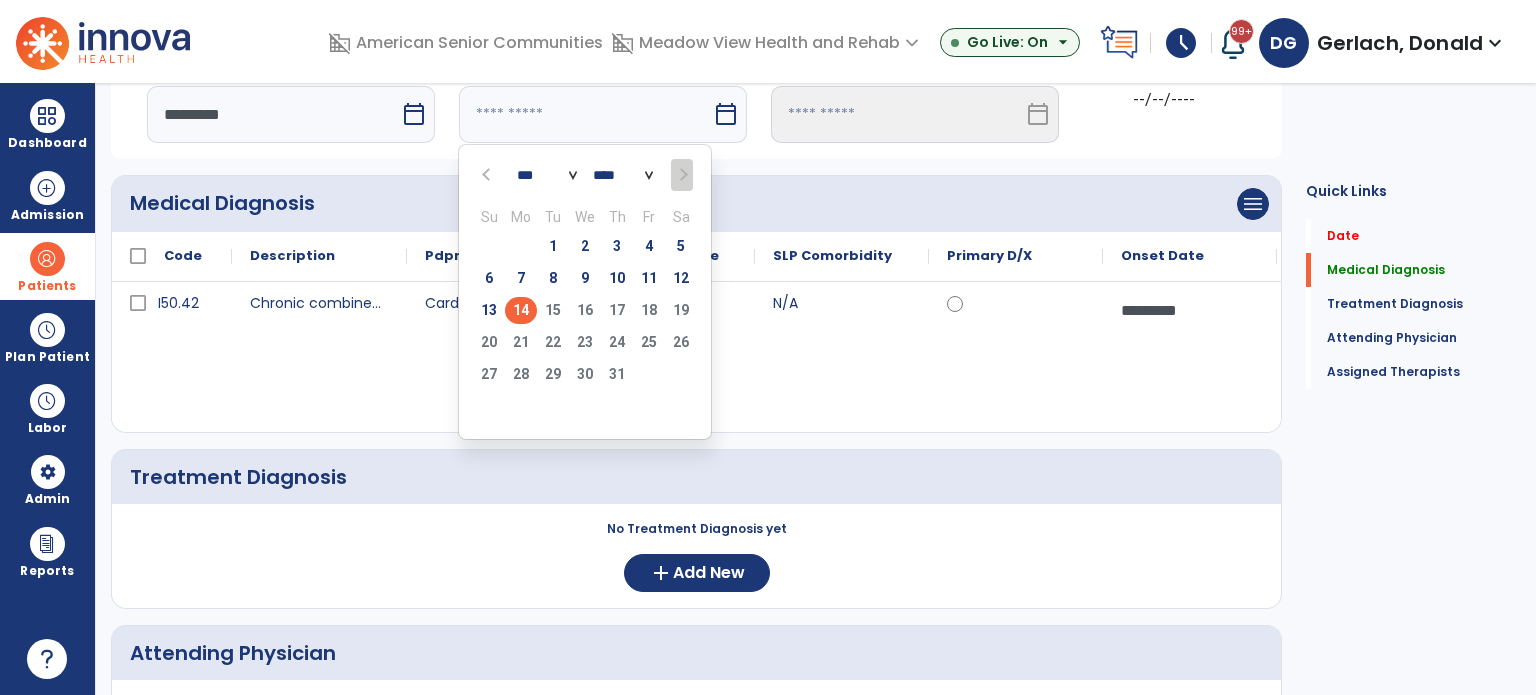 type on "*********" 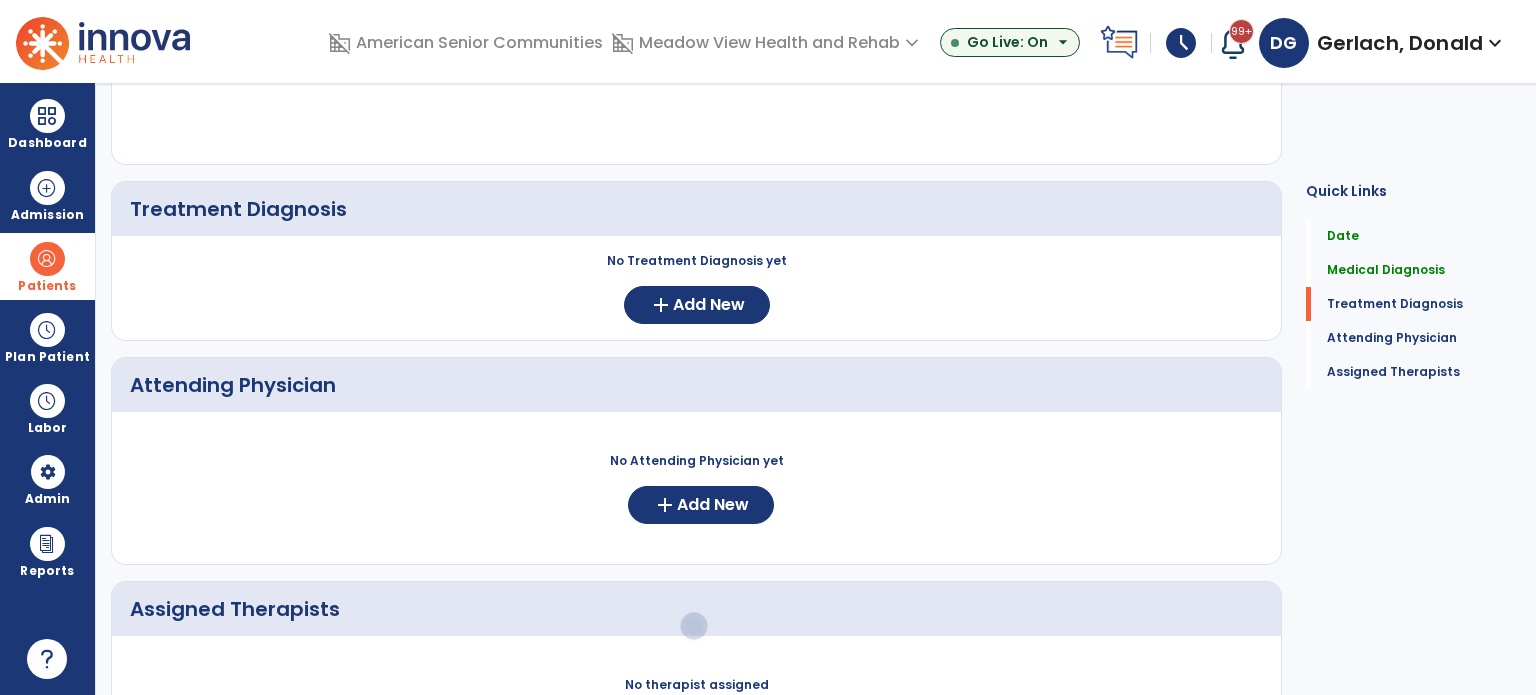 scroll, scrollTop: 551, scrollLeft: 0, axis: vertical 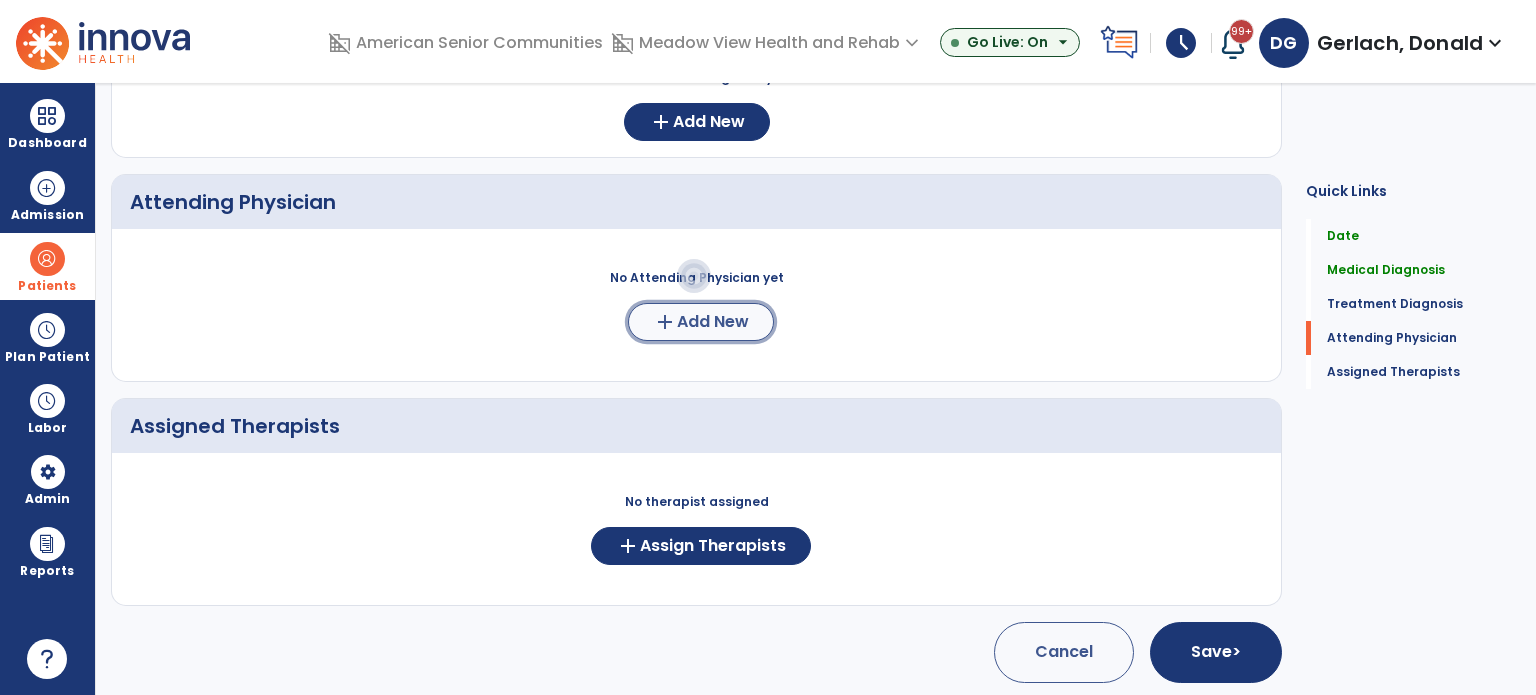 click on "add  Add New" 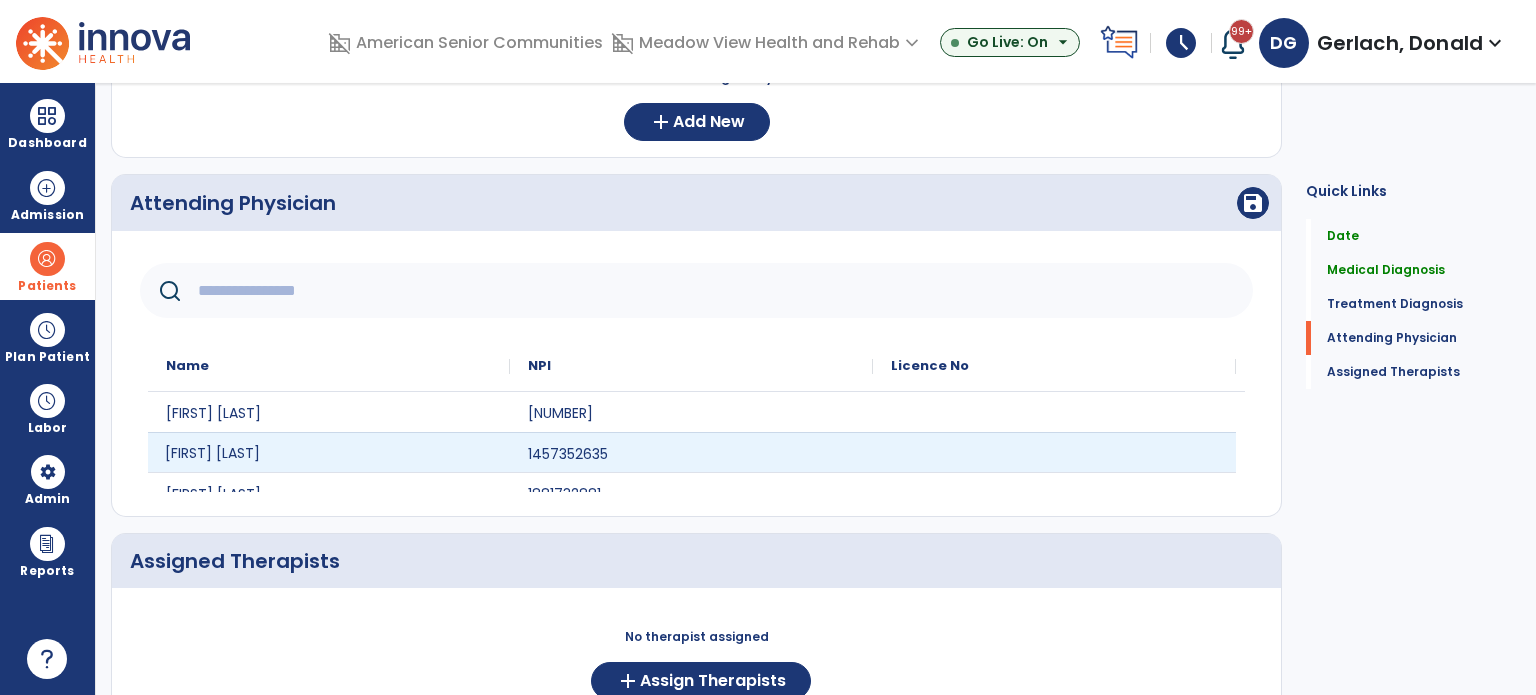 click on "Lori Duggins" 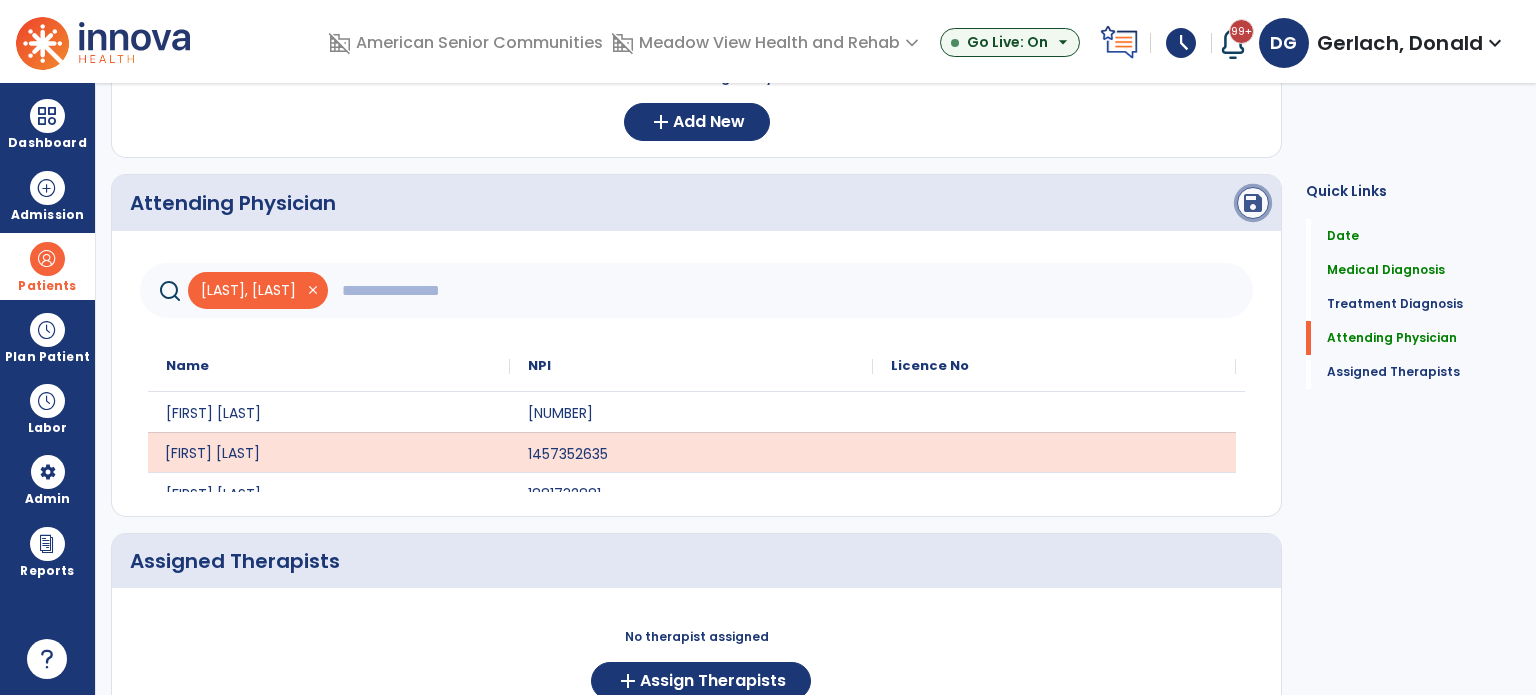 click on "save" 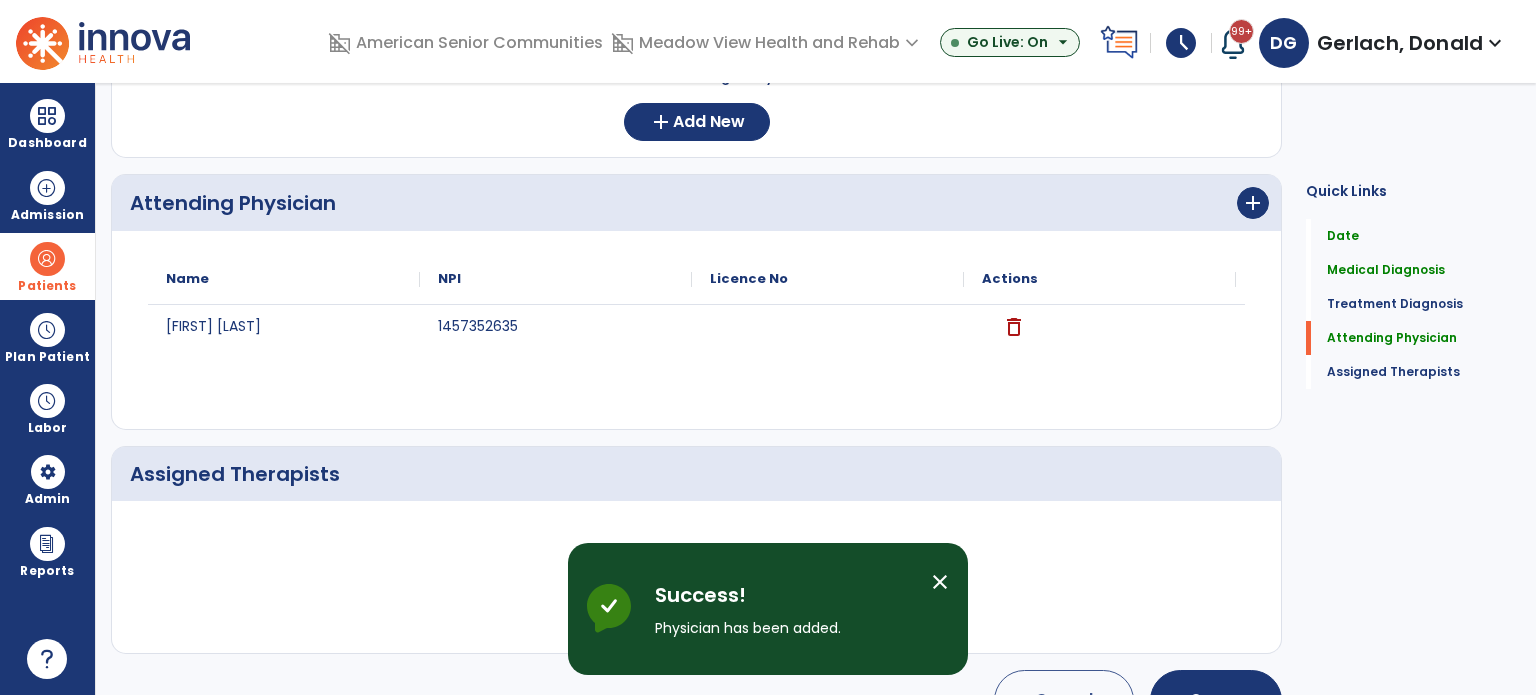 click on "close" at bounding box center [940, 582] 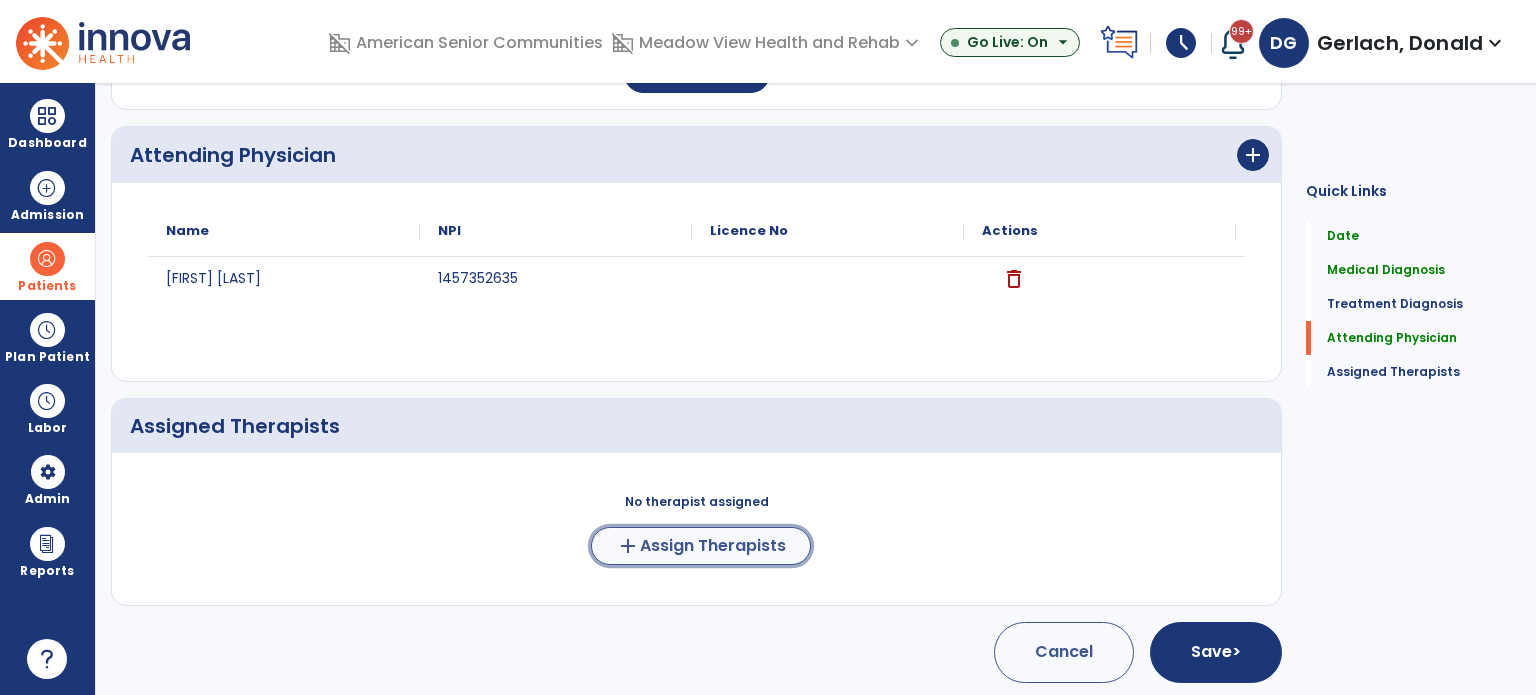 click on "Assign Therapists" 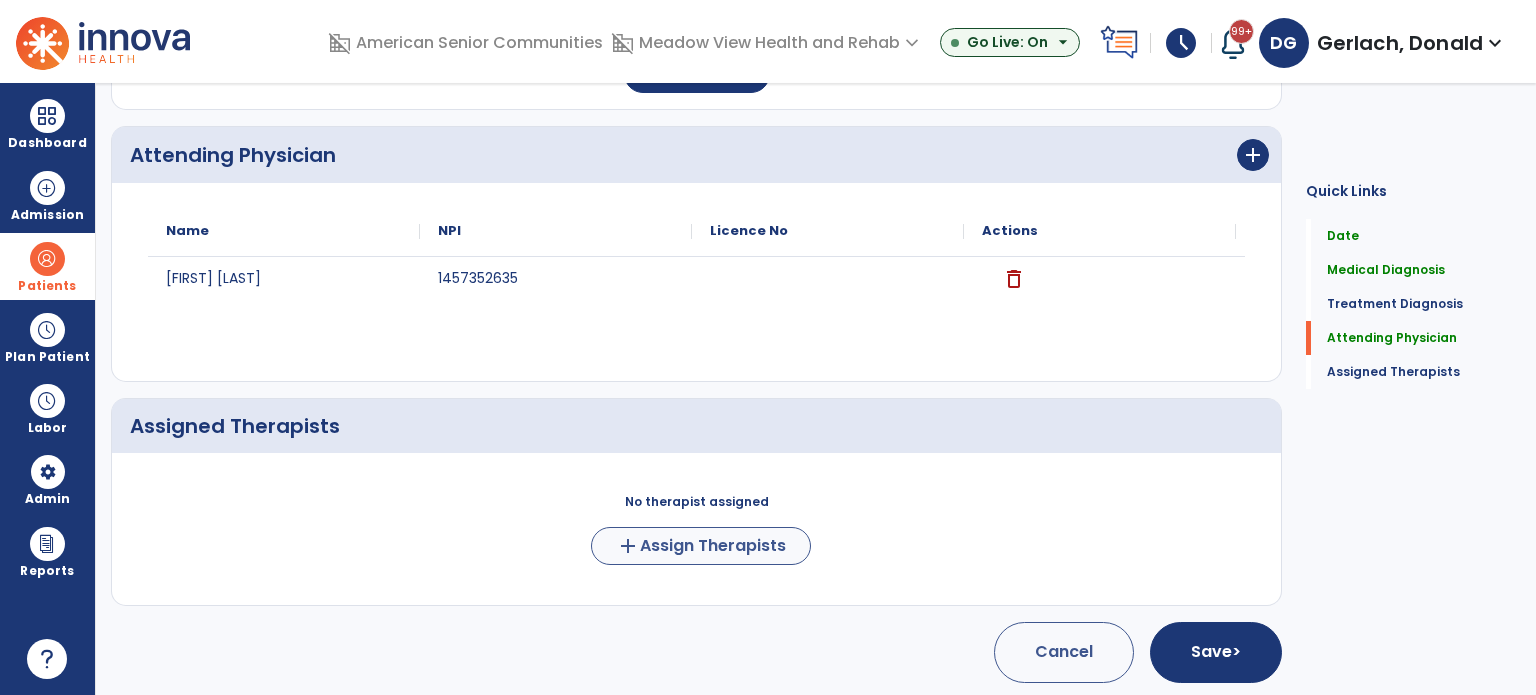 scroll, scrollTop: 596, scrollLeft: 0, axis: vertical 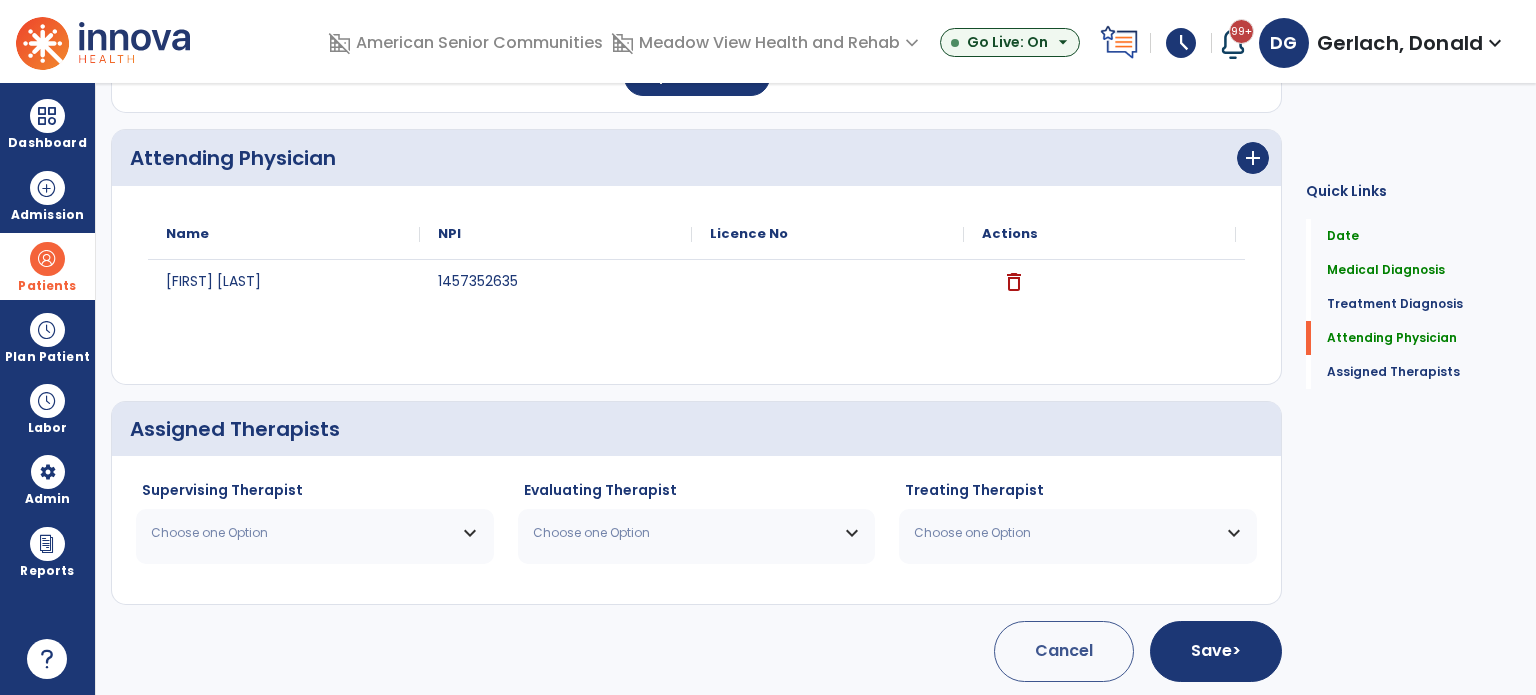 click on "Choose one Option" at bounding box center (302, 533) 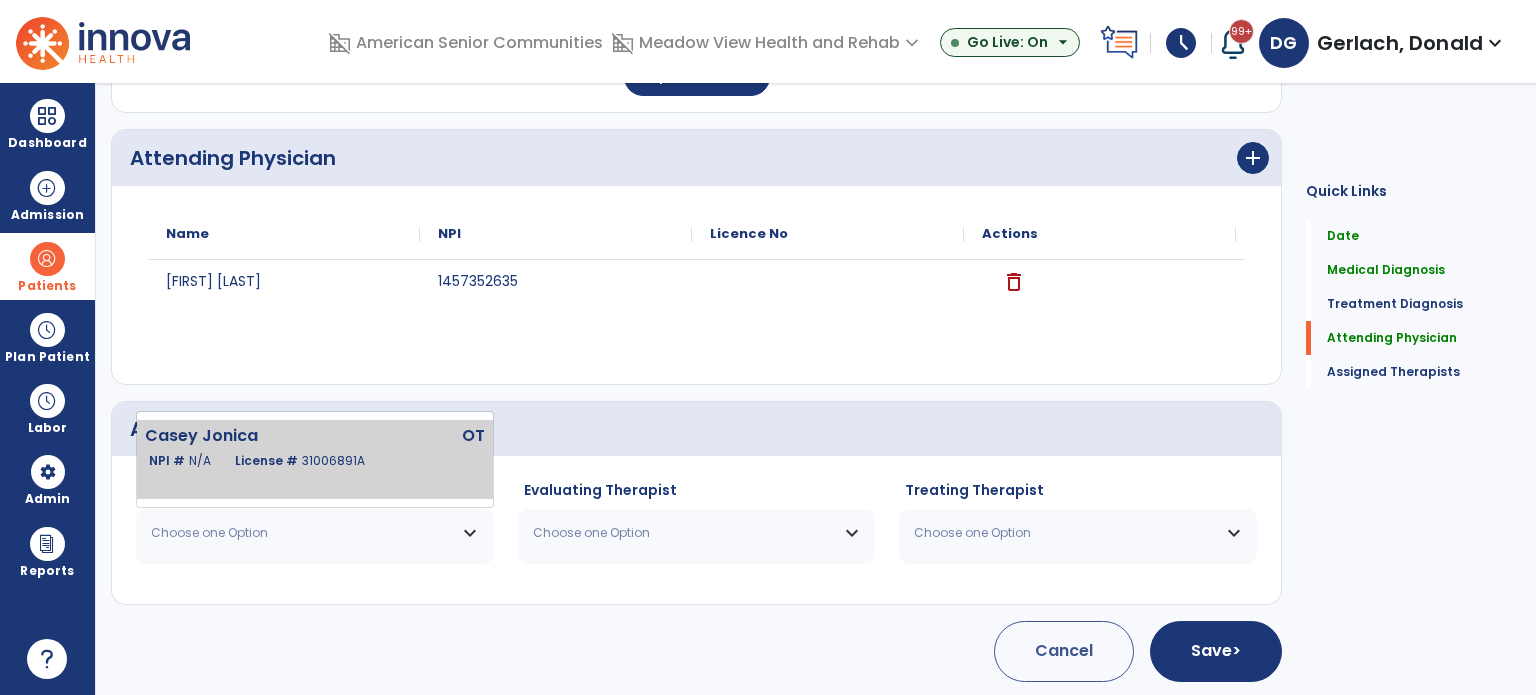 click on "31006891A" 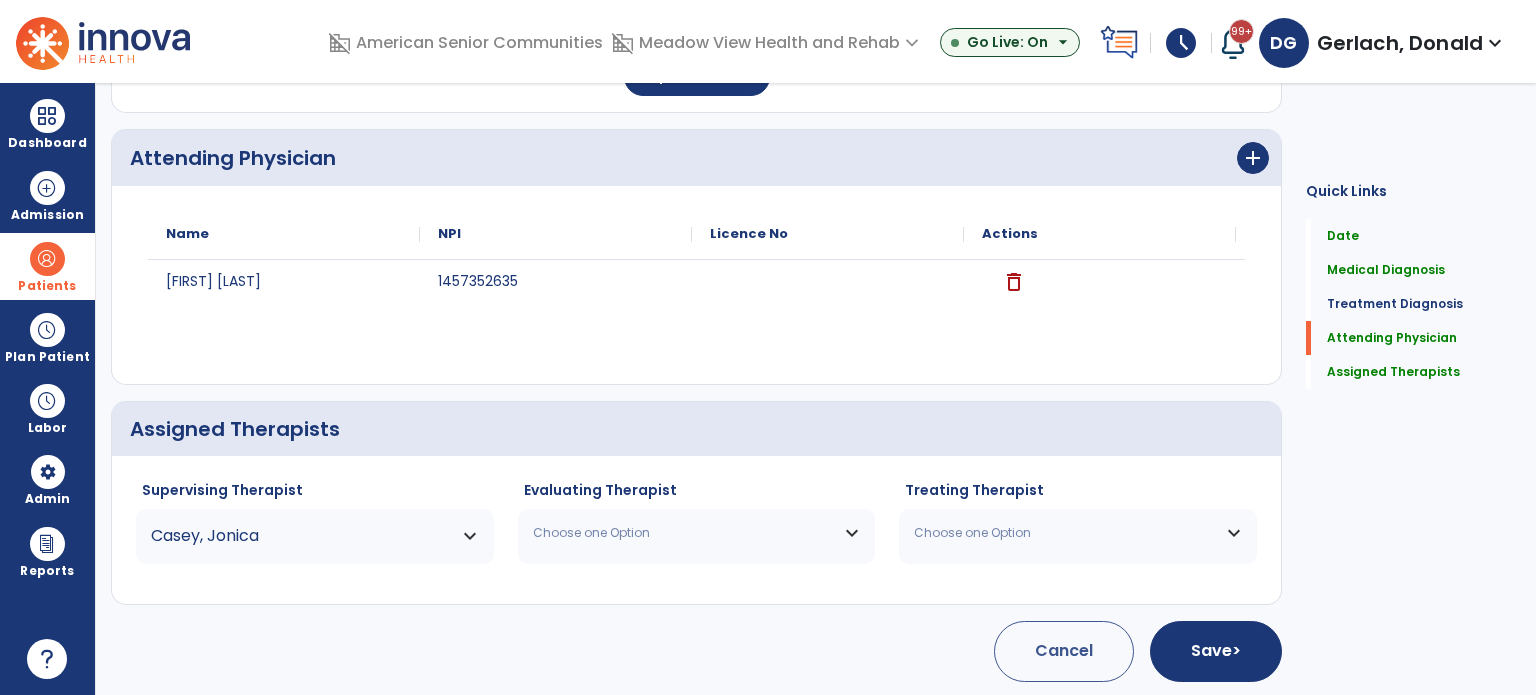 click on "Choose one Option" at bounding box center [684, 533] 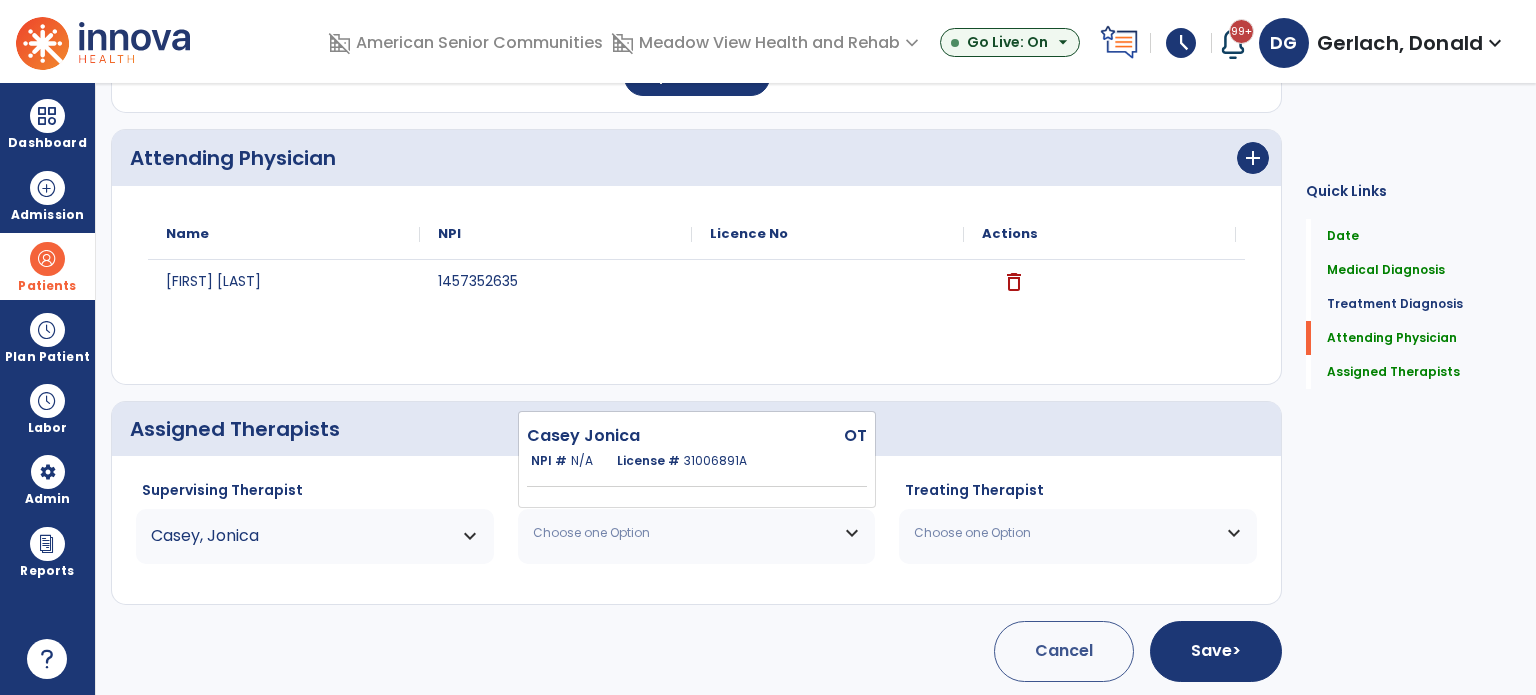 drag, startPoint x: 632, startPoint y: 440, endPoint x: 645, endPoint y: 443, distance: 13.341664 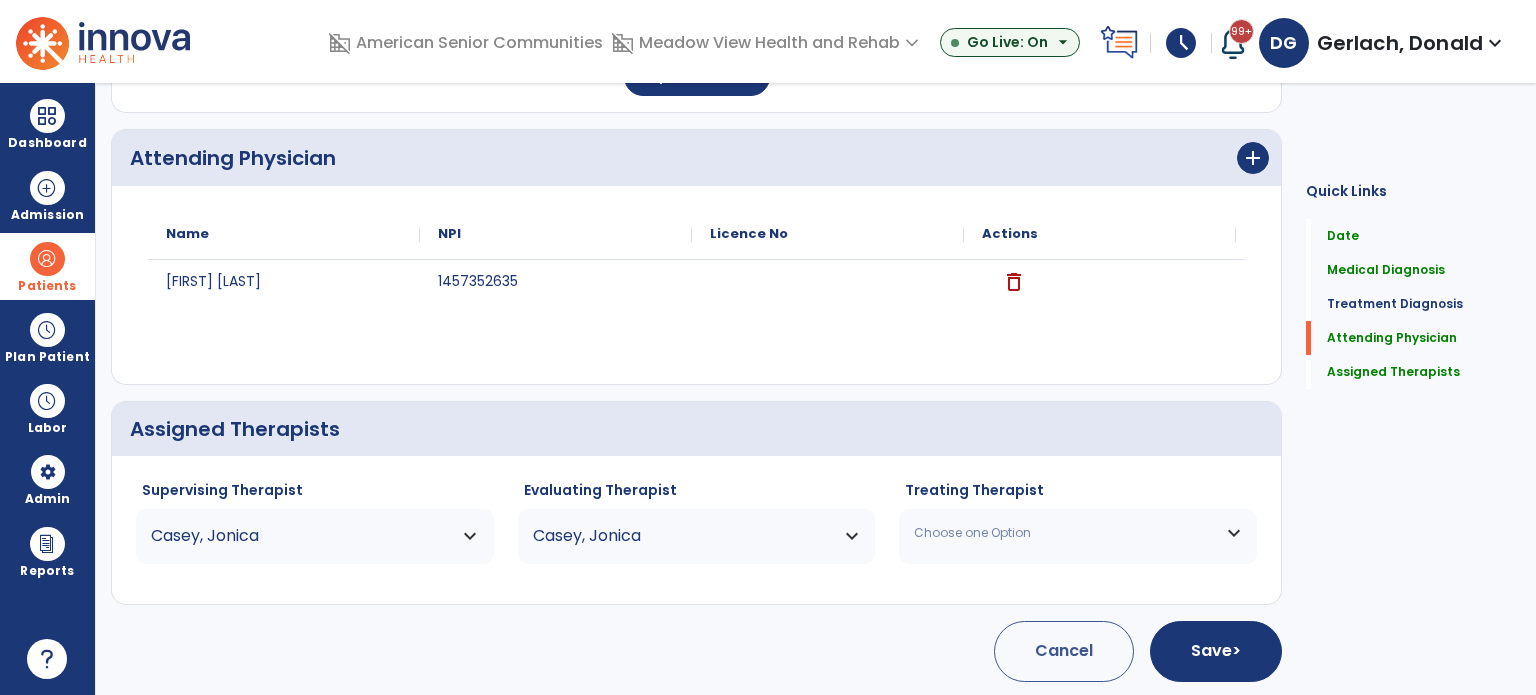 click on "Choose one Option" at bounding box center (1065, 533) 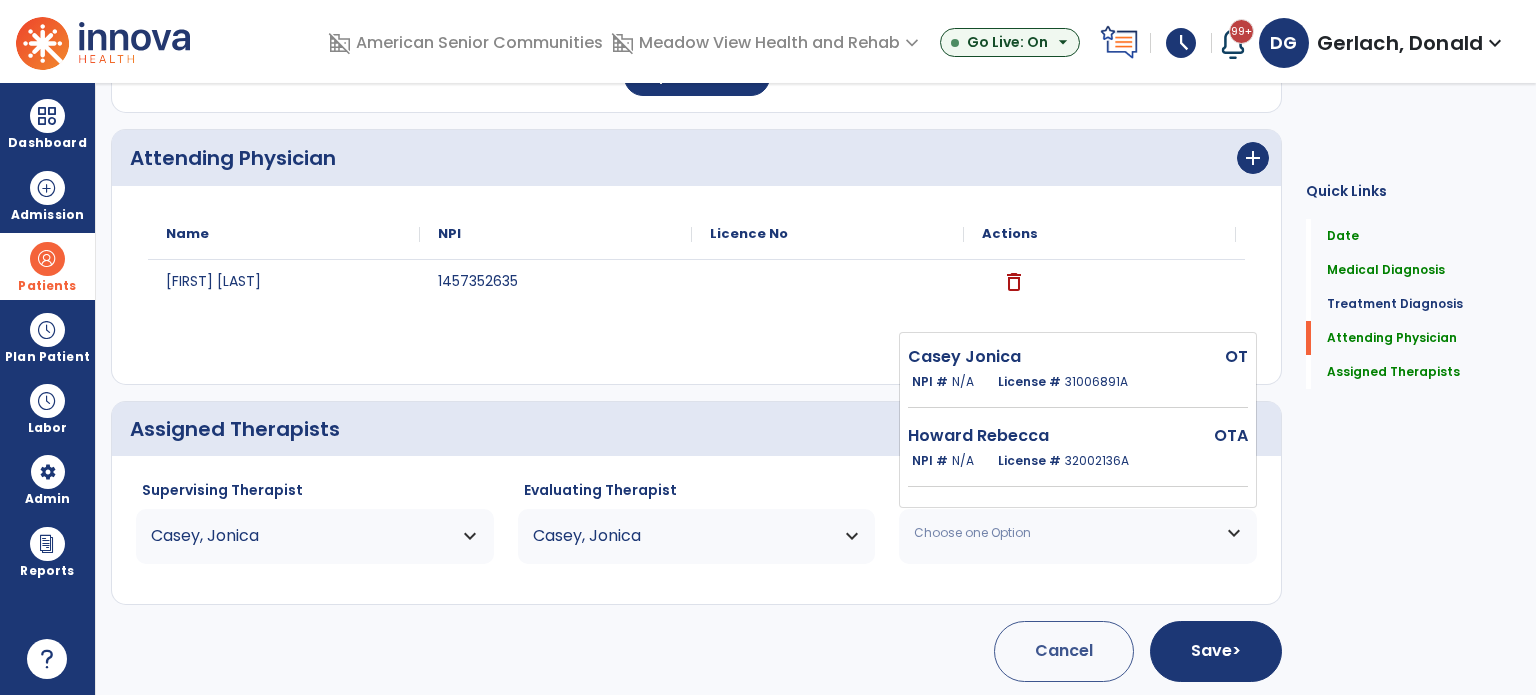 drag, startPoint x: 1010, startPoint y: 444, endPoint x: 1033, endPoint y: 457, distance: 26.41969 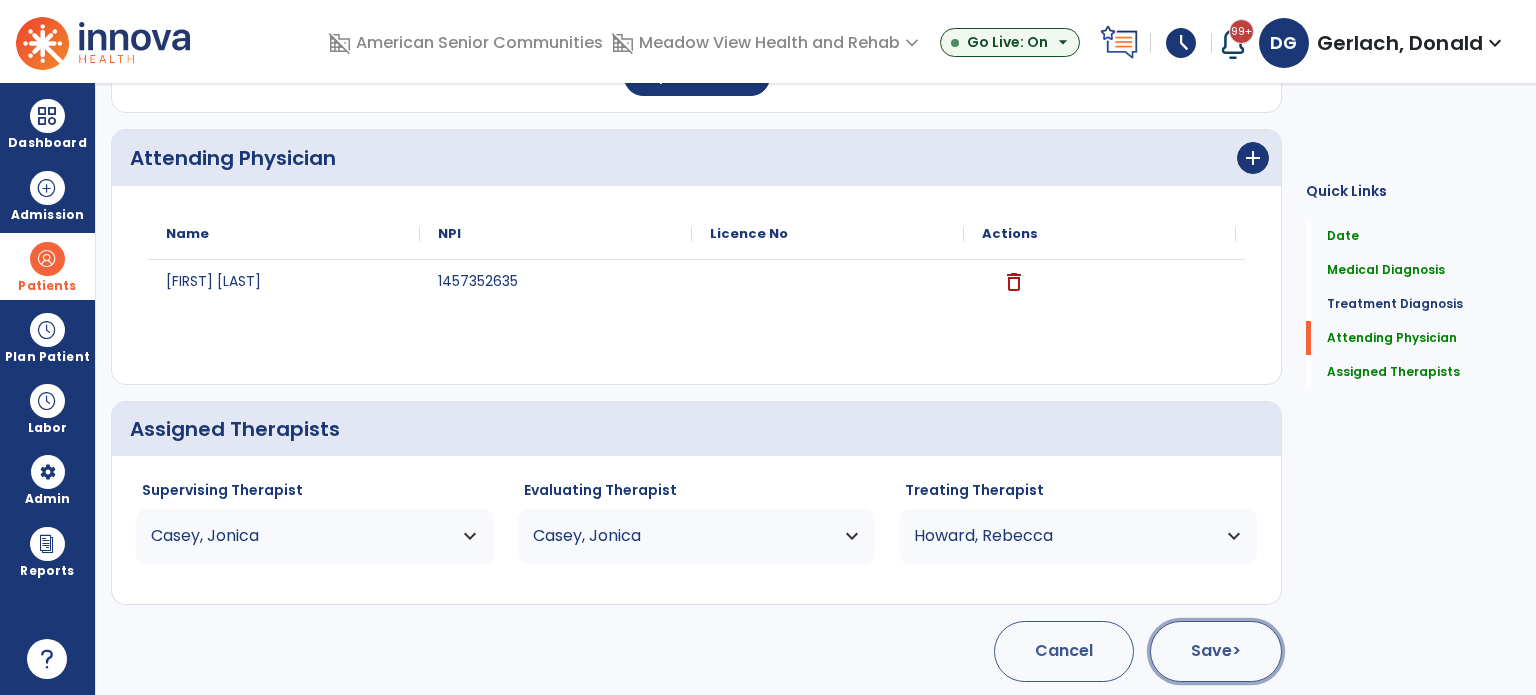 drag, startPoint x: 1217, startPoint y: 636, endPoint x: 1210, endPoint y: 627, distance: 11.401754 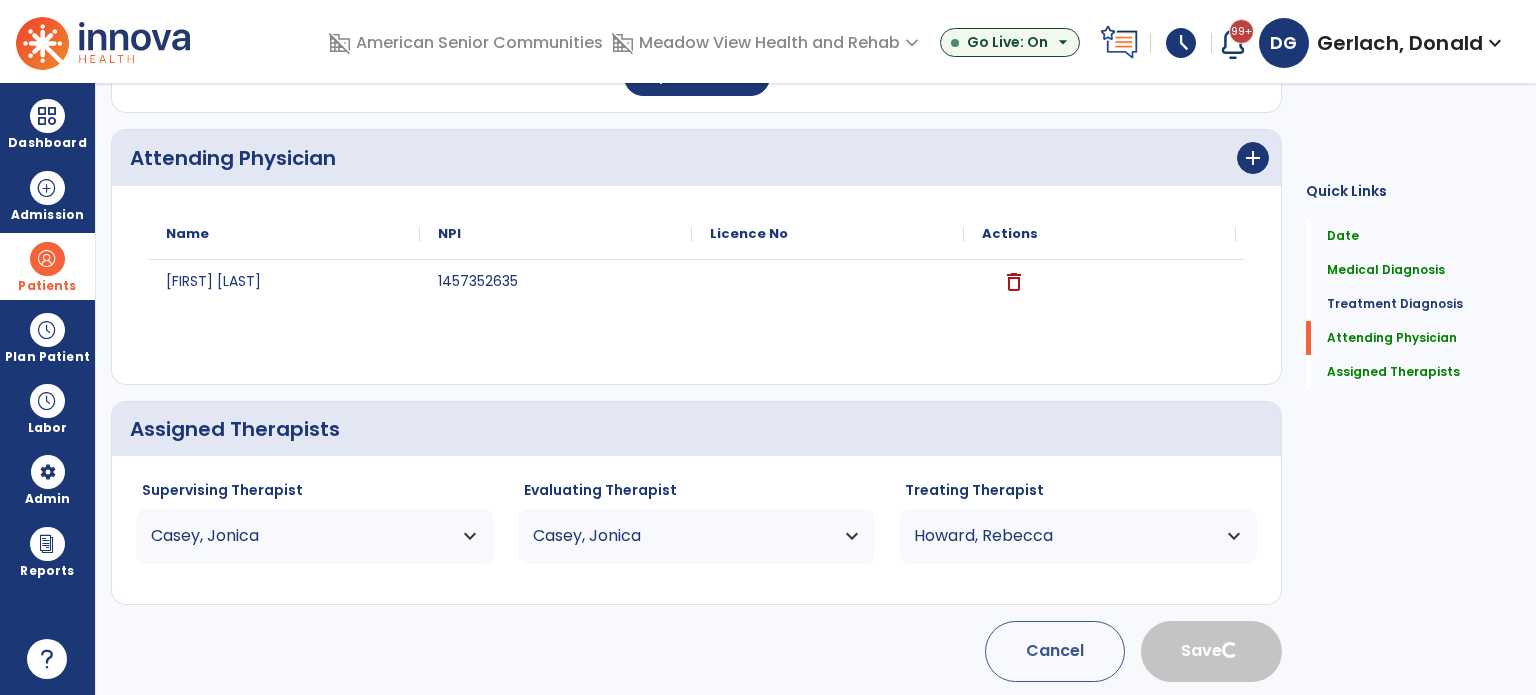 type 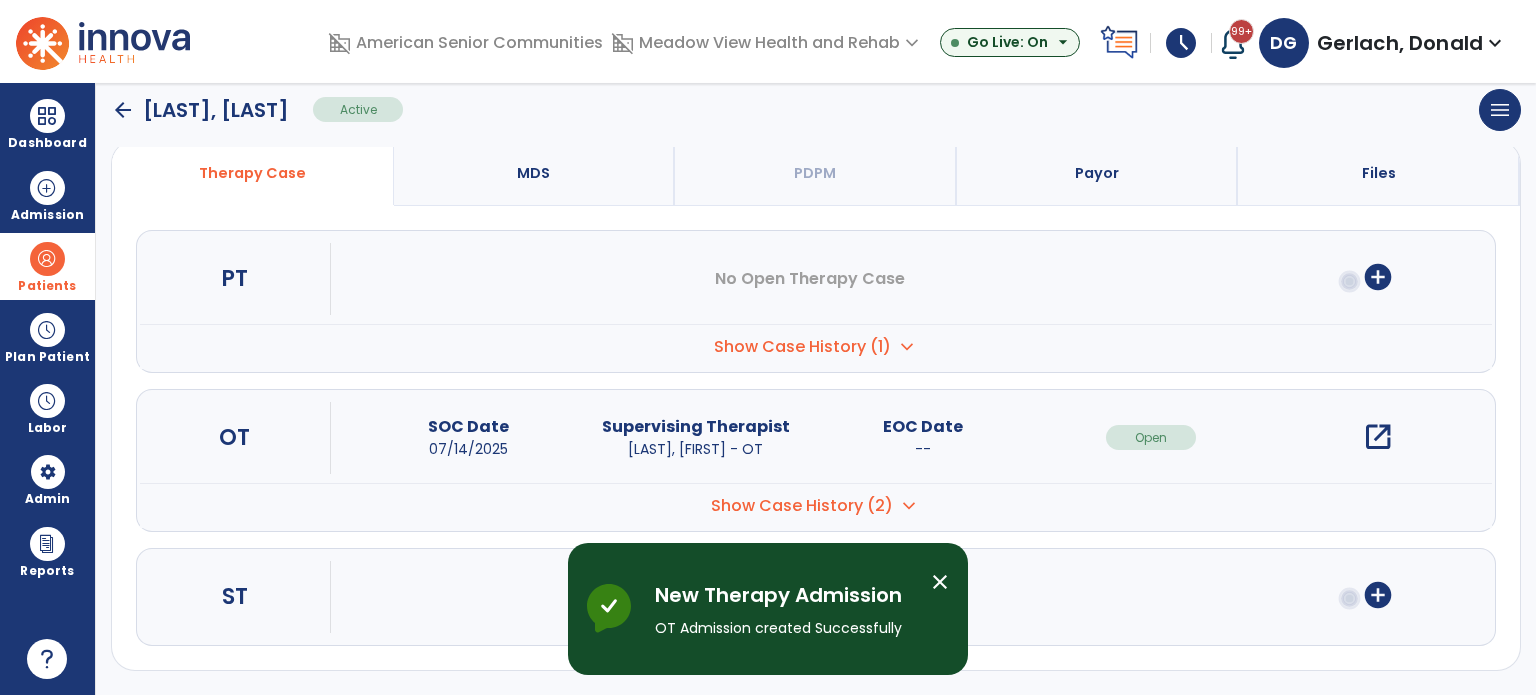scroll, scrollTop: 152, scrollLeft: 0, axis: vertical 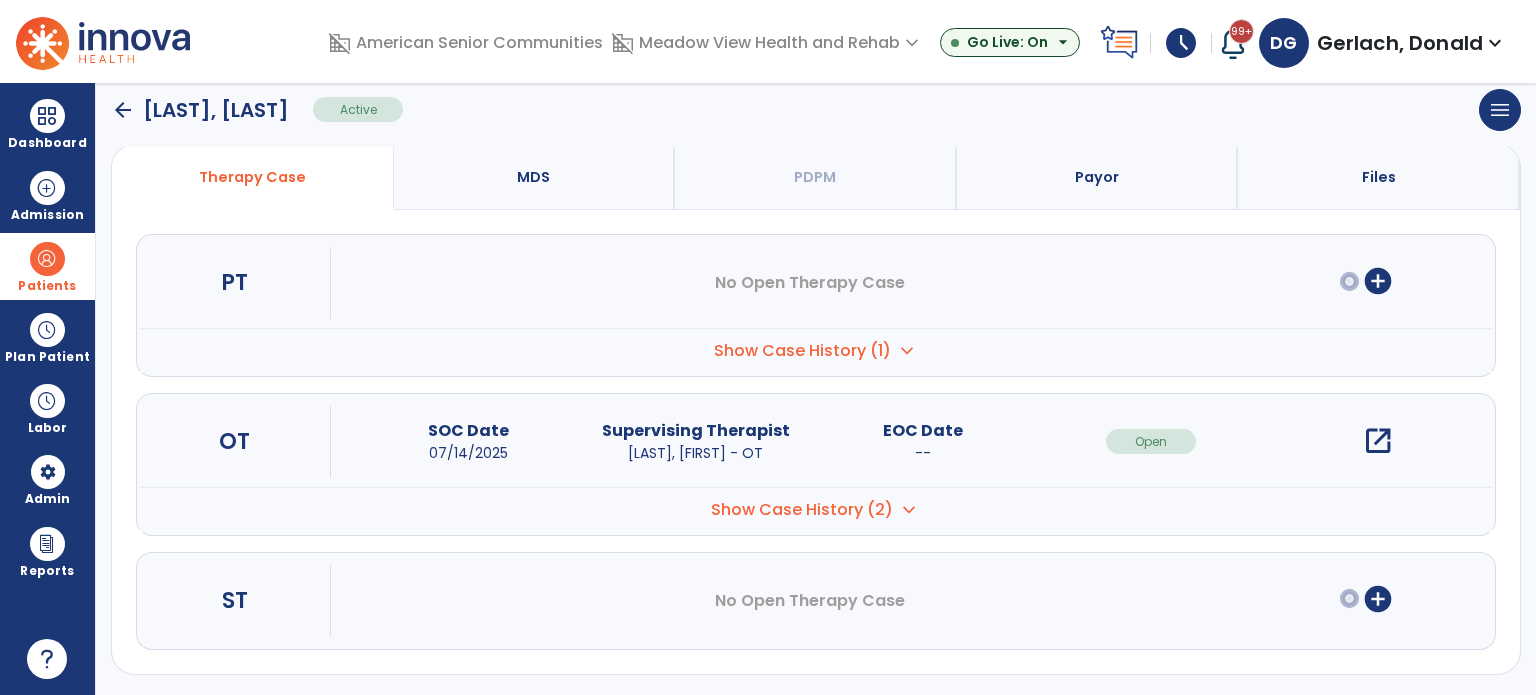 click on "arrow_back" 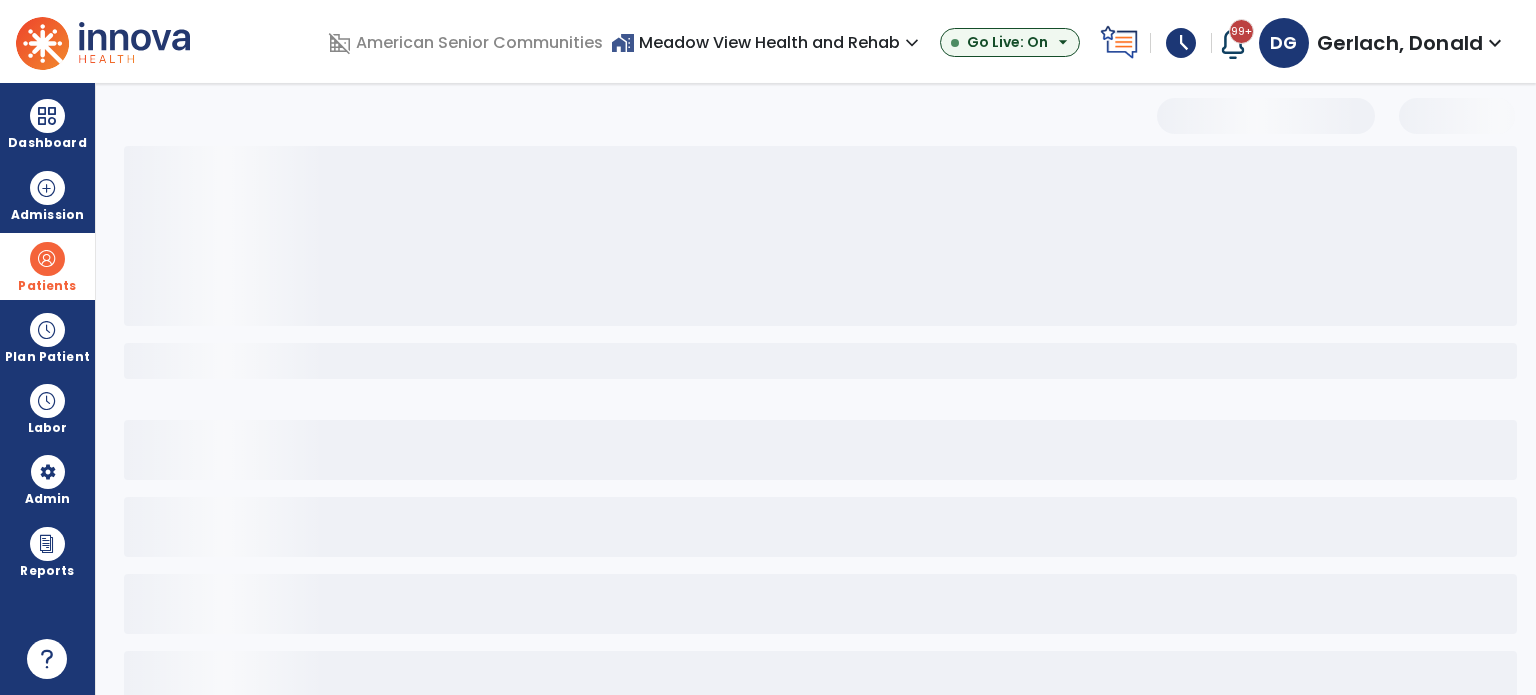 scroll, scrollTop: 46, scrollLeft: 0, axis: vertical 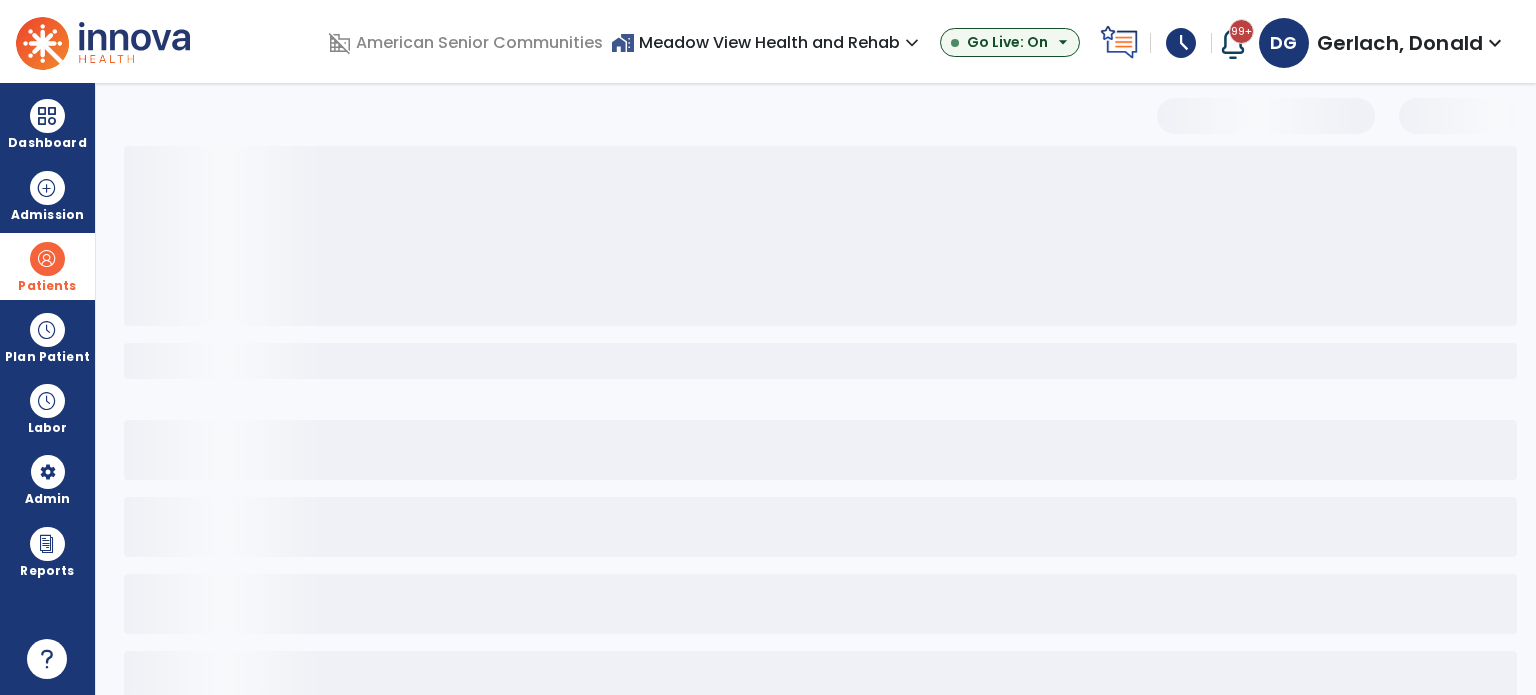 select on "***" 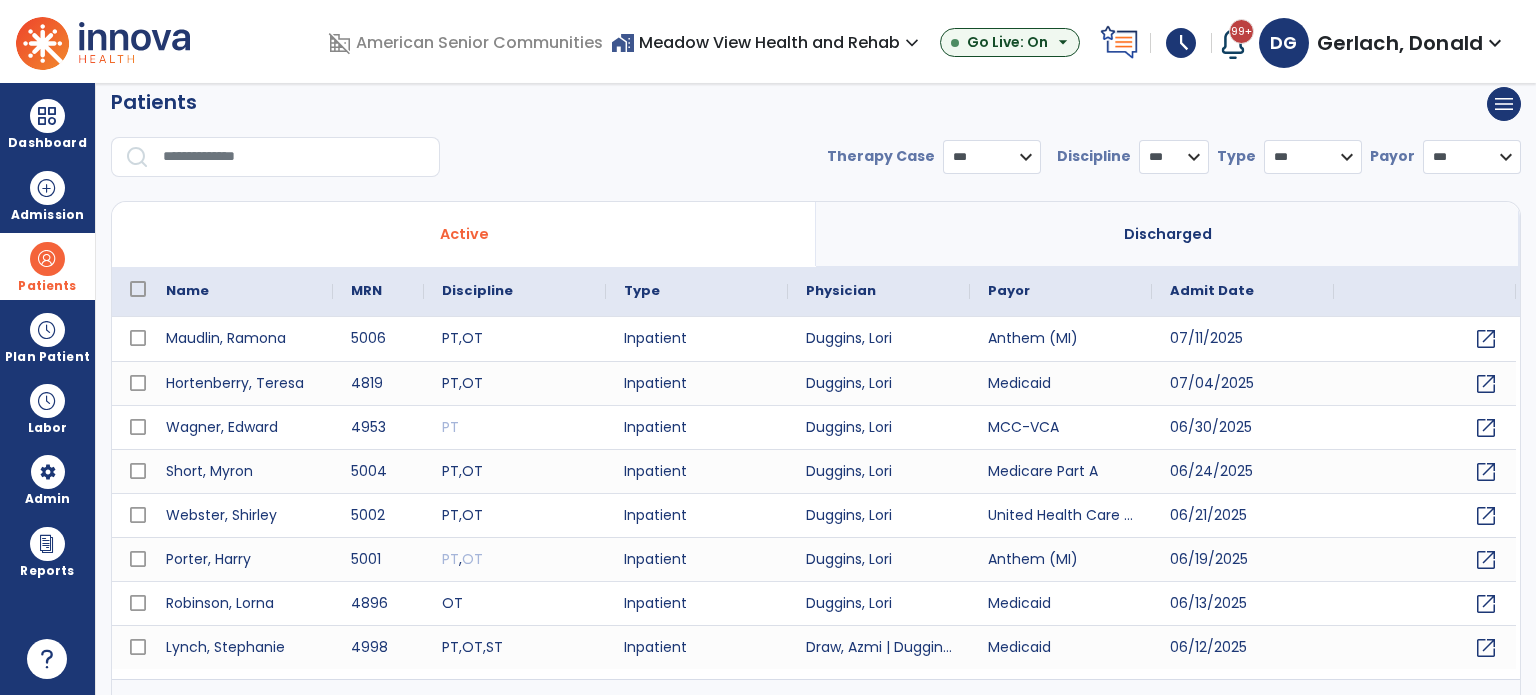 scroll, scrollTop: 0, scrollLeft: 0, axis: both 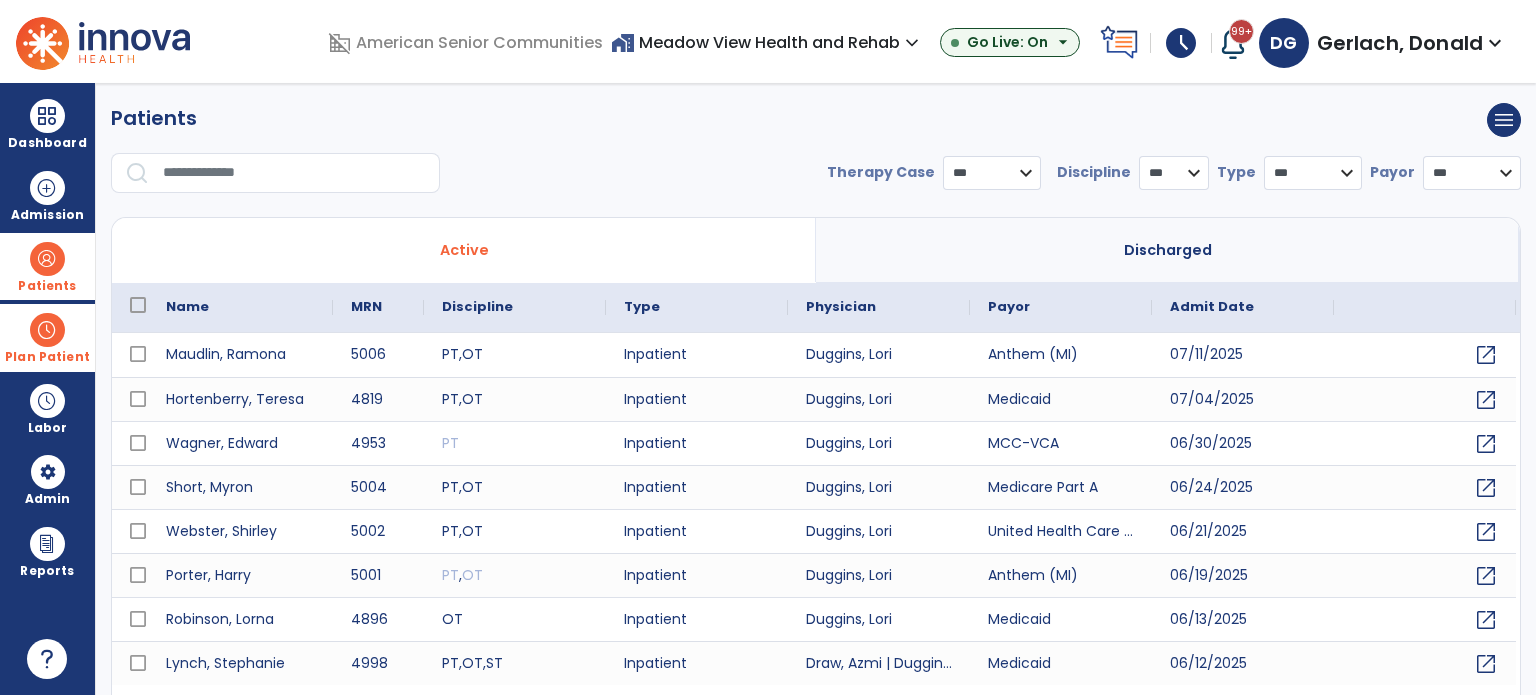 click at bounding box center (47, 330) 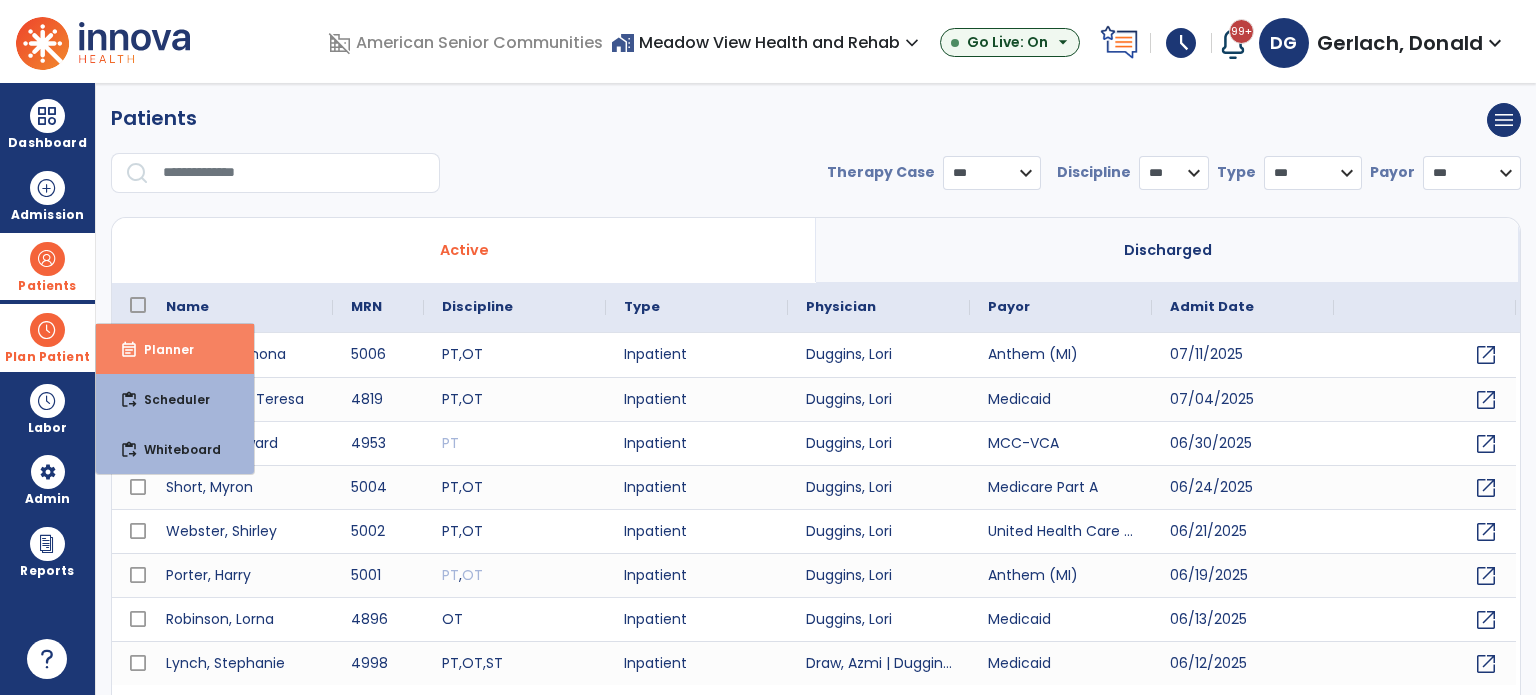 click on "Planner" at bounding box center [161, 349] 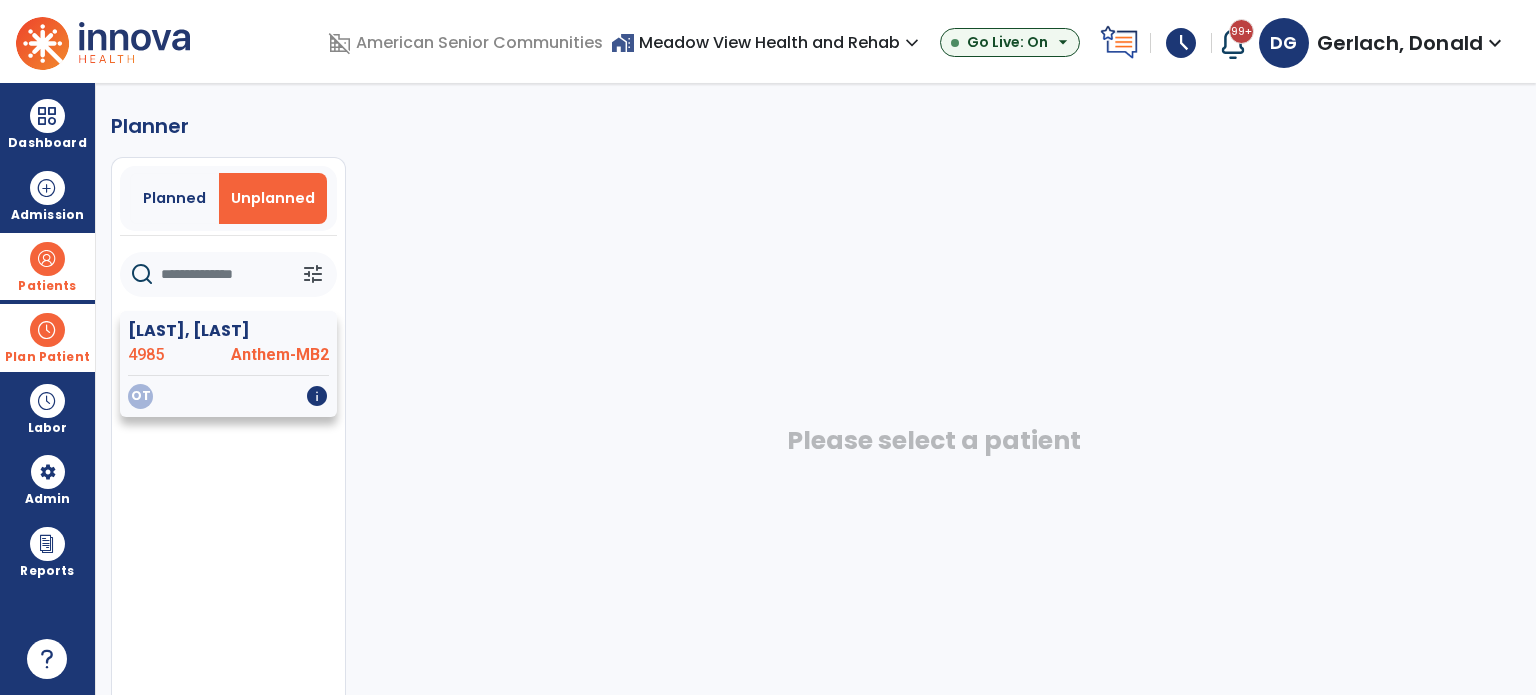 click on "Kirby, Clifford" 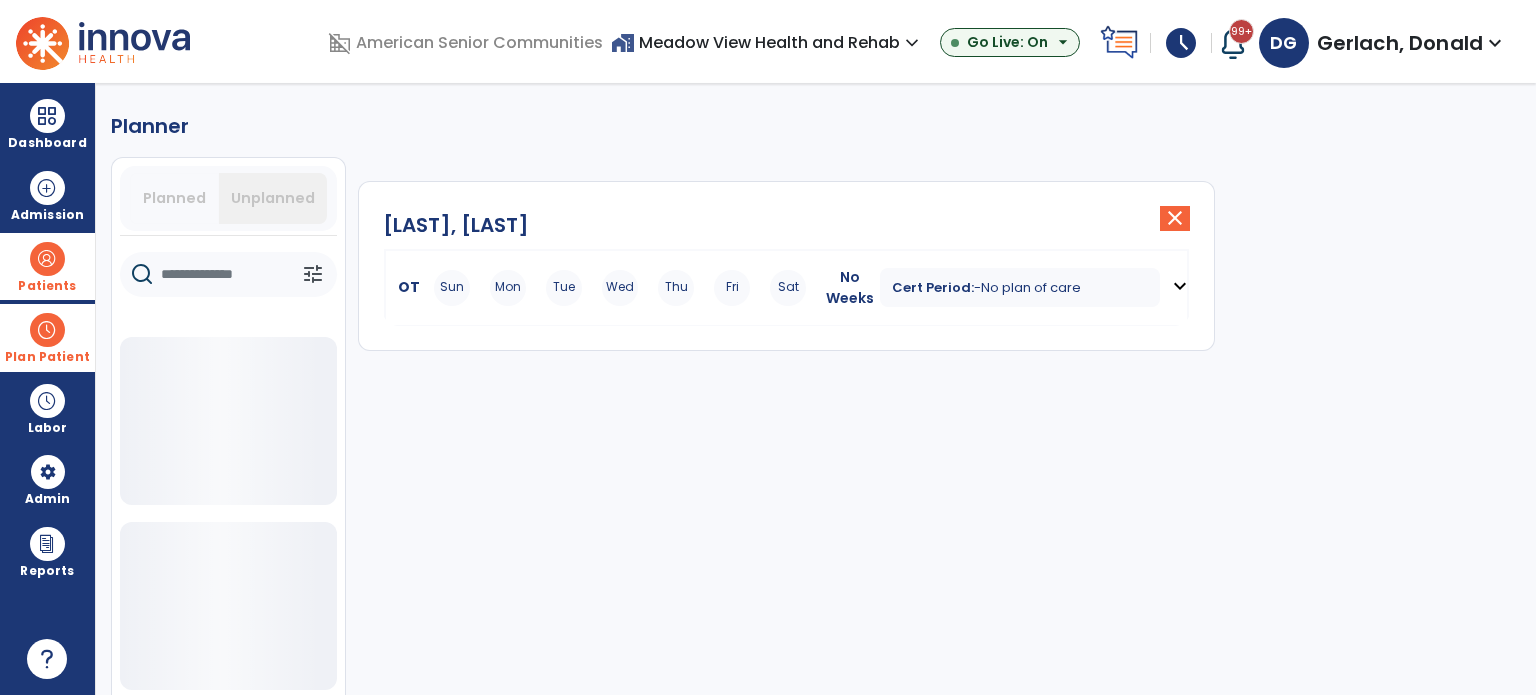 click on "Mon" at bounding box center (508, 288) 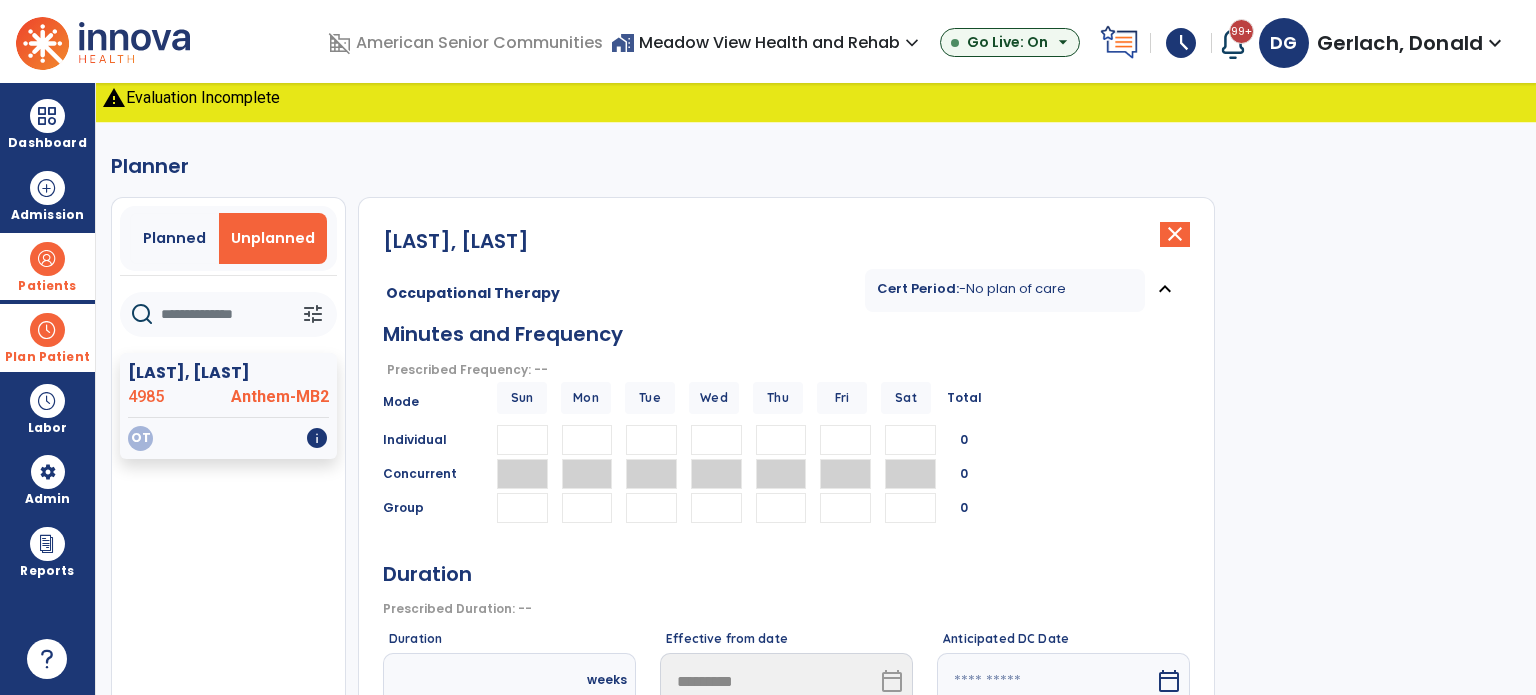 click at bounding box center [587, 440] 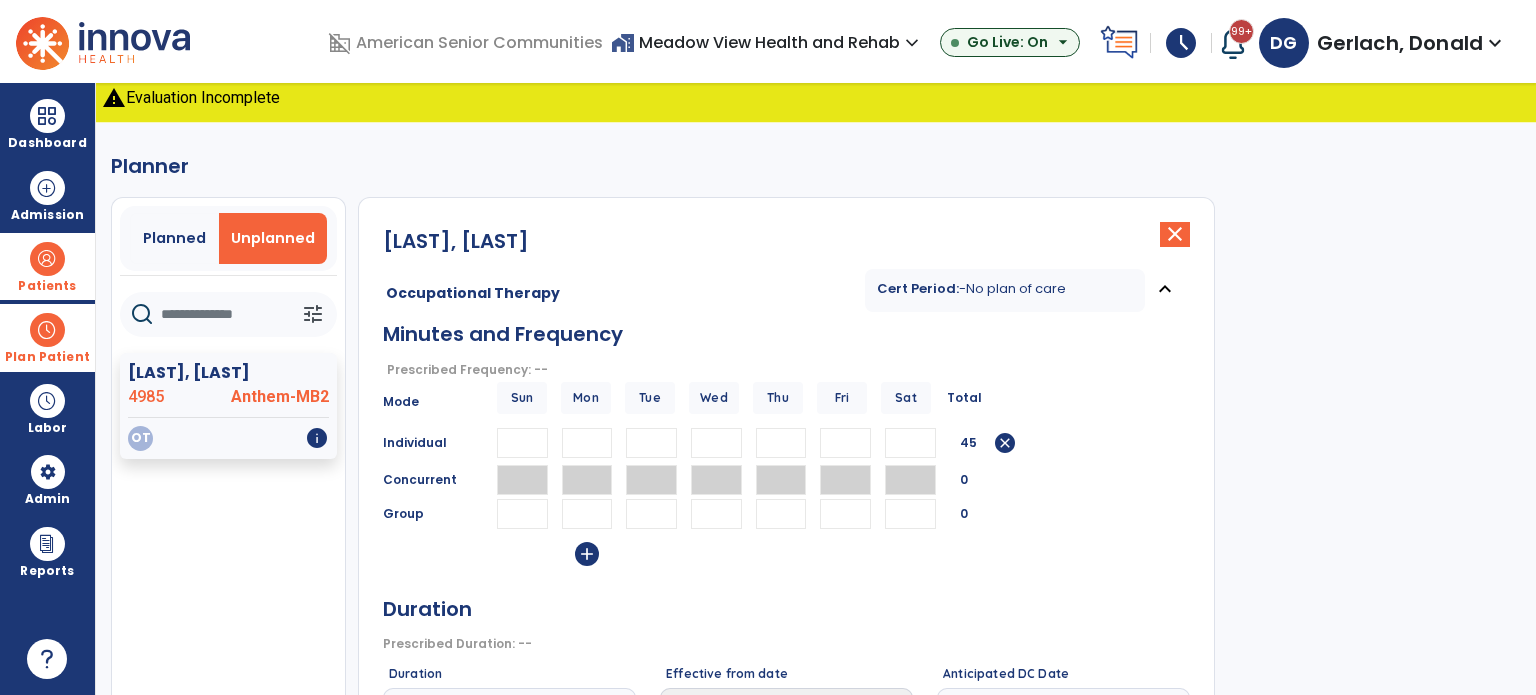 type on "**" 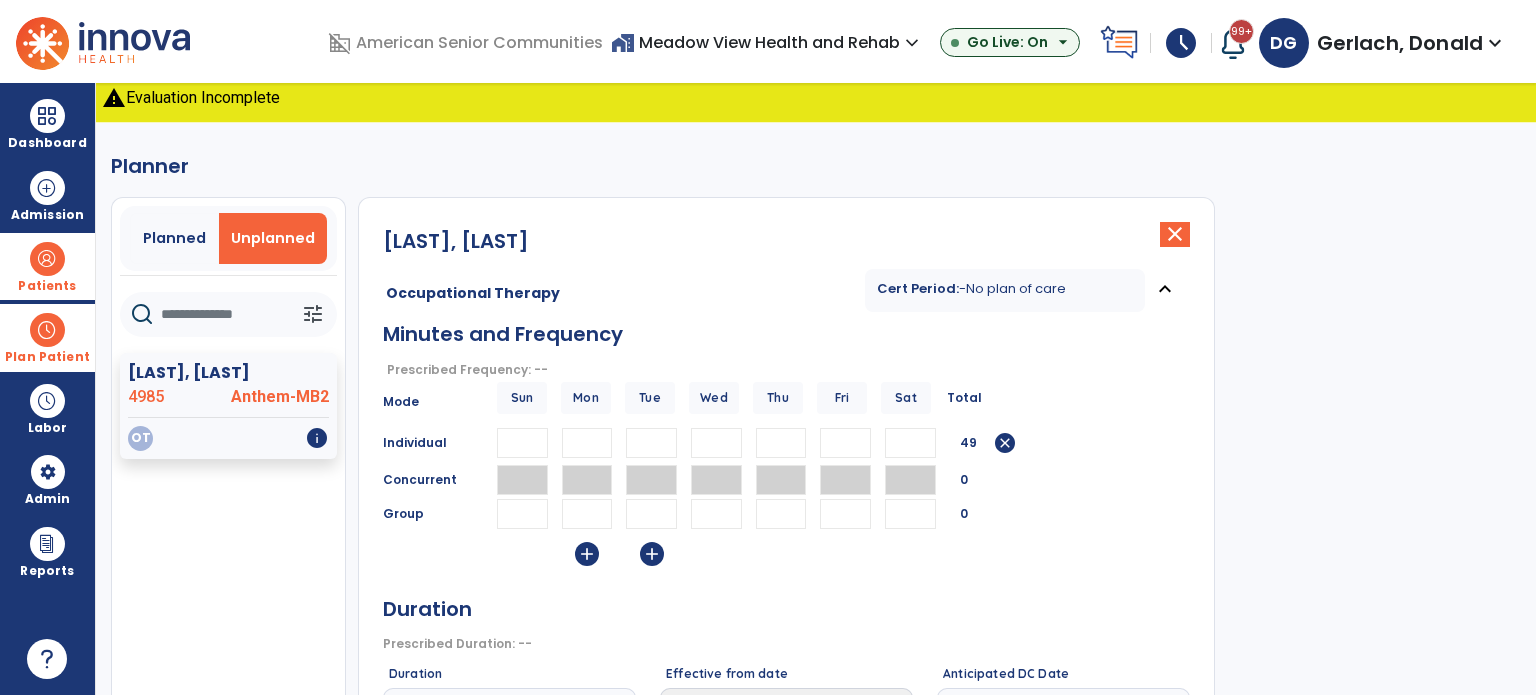 type on "**" 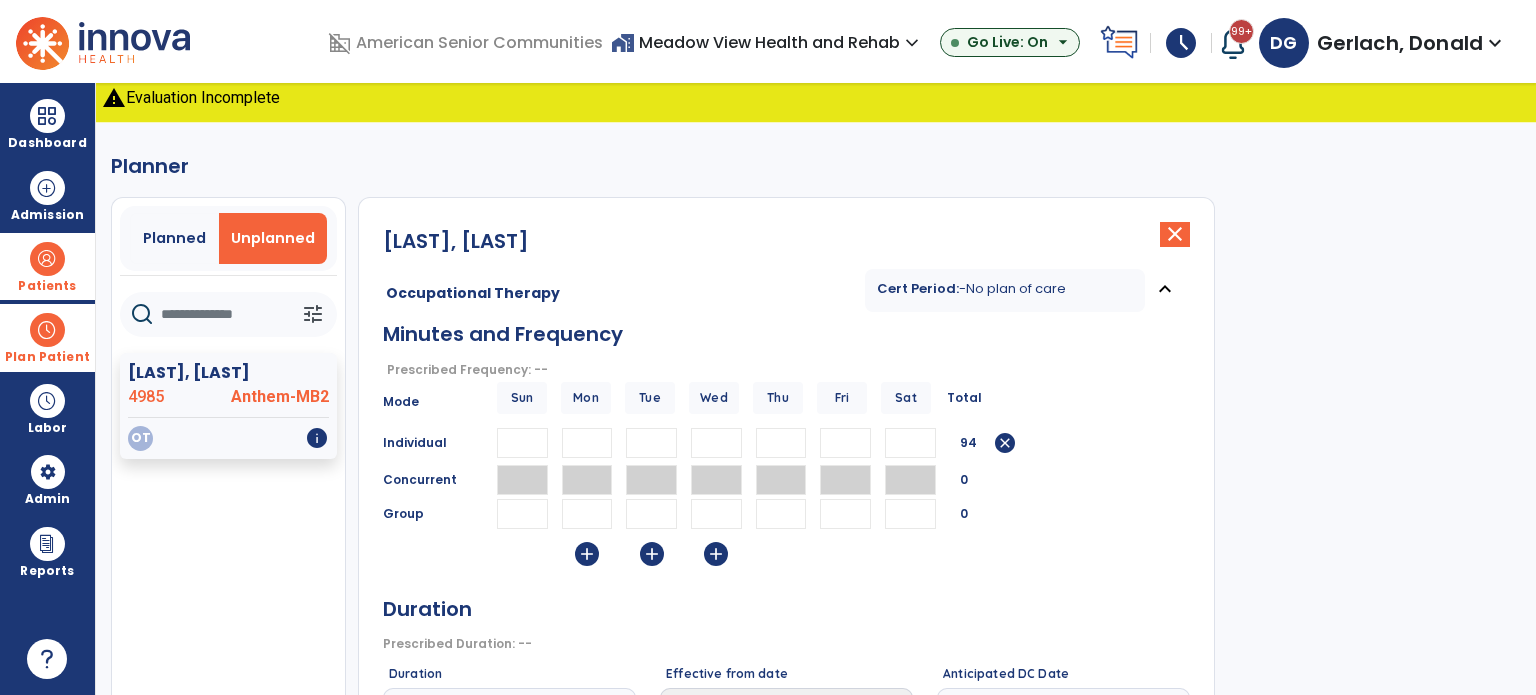 type on "**" 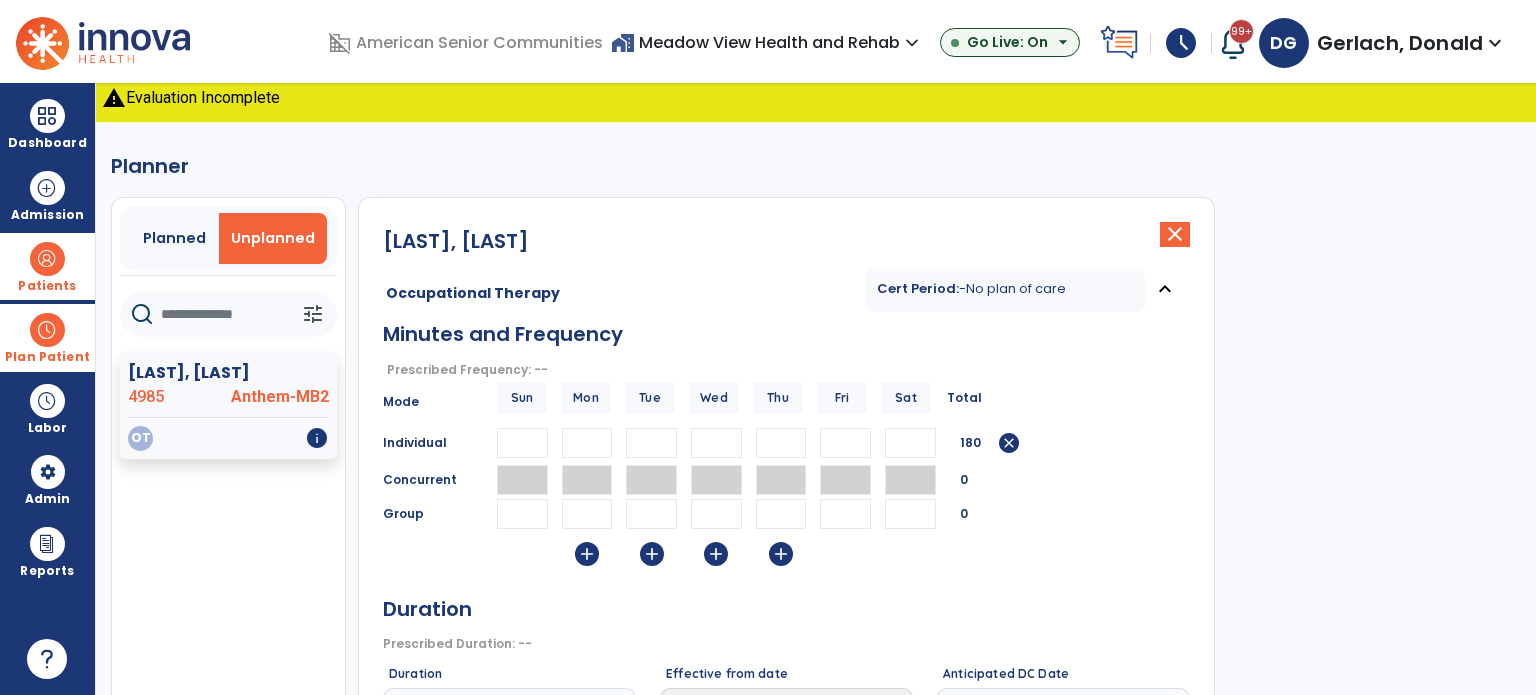 type on "**" 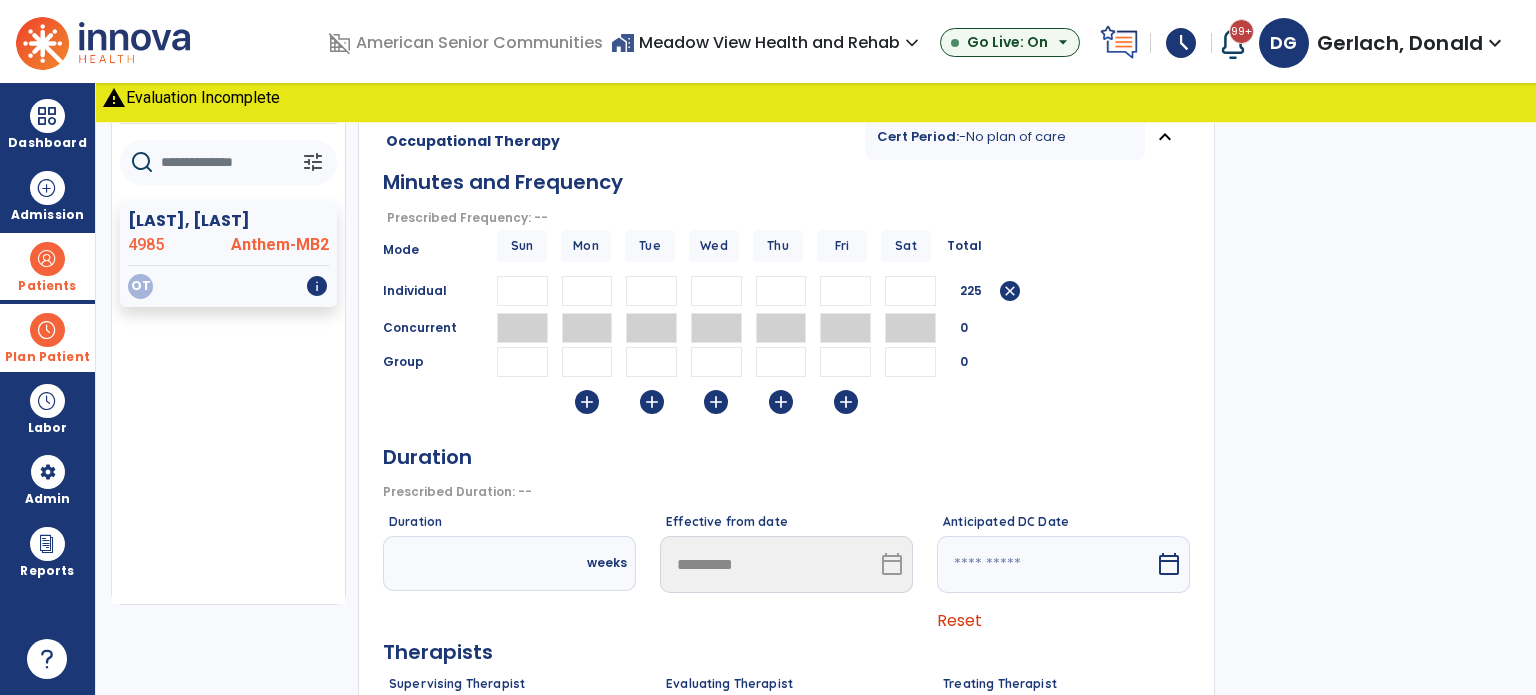 scroll, scrollTop: 348, scrollLeft: 0, axis: vertical 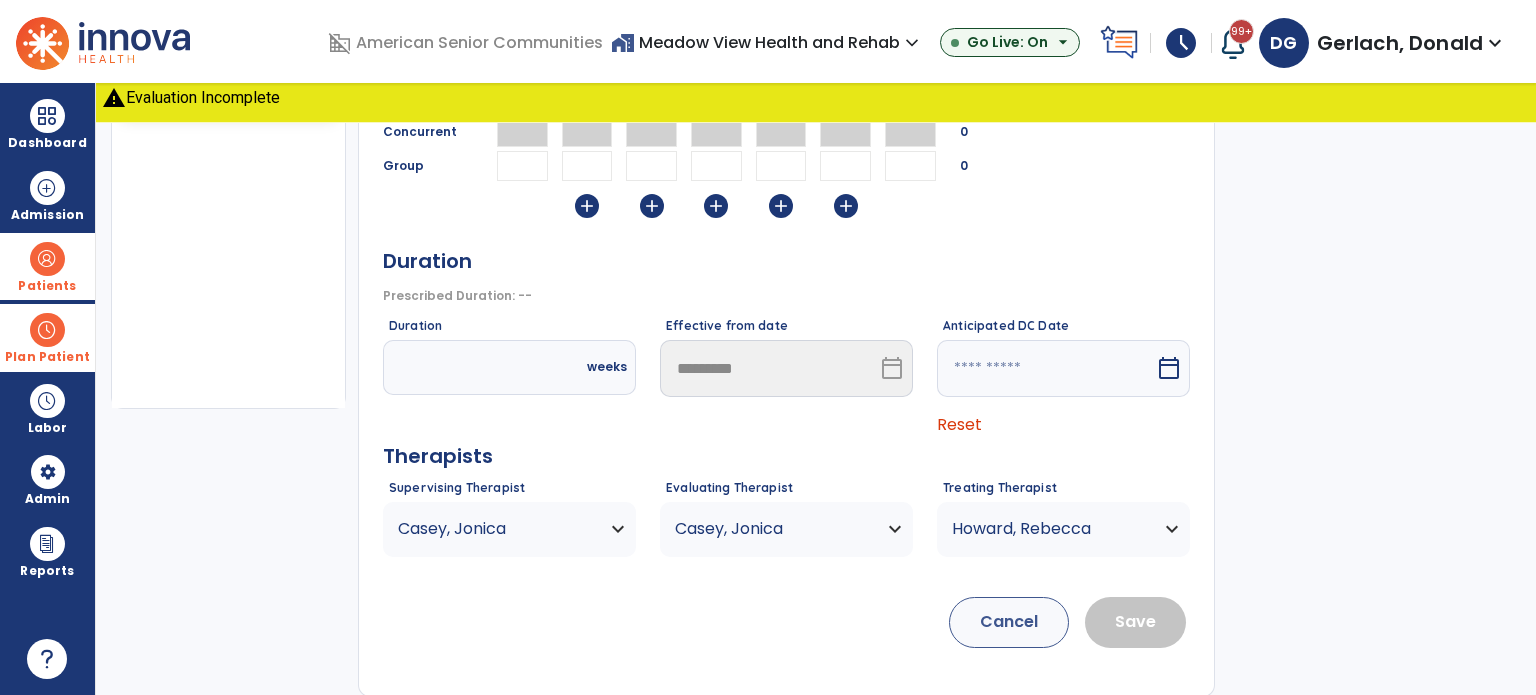 type on "**" 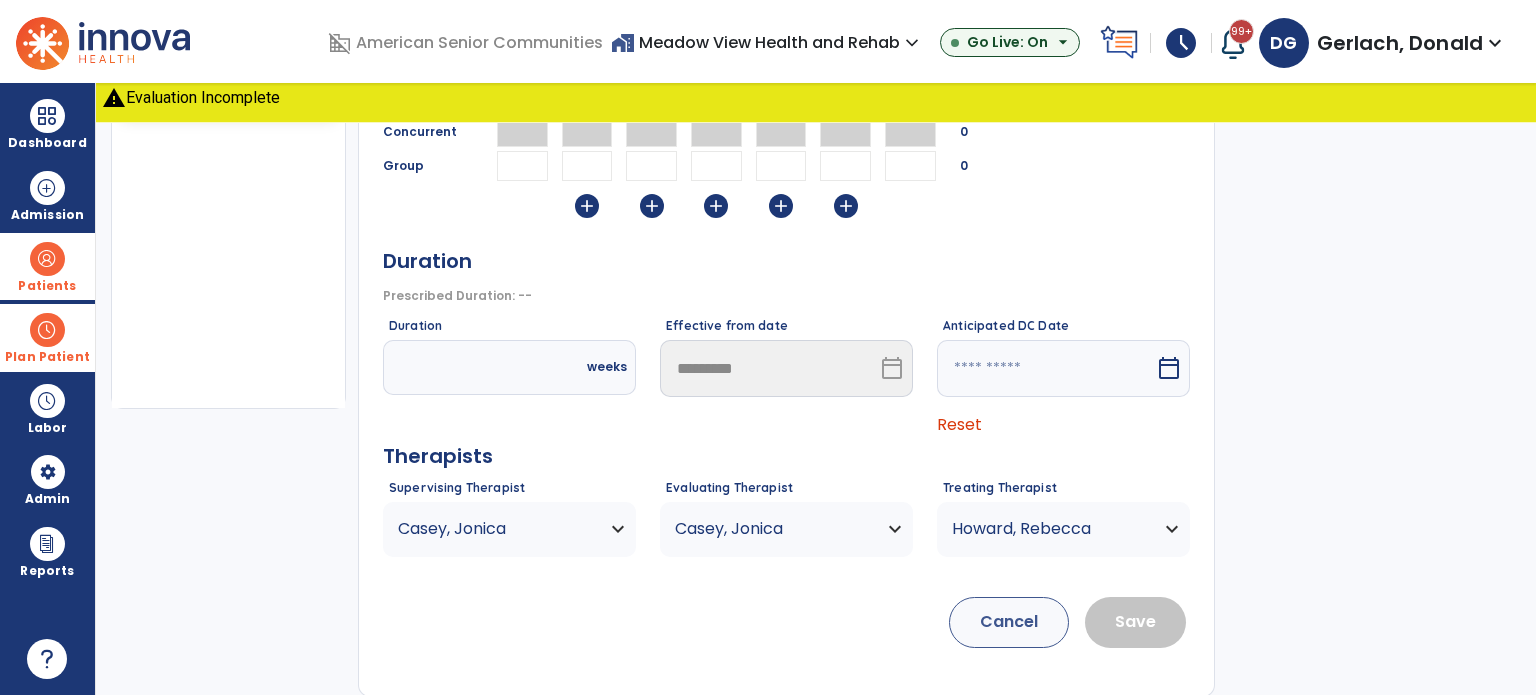 click at bounding box center [465, 367] 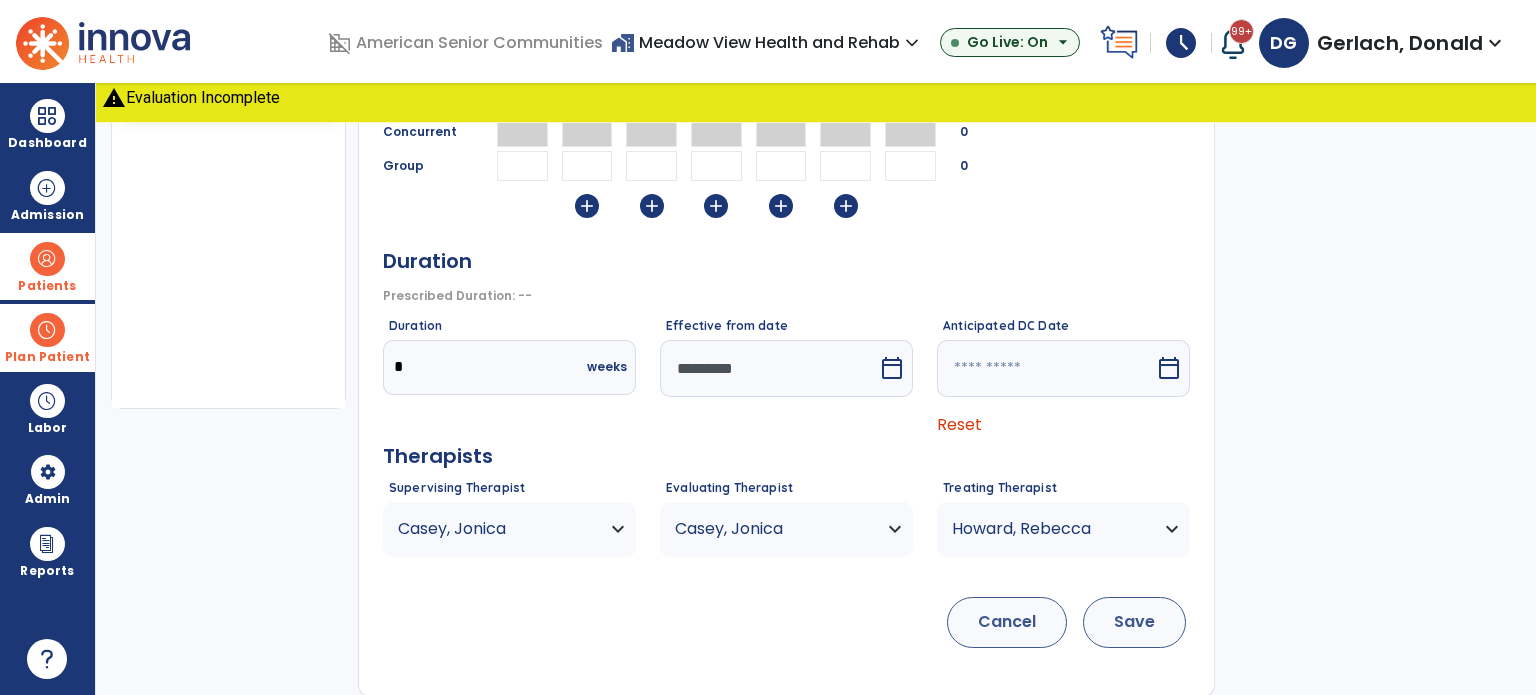 type on "*" 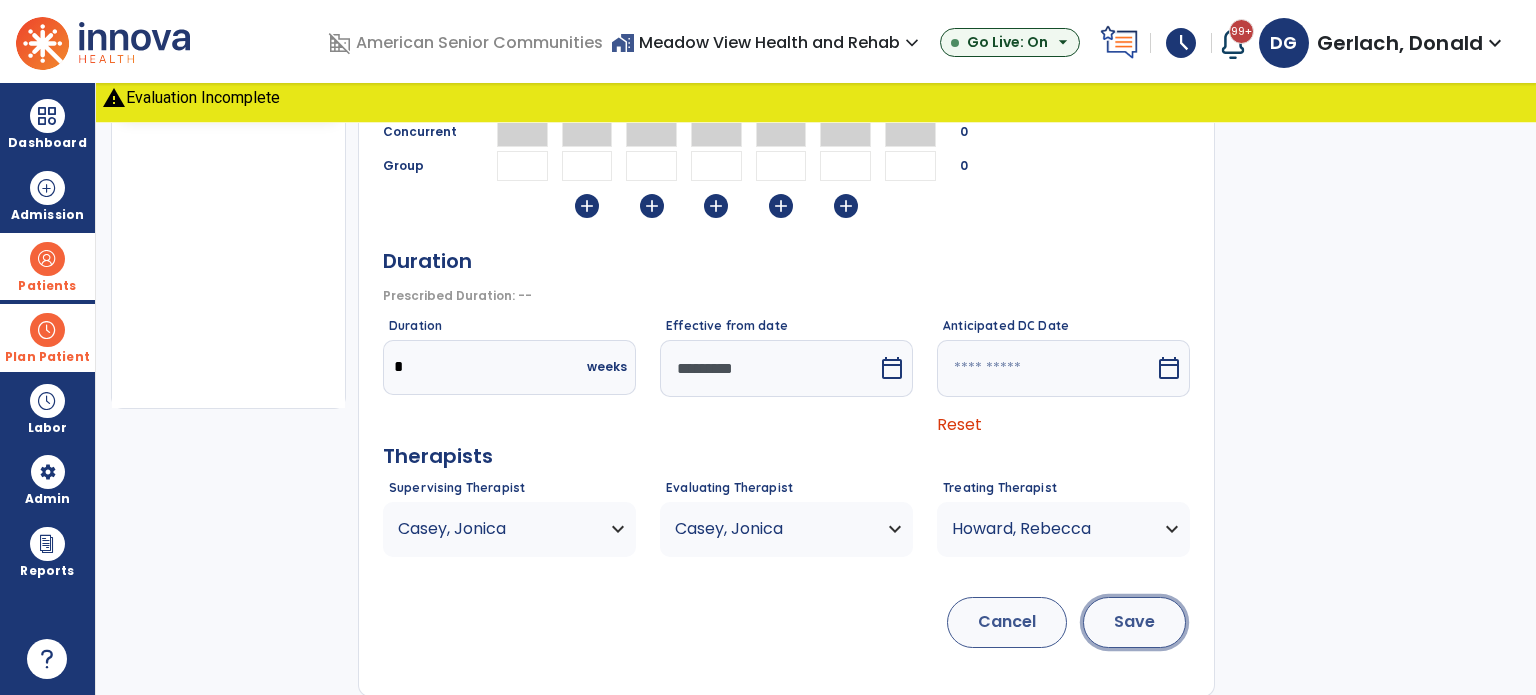 click on "Save" at bounding box center (1134, 622) 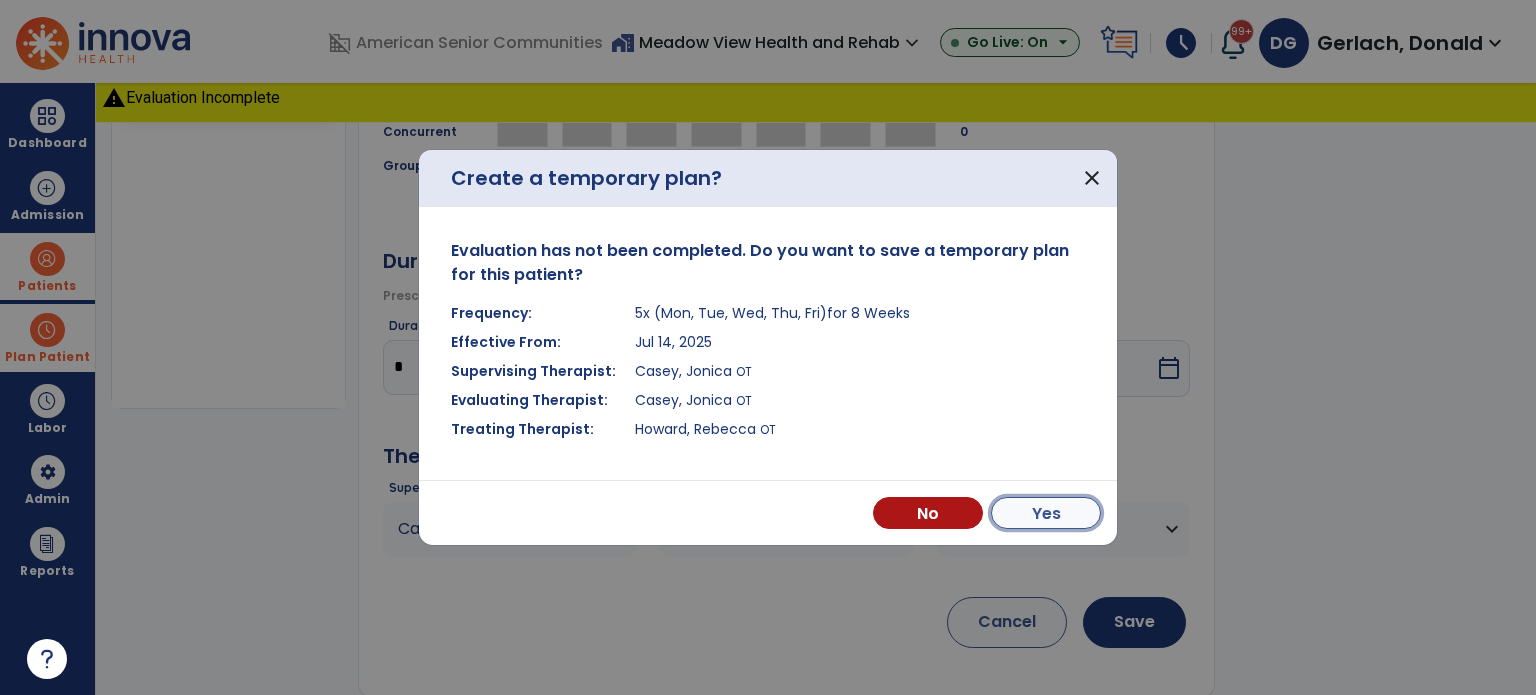click on "Yes" at bounding box center (1046, 513) 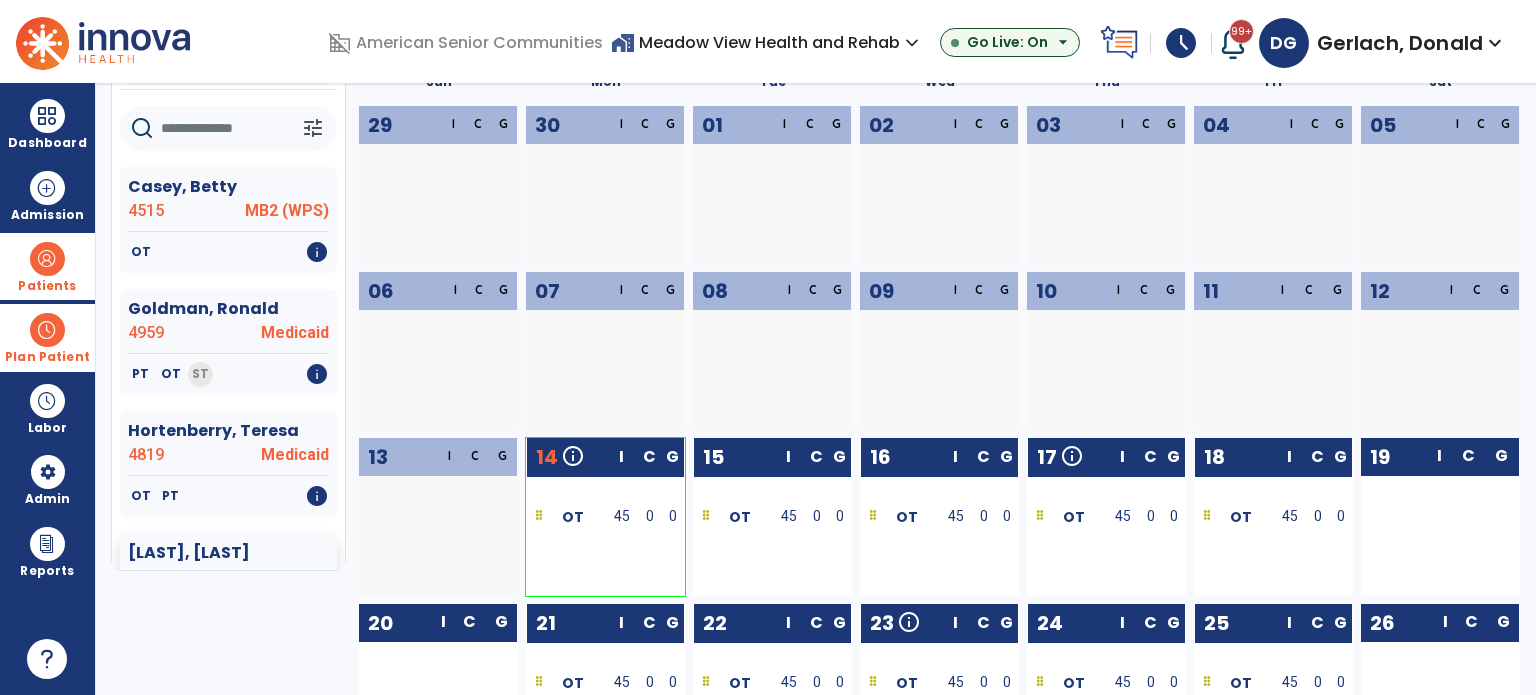 scroll, scrollTop: 0, scrollLeft: 0, axis: both 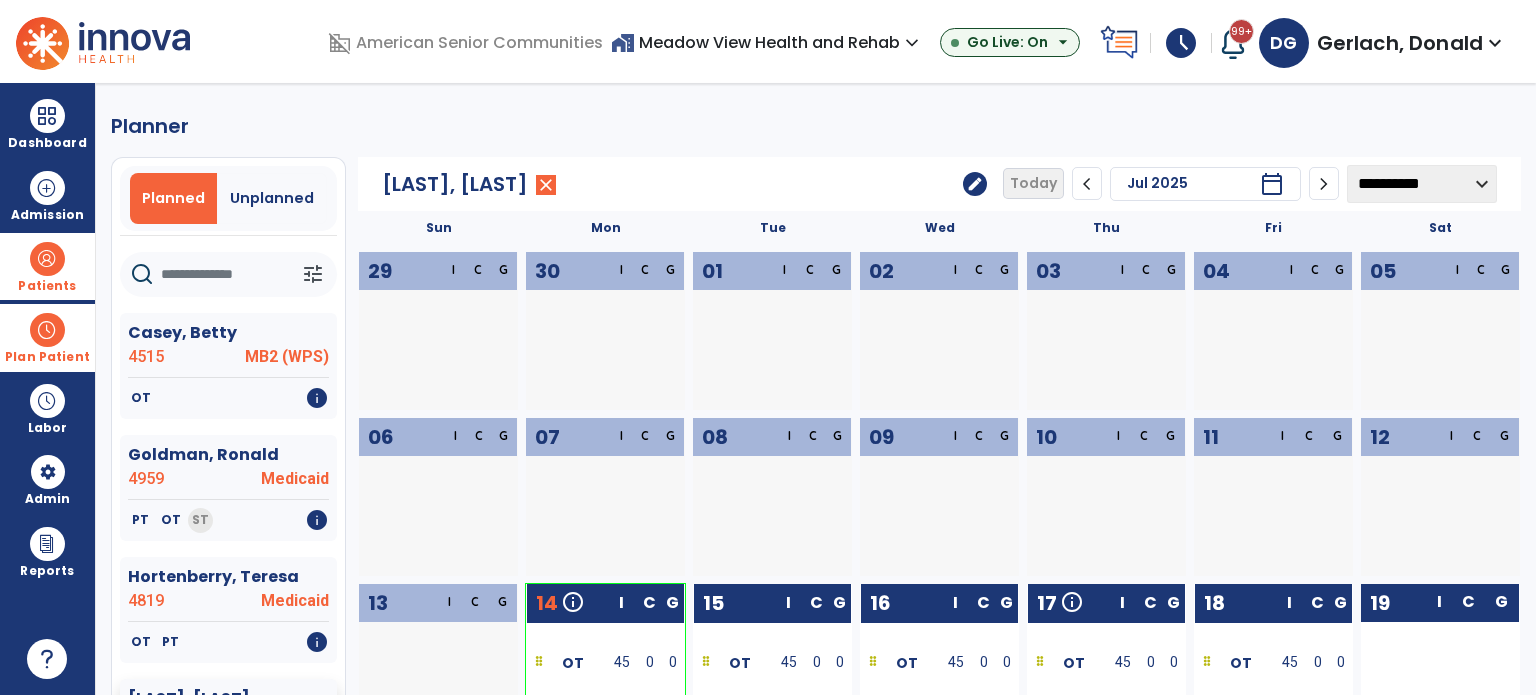 click on "home_work   Meadow View Health and Rehab   expand_more" at bounding box center [767, 42] 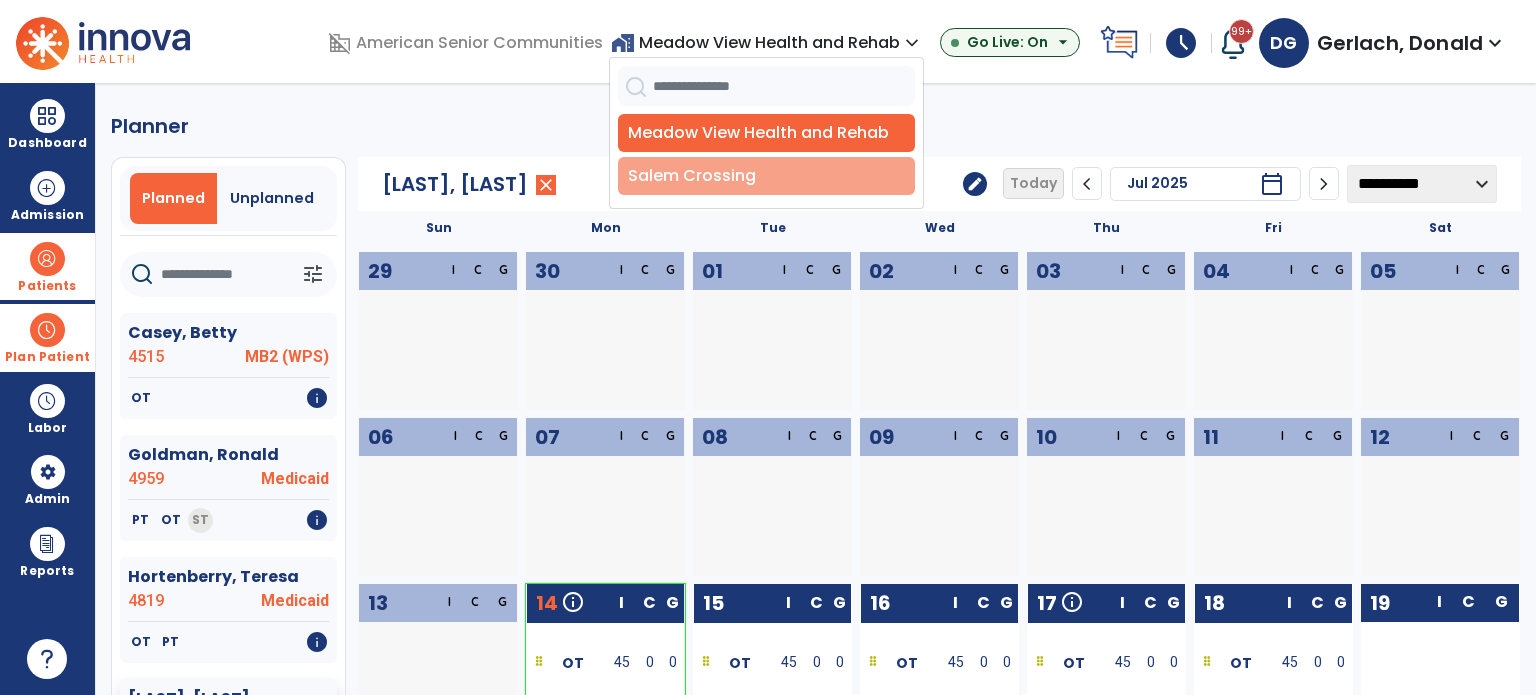 click on "Salem Crossing" at bounding box center [766, 176] 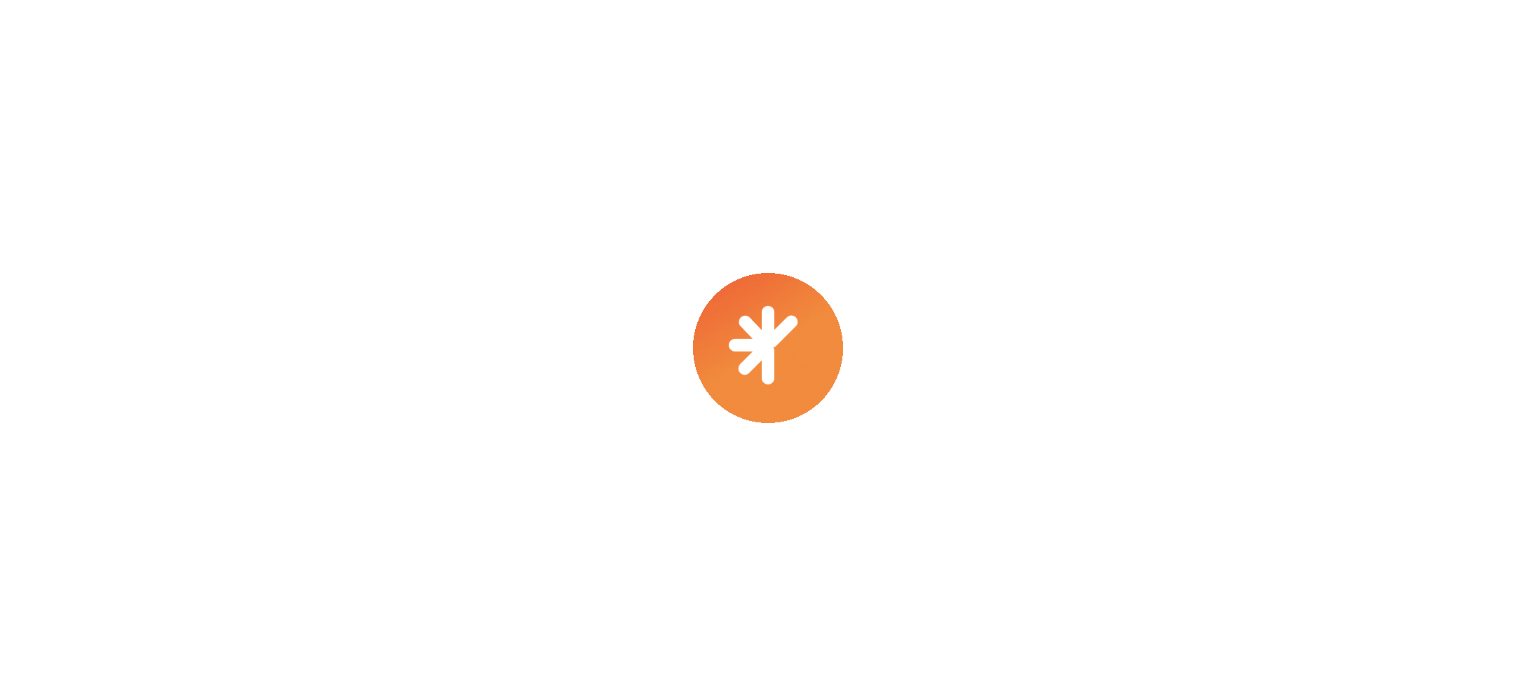 scroll, scrollTop: 0, scrollLeft: 0, axis: both 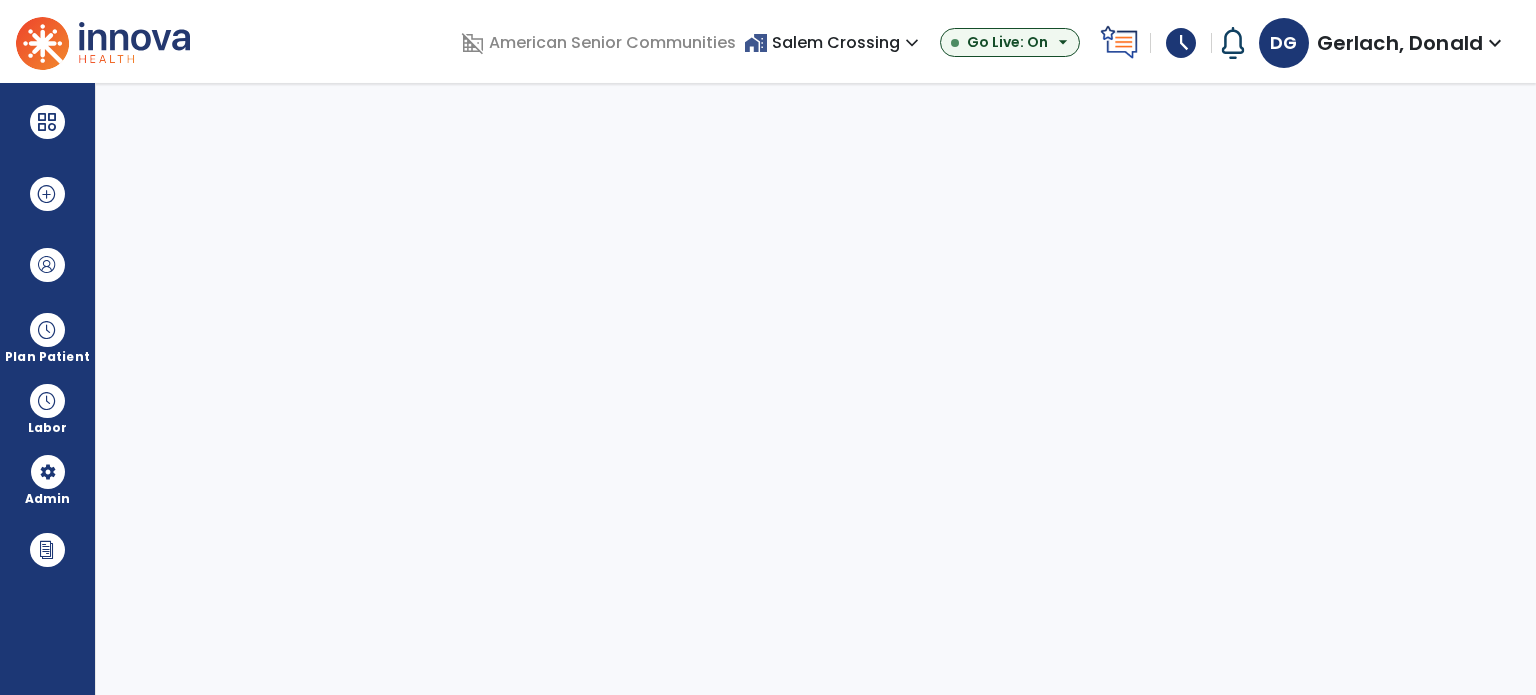 select on "***" 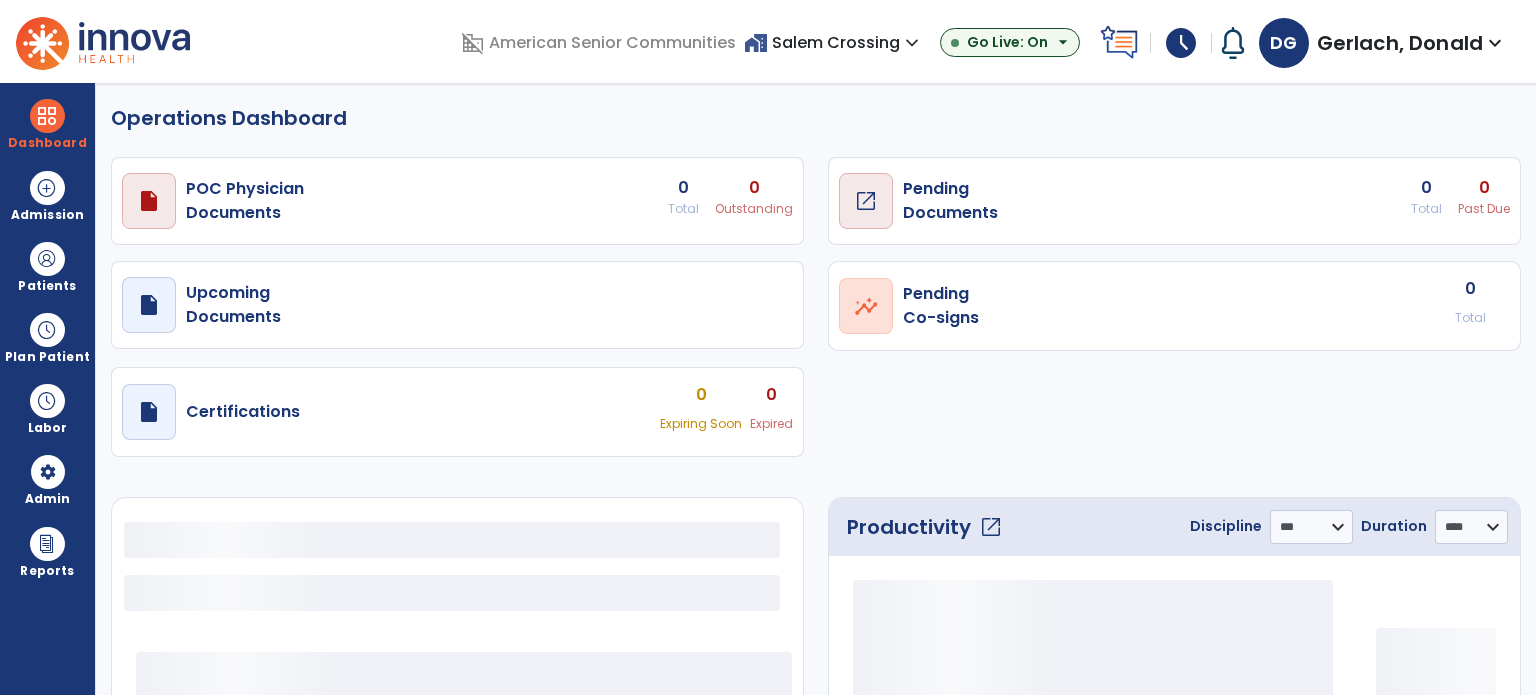 select on "***" 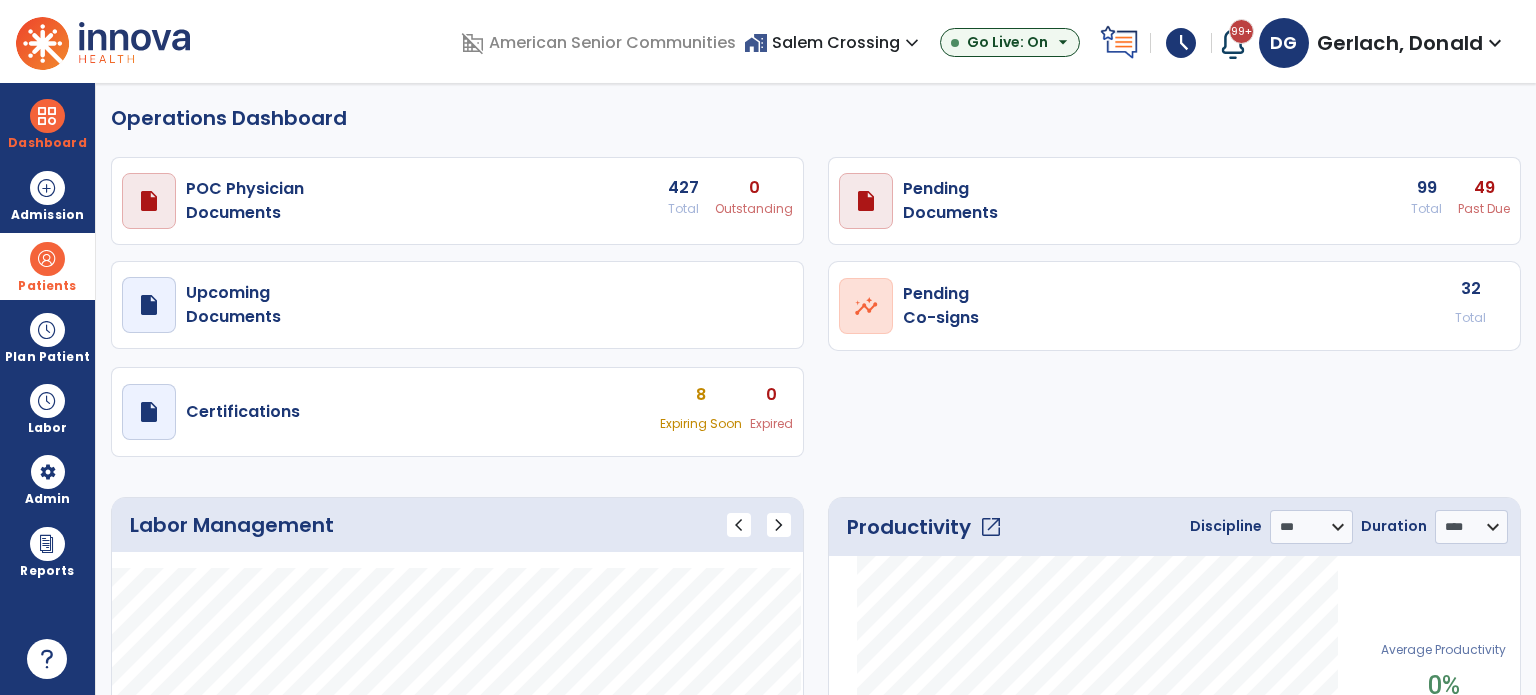 click on "Patients" at bounding box center [47, 266] 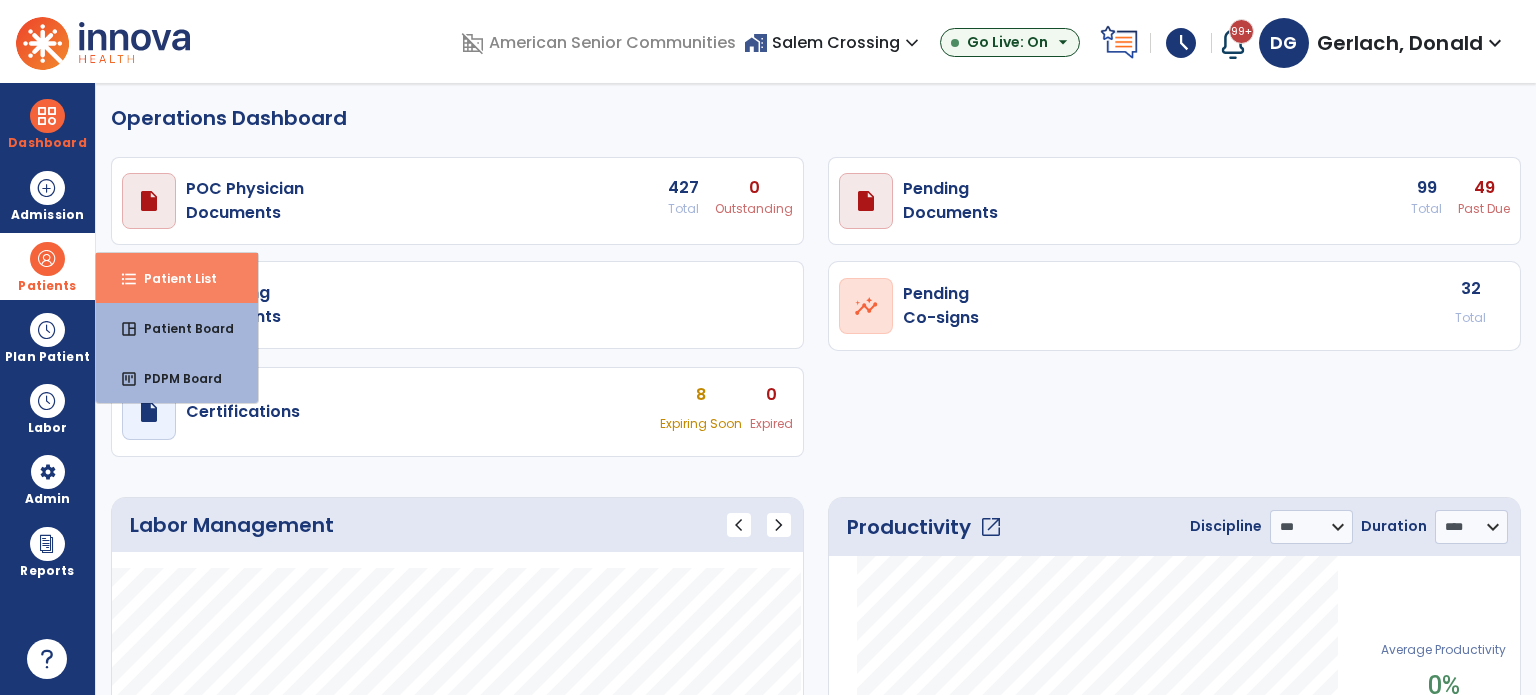 click on "Patient List" at bounding box center [172, 278] 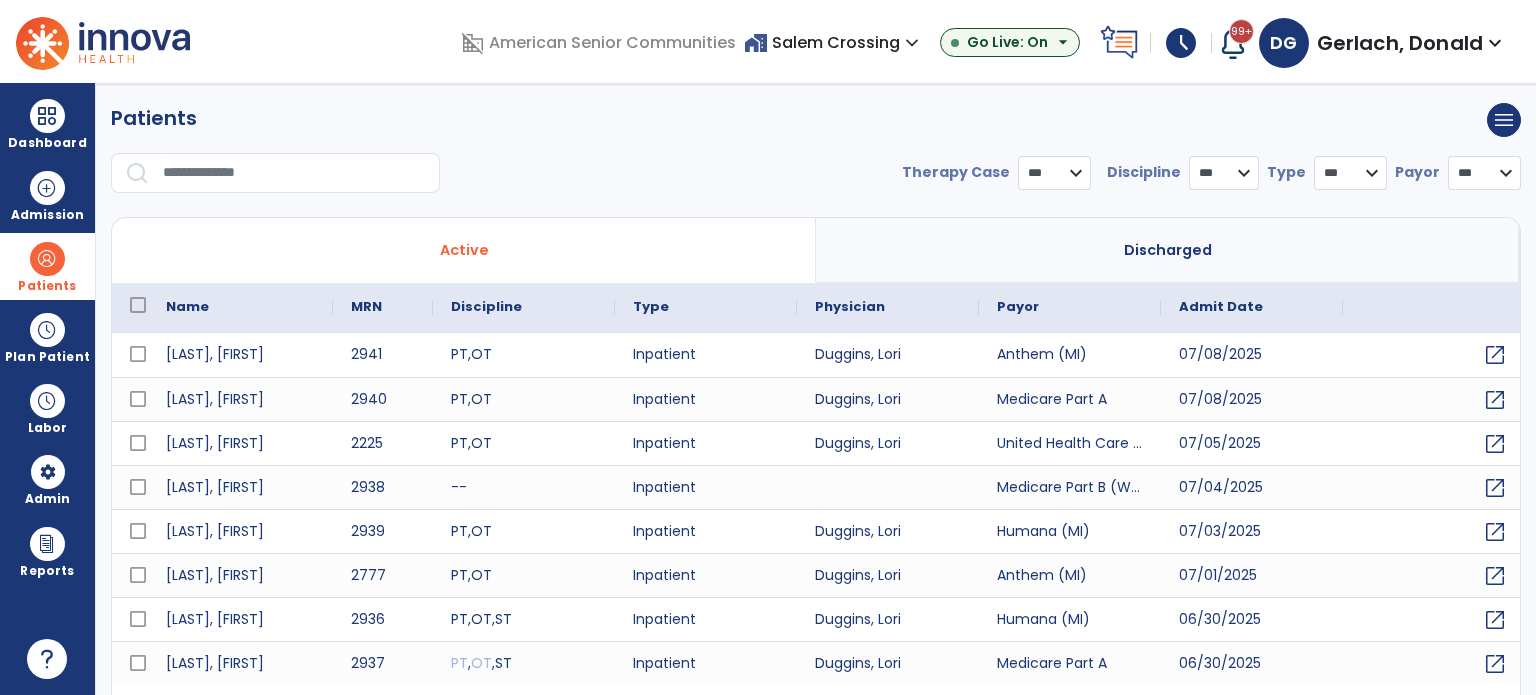 select on "***" 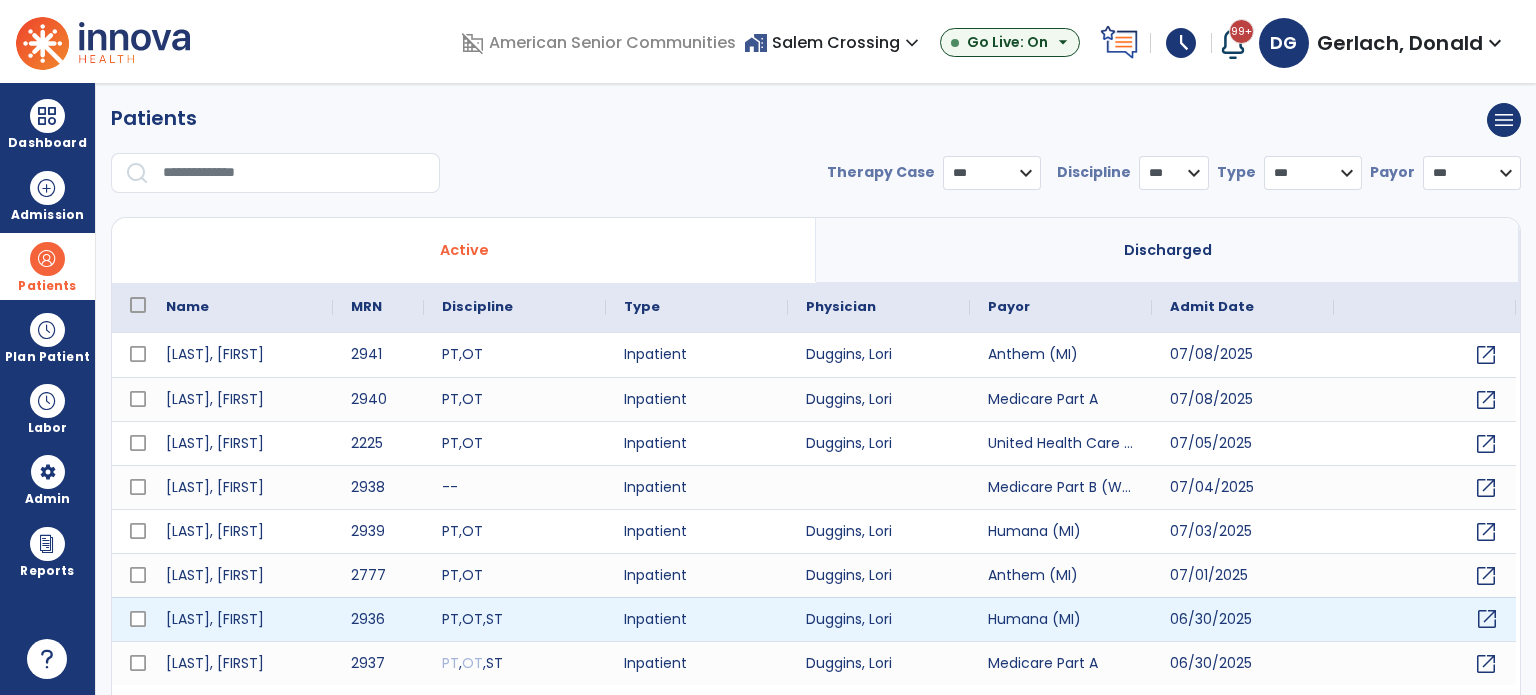 click on "open_in_new" at bounding box center [1487, 619] 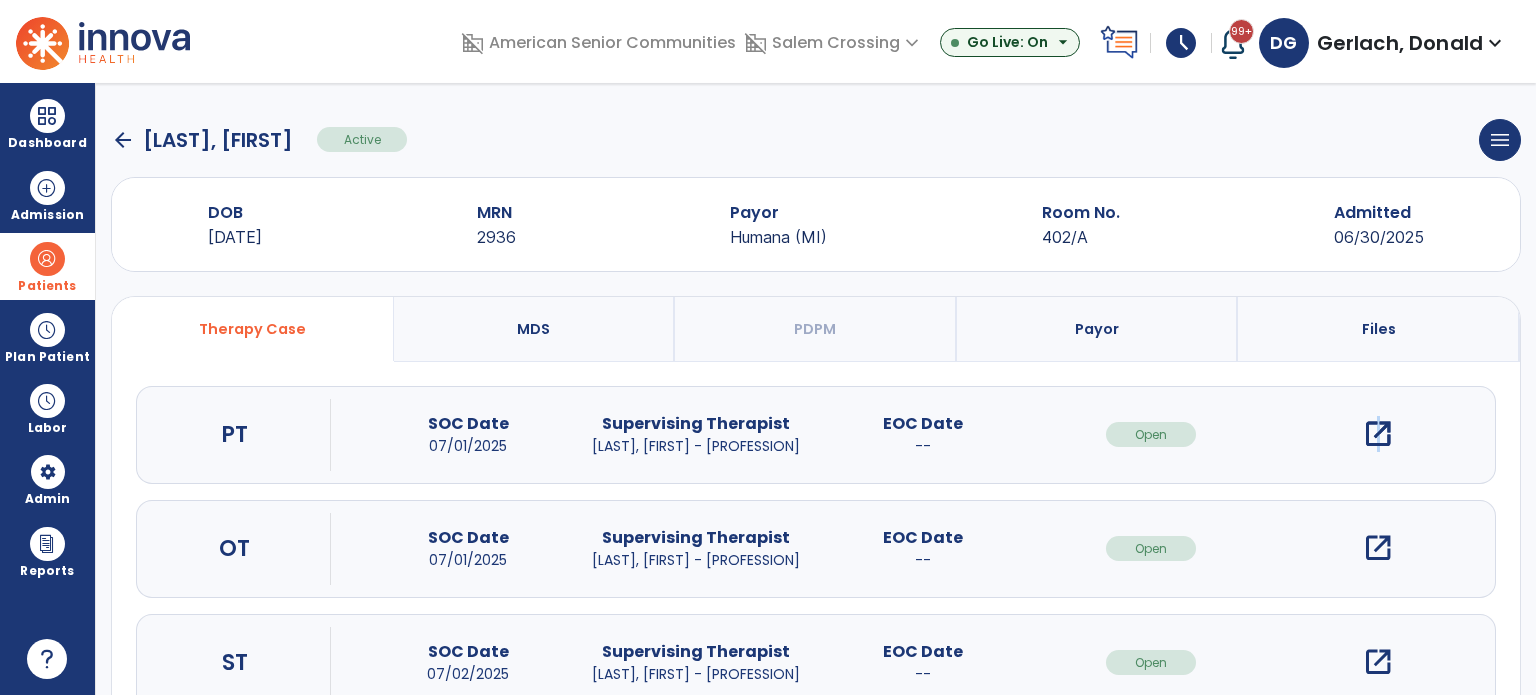 click on "open_in_new" at bounding box center [1378, 434] 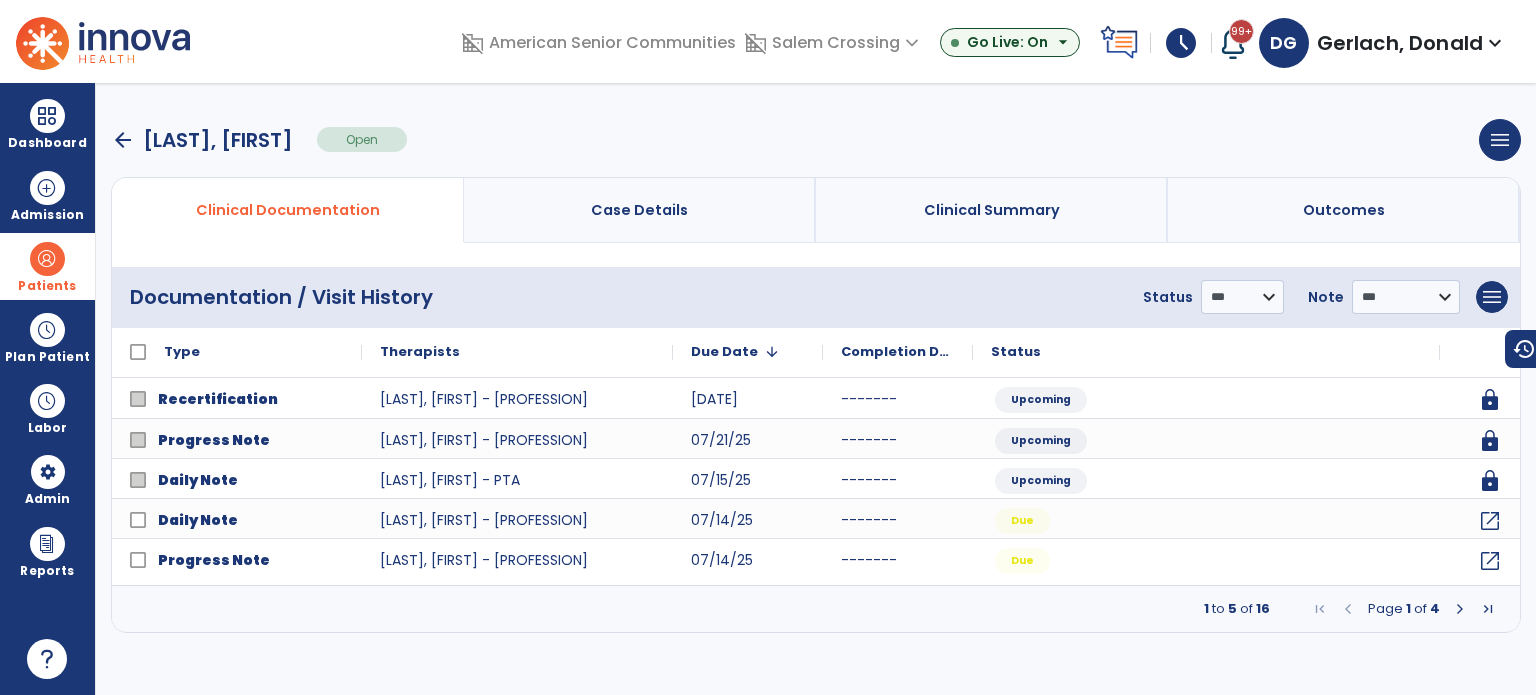 click at bounding box center [1460, 609] 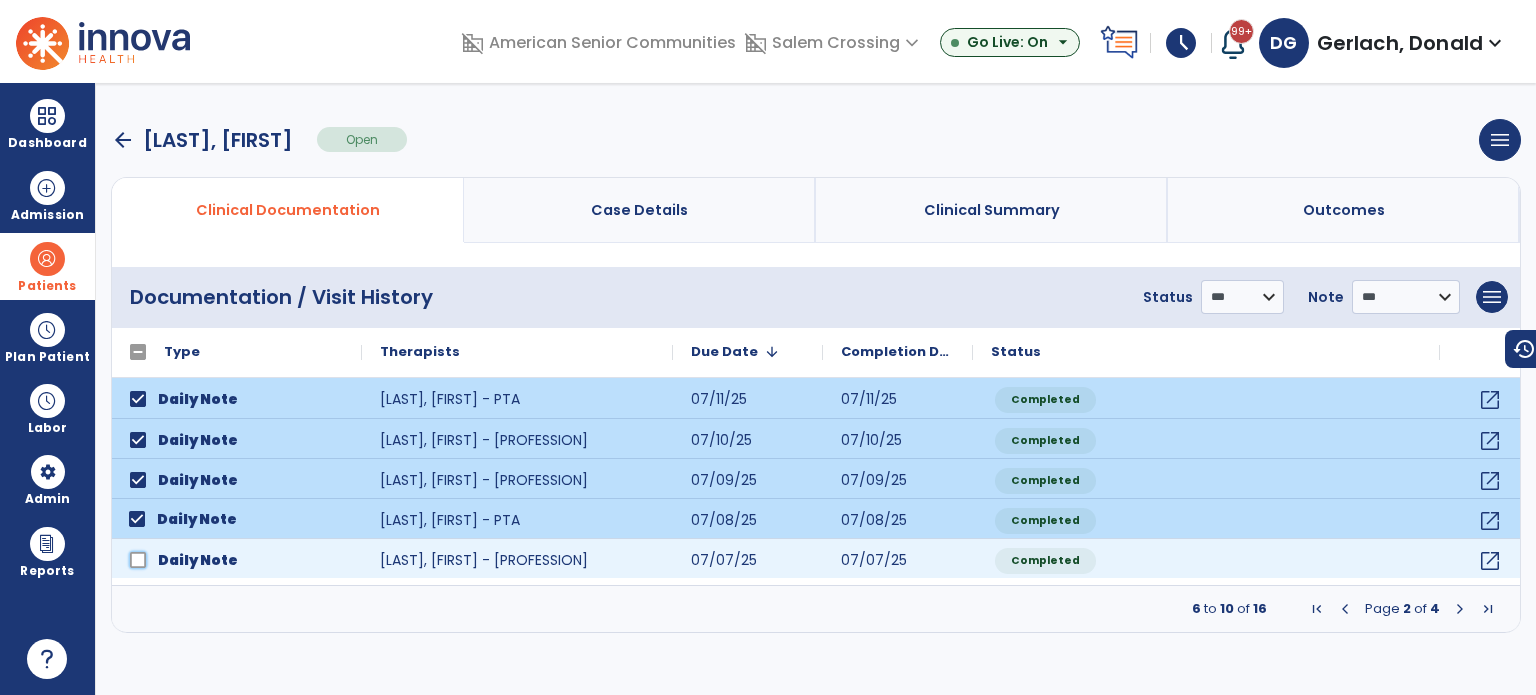 click 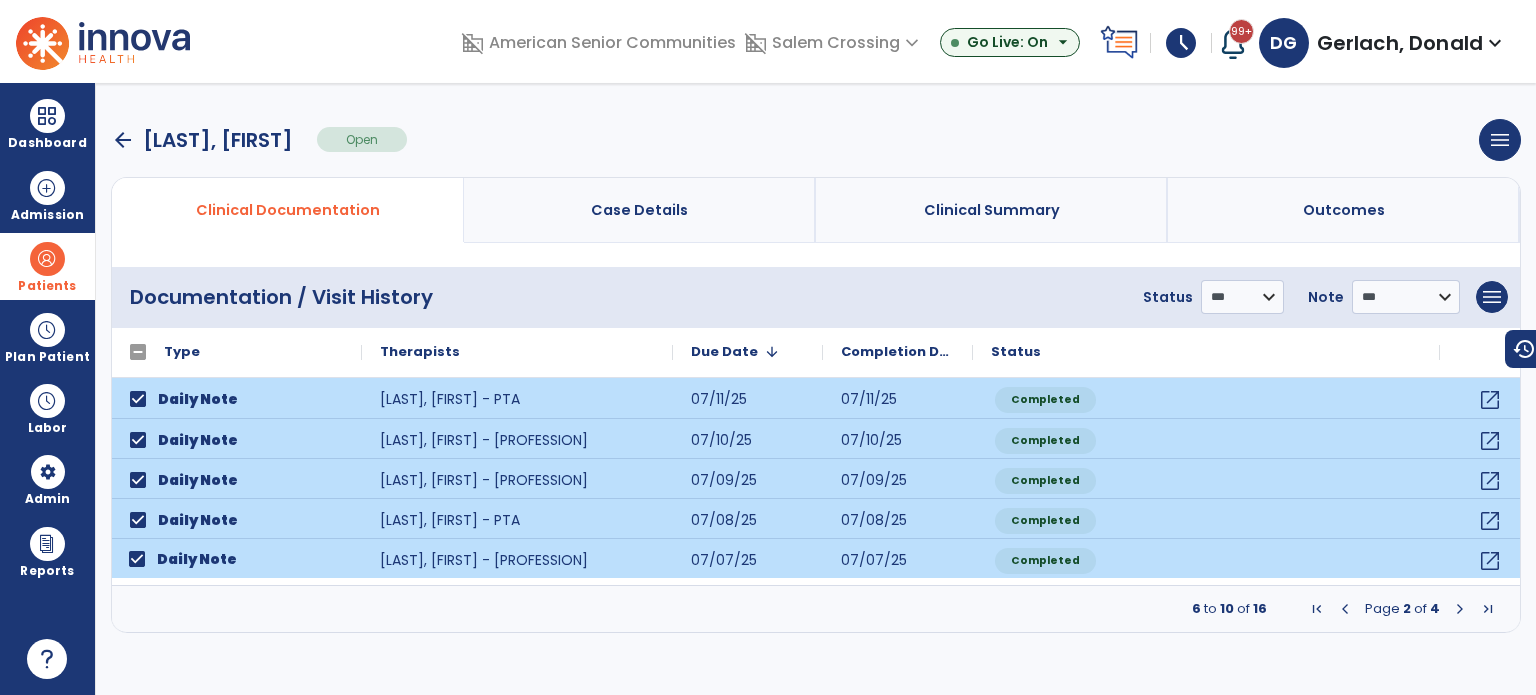 drag, startPoint x: 1458, startPoint y: 606, endPoint x: 1441, endPoint y: 607, distance: 17.029387 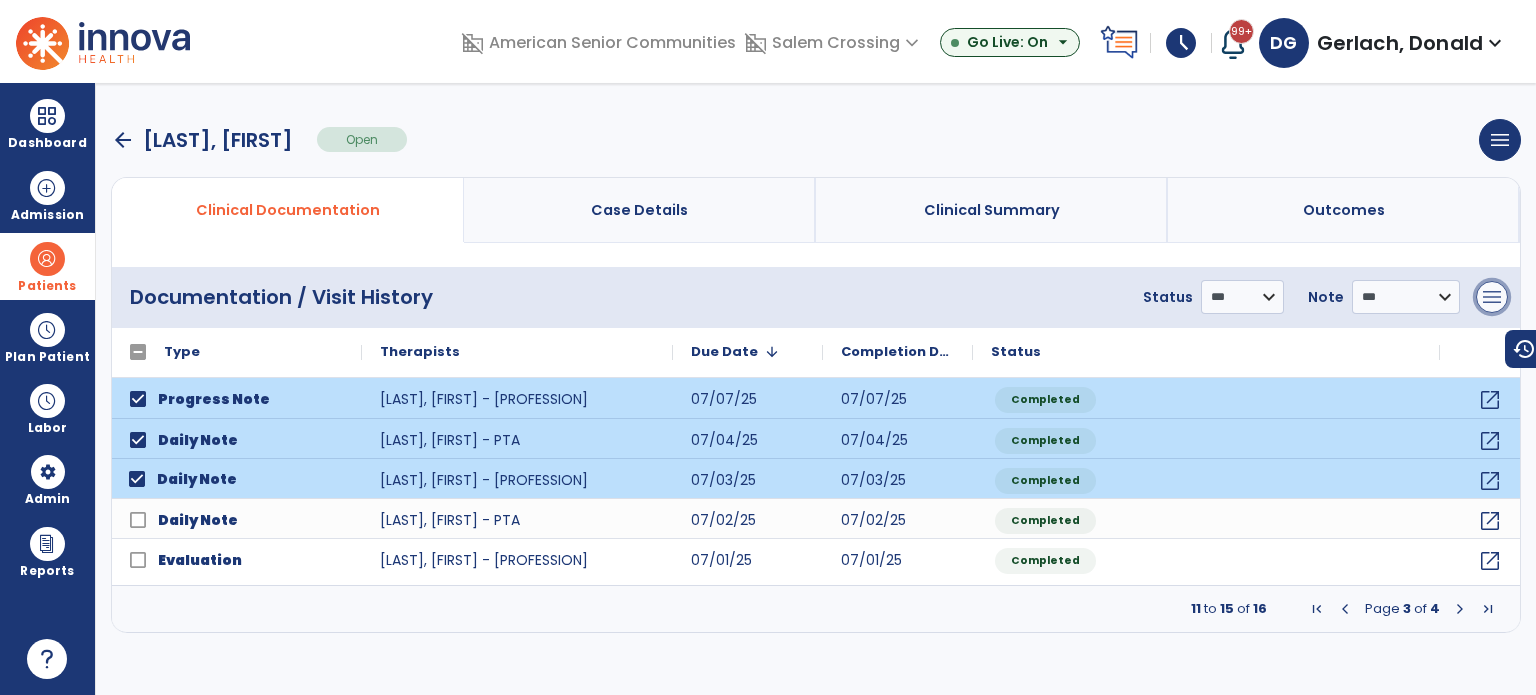 click on "menu" at bounding box center [1492, 297] 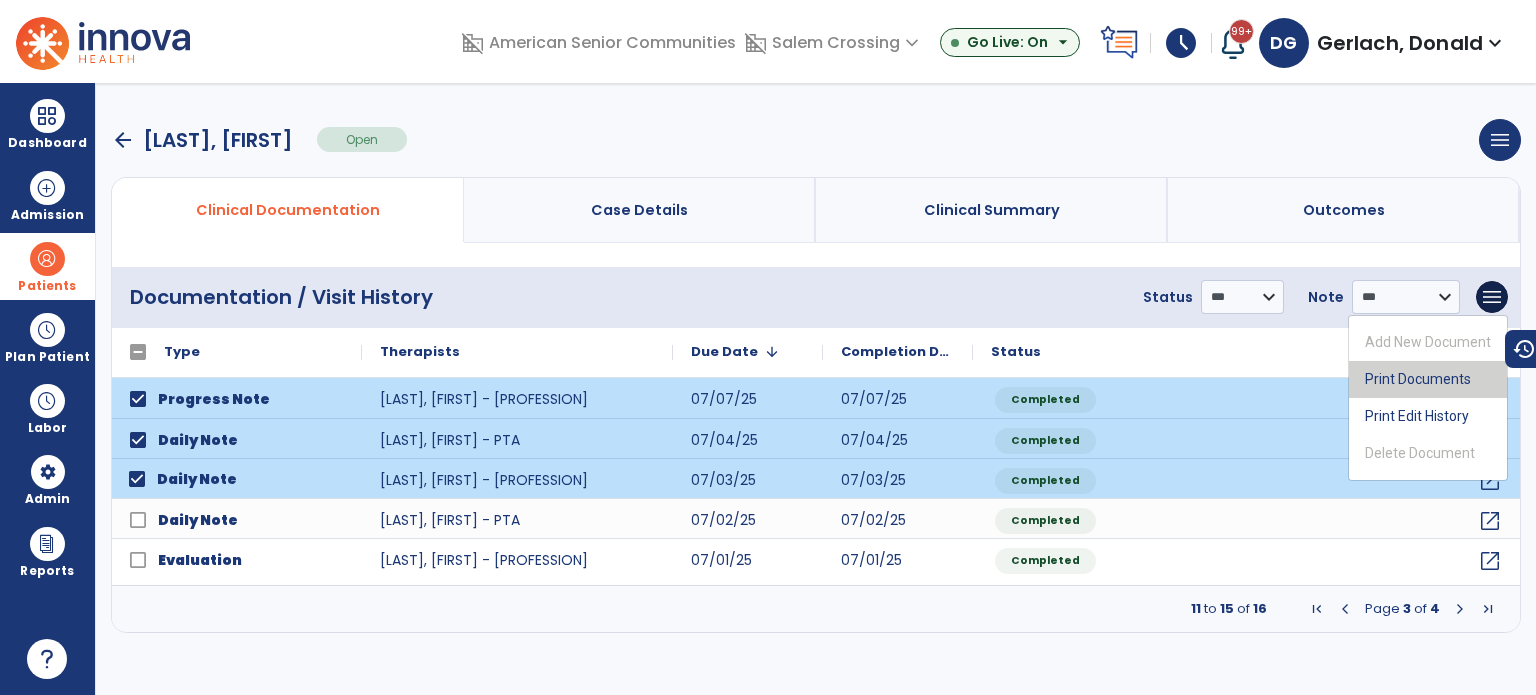 click on "Print Documents" at bounding box center [1428, 379] 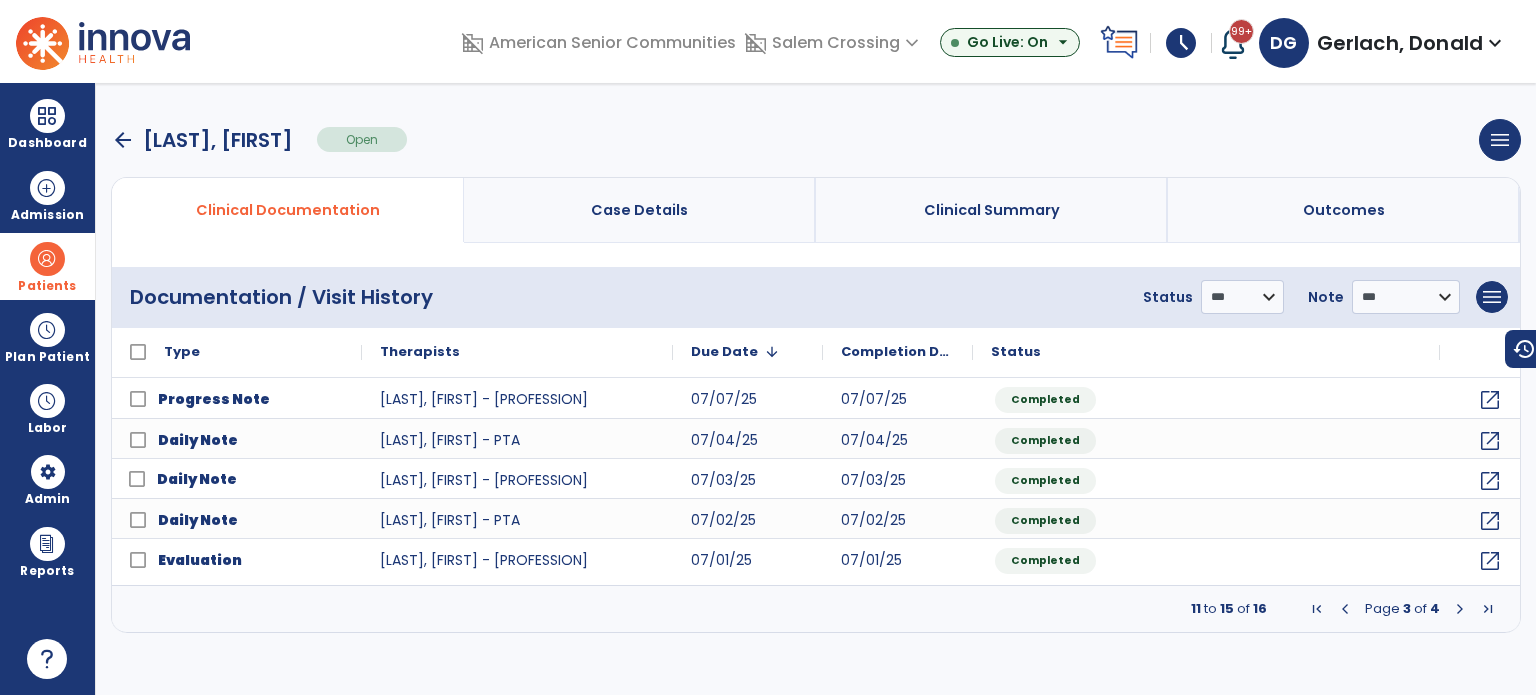 click on "arrow_back" at bounding box center [123, 140] 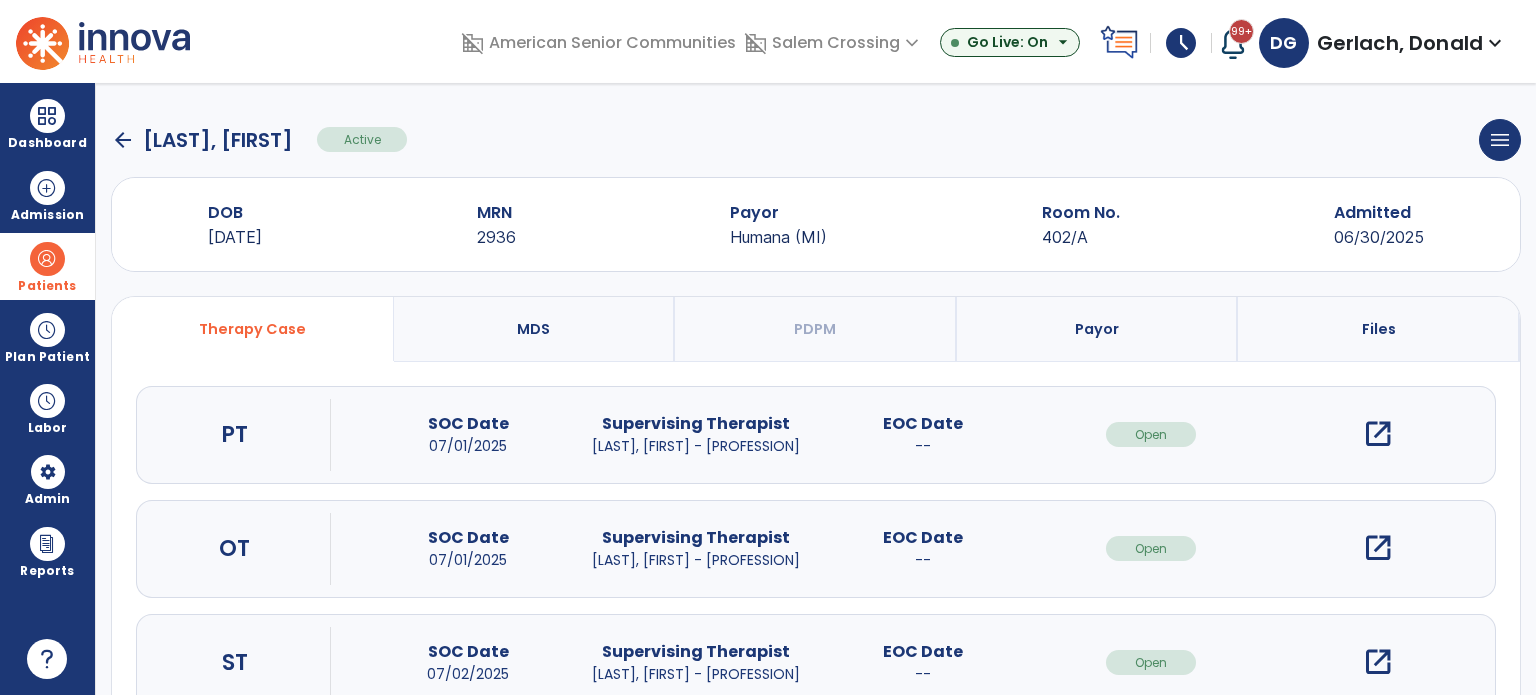 click on "open_in_new" at bounding box center (1378, 548) 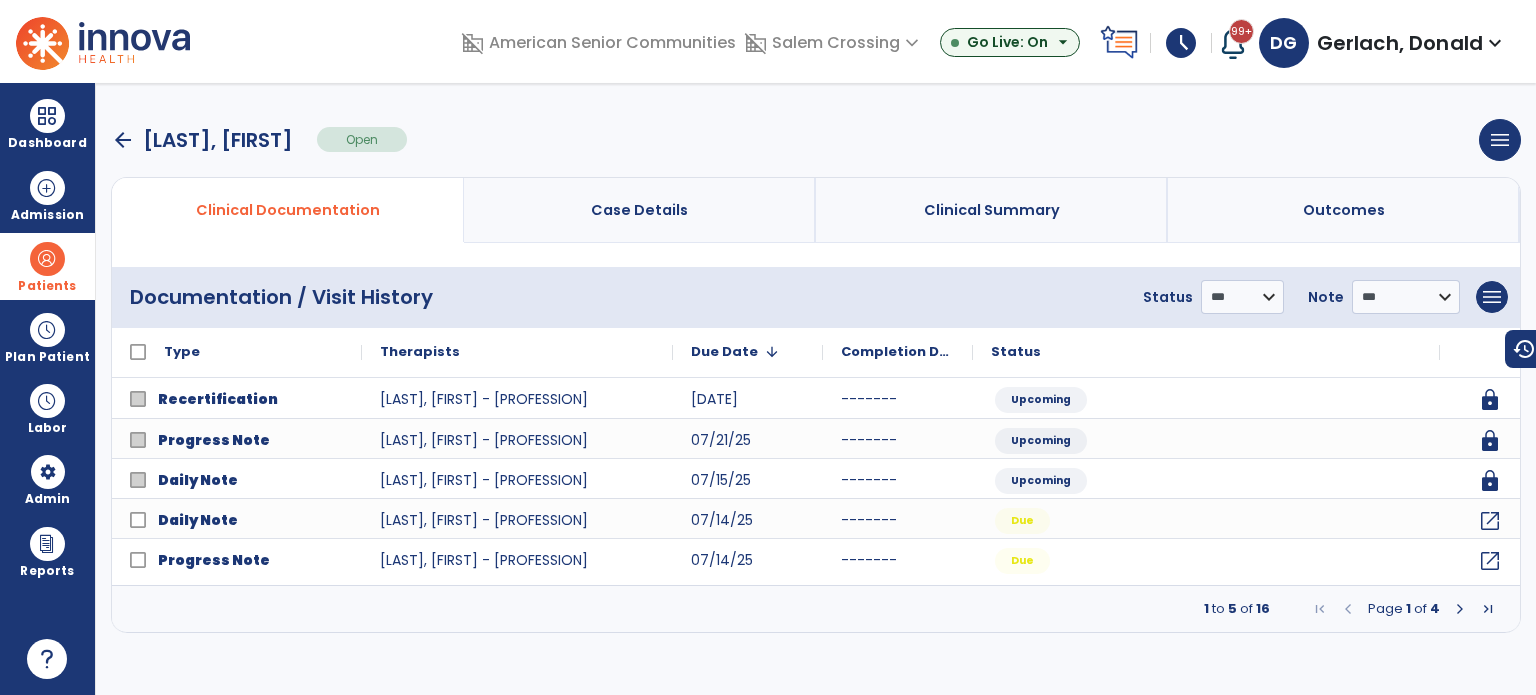 click at bounding box center (1460, 609) 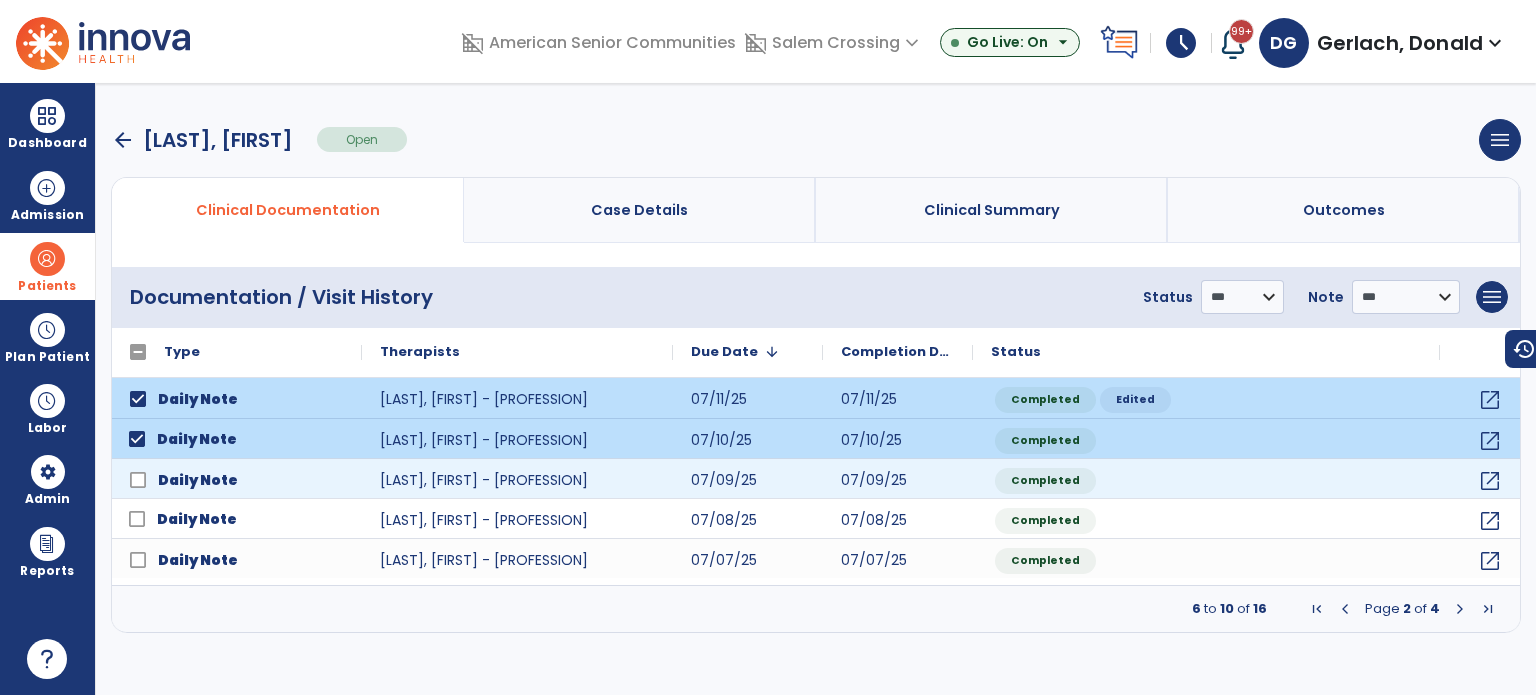 click on "Daily Note" 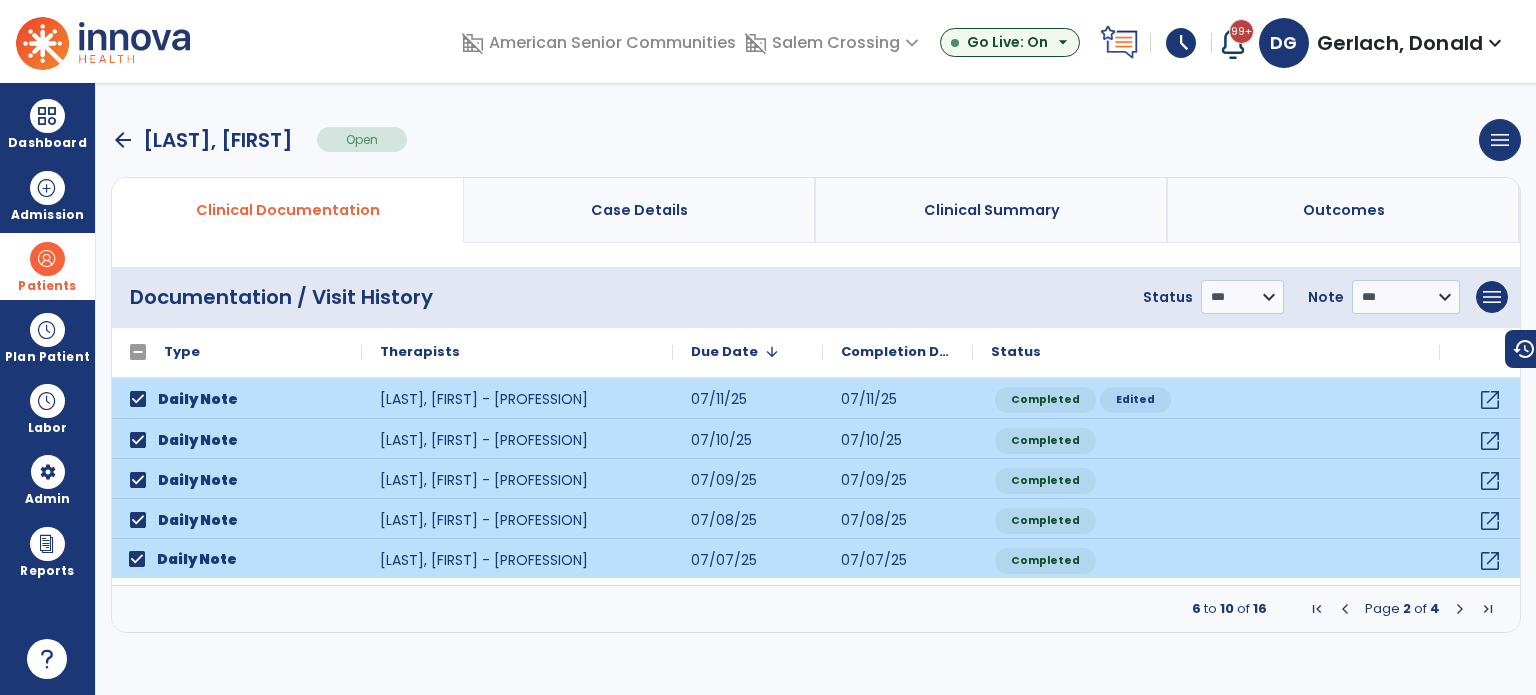 click at bounding box center (1460, 609) 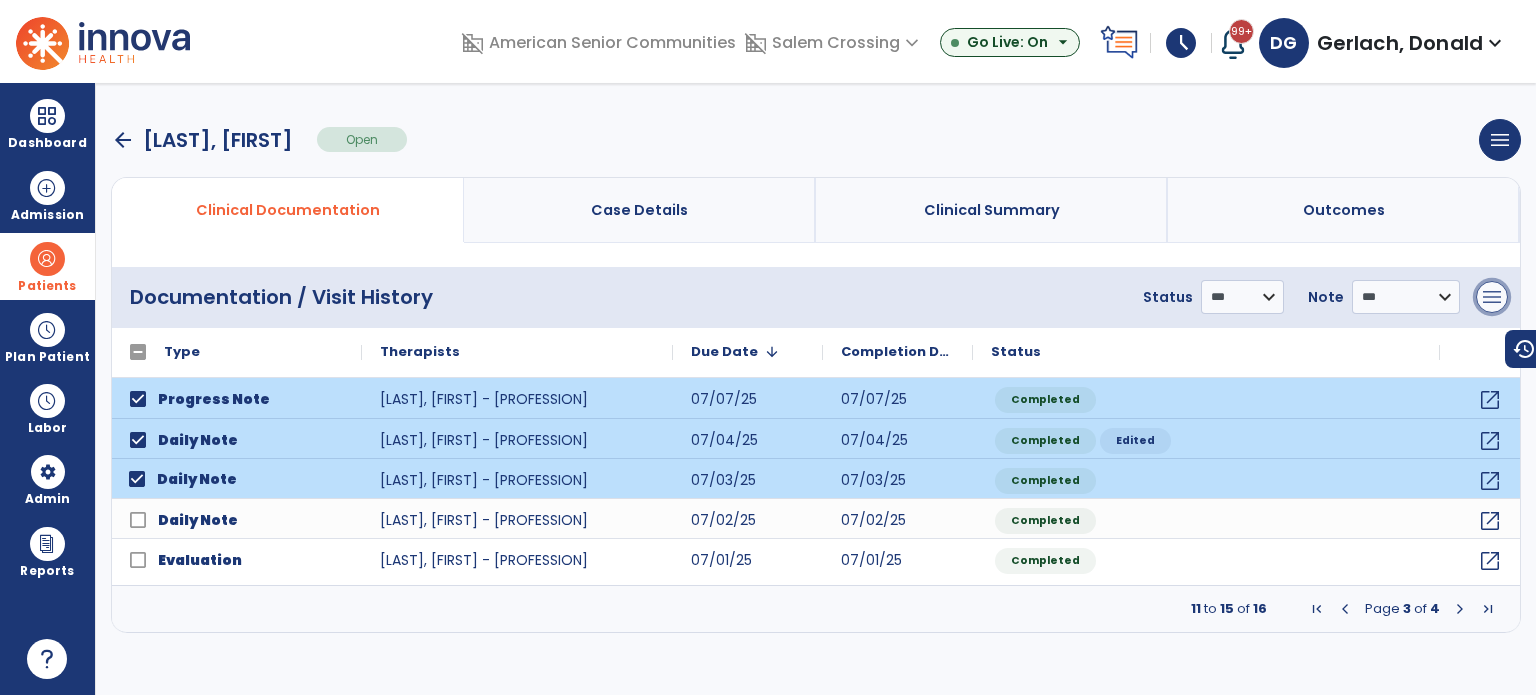 click on "menu" at bounding box center [1492, 297] 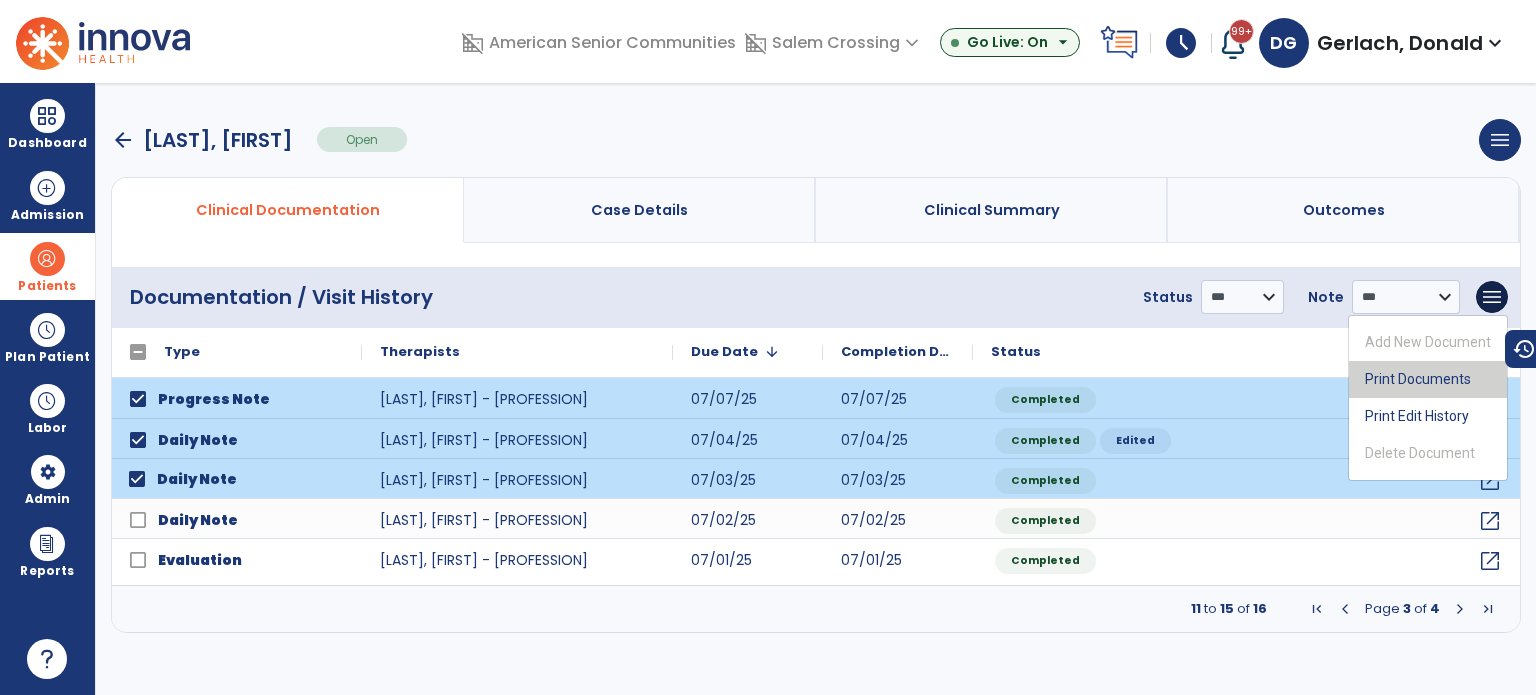 click on "Print Documents" at bounding box center (1428, 379) 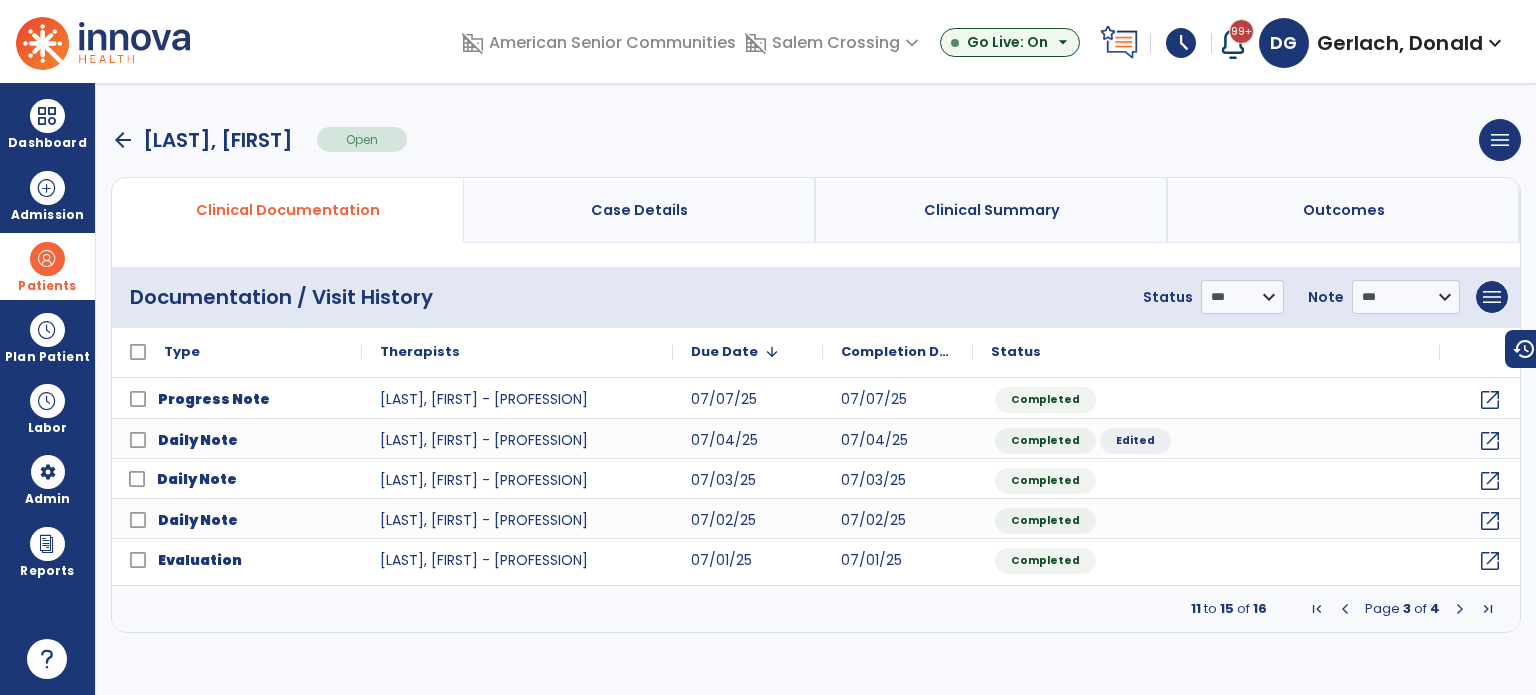 click on "arrow_back" at bounding box center (123, 140) 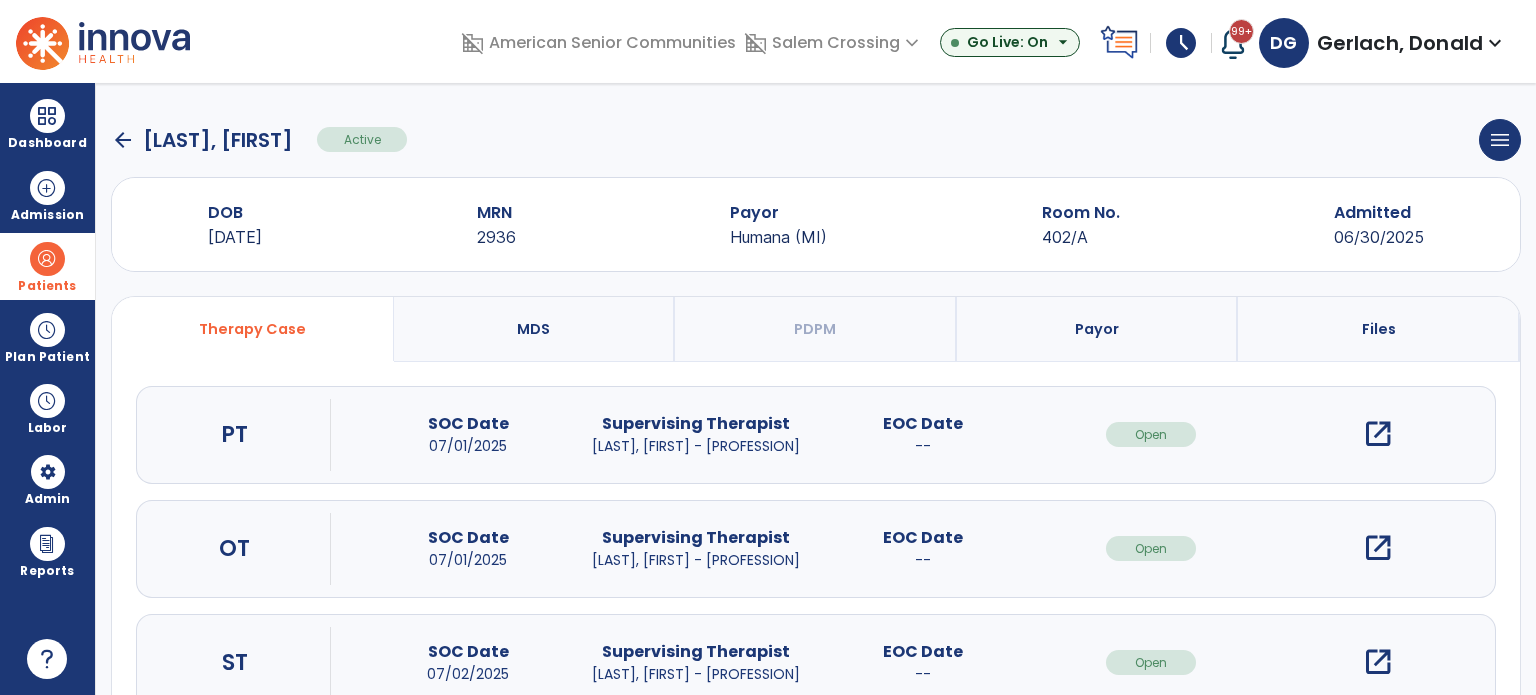 click on "arrow_back" 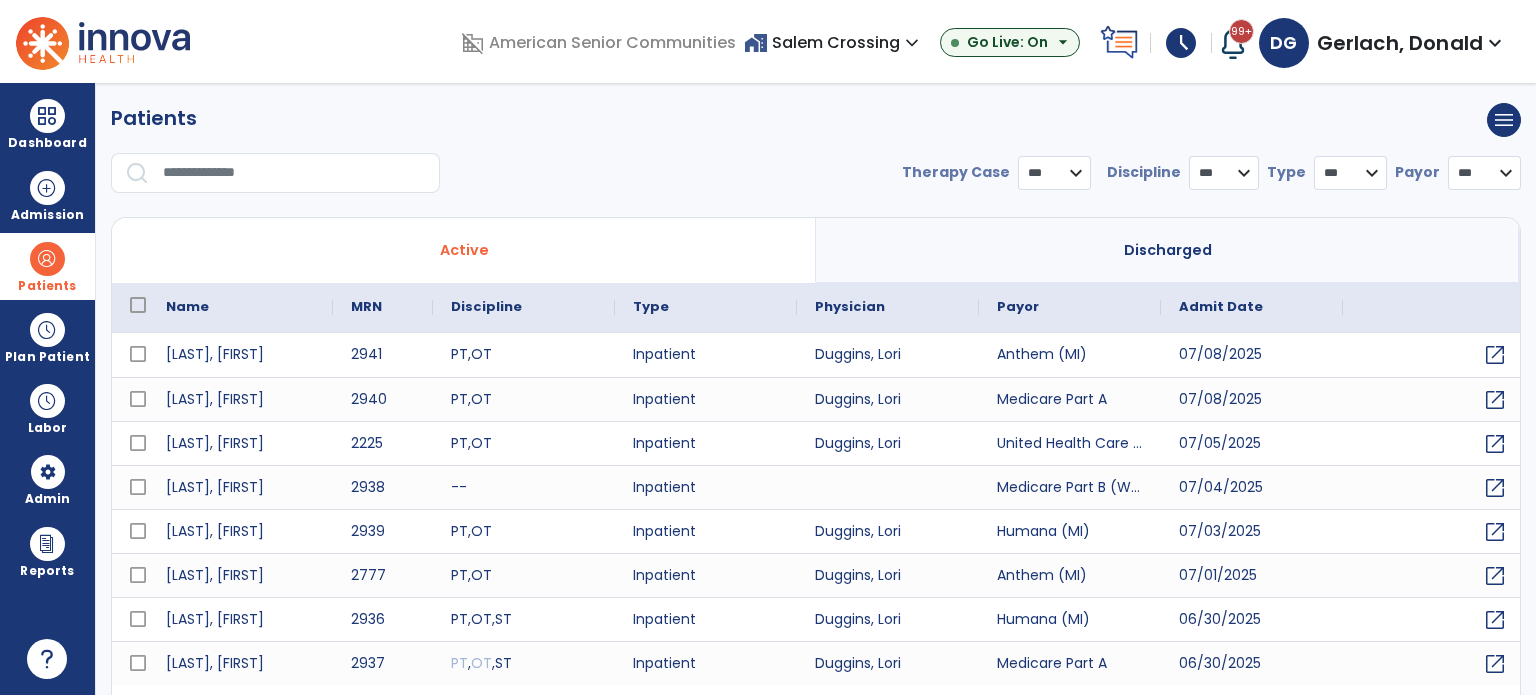 select on "***" 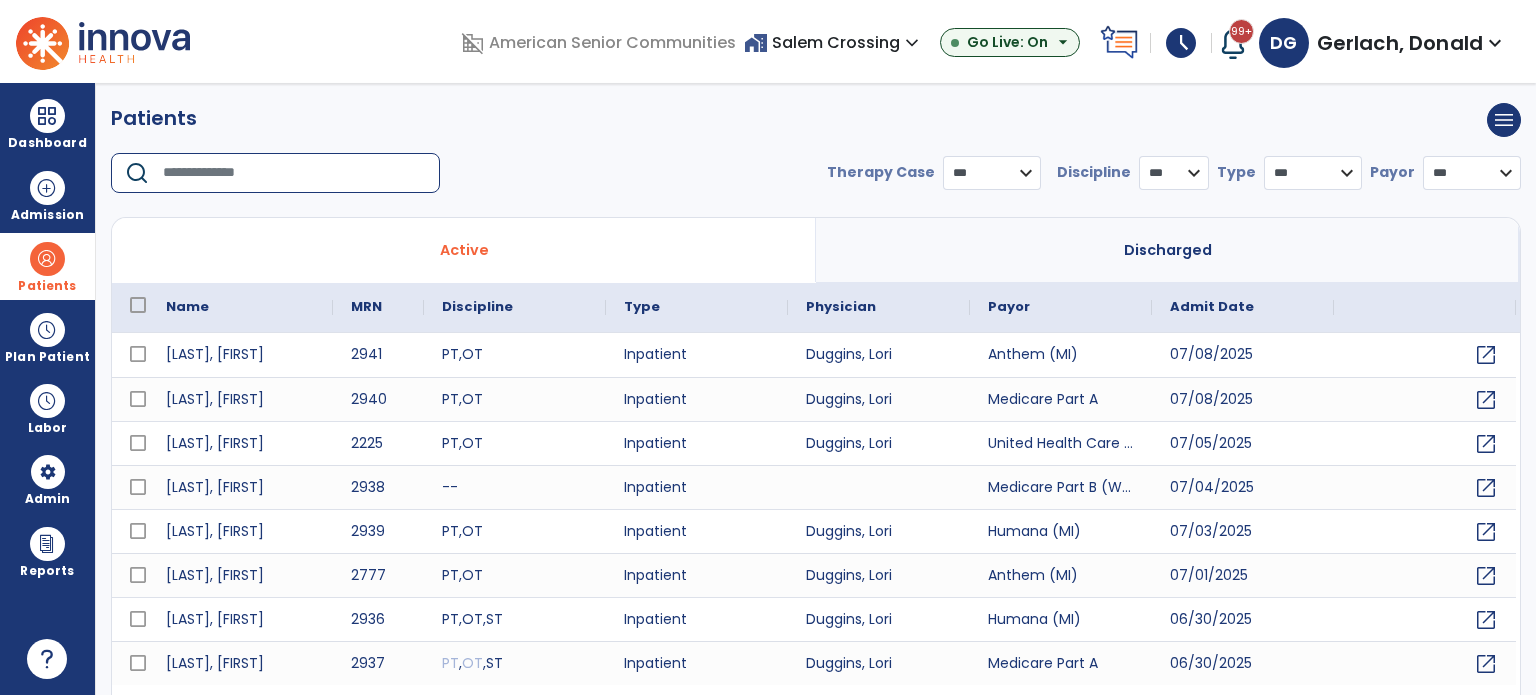 drag, startPoint x: 184, startPoint y: 168, endPoint x: 192, endPoint y: 175, distance: 10.630146 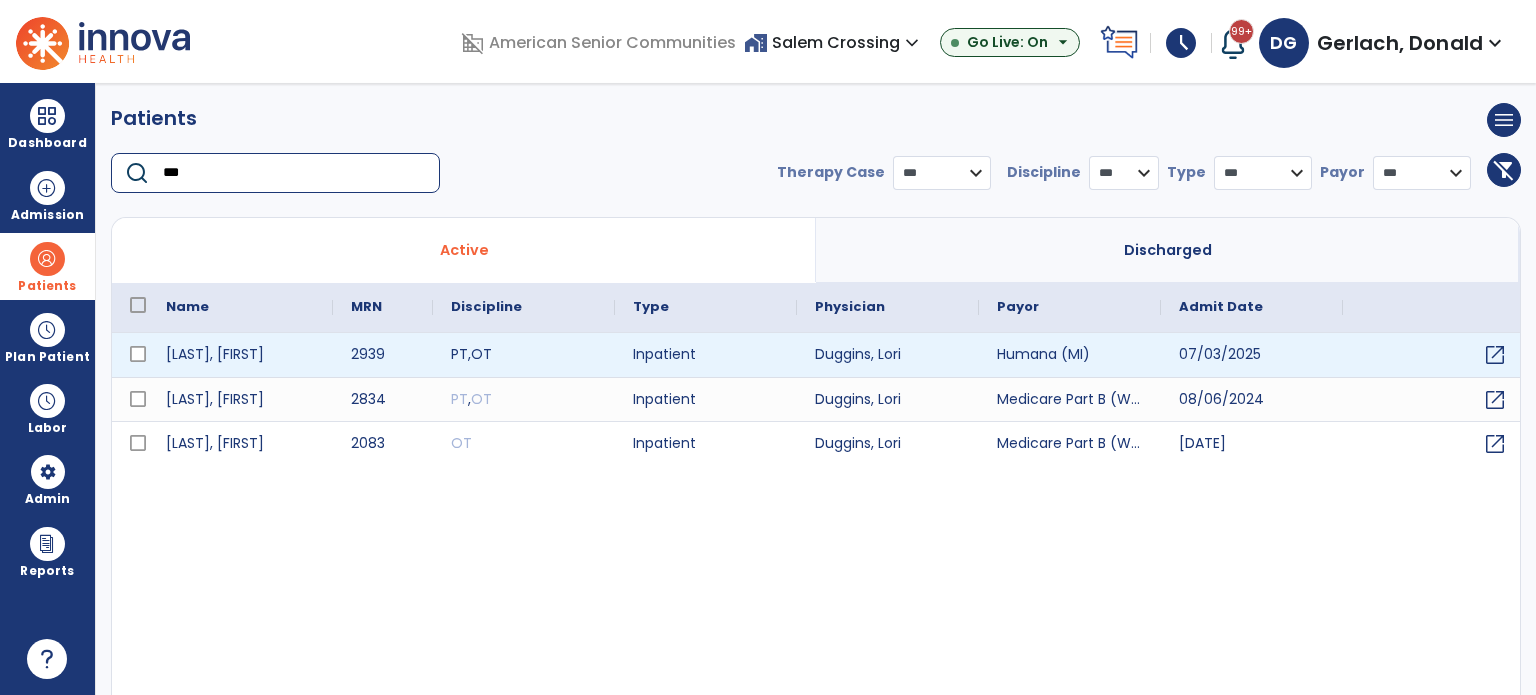 type on "***" 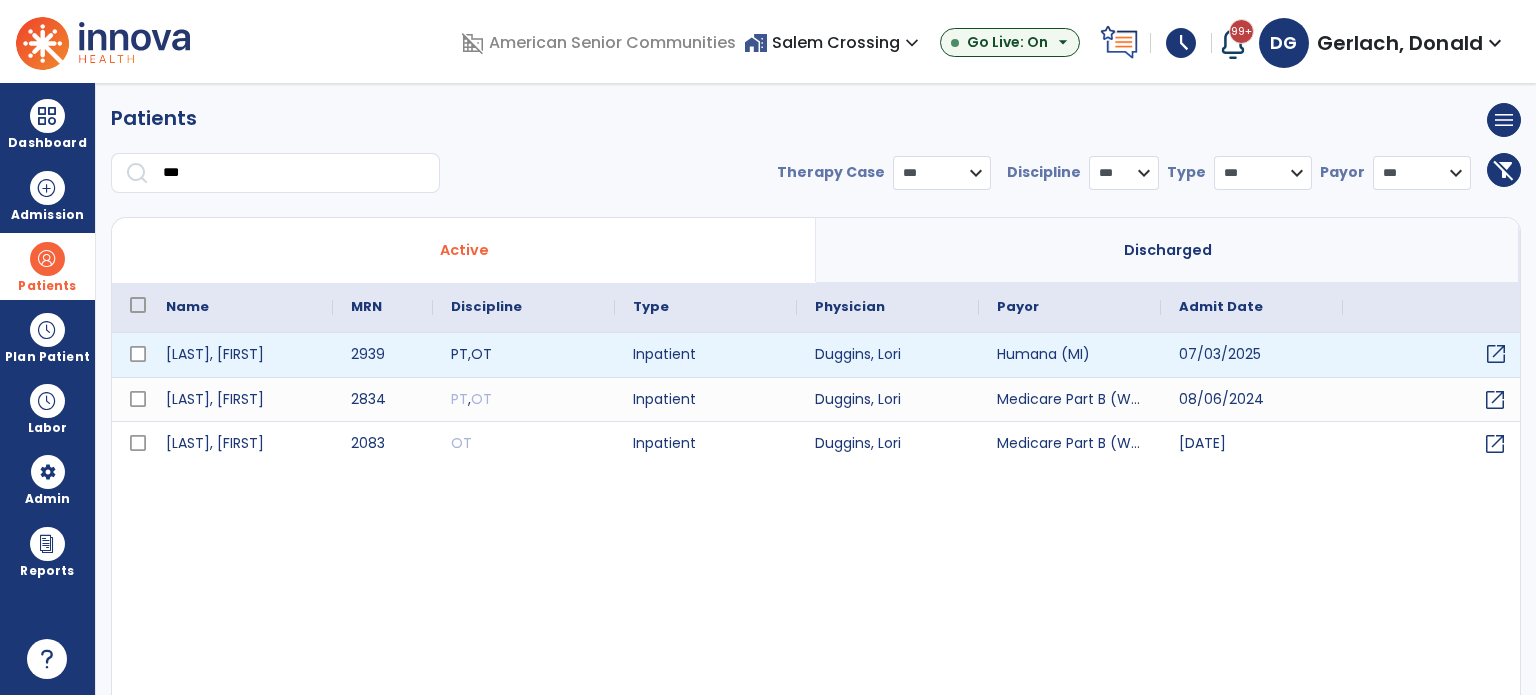 click on "open_in_new" at bounding box center [1496, 354] 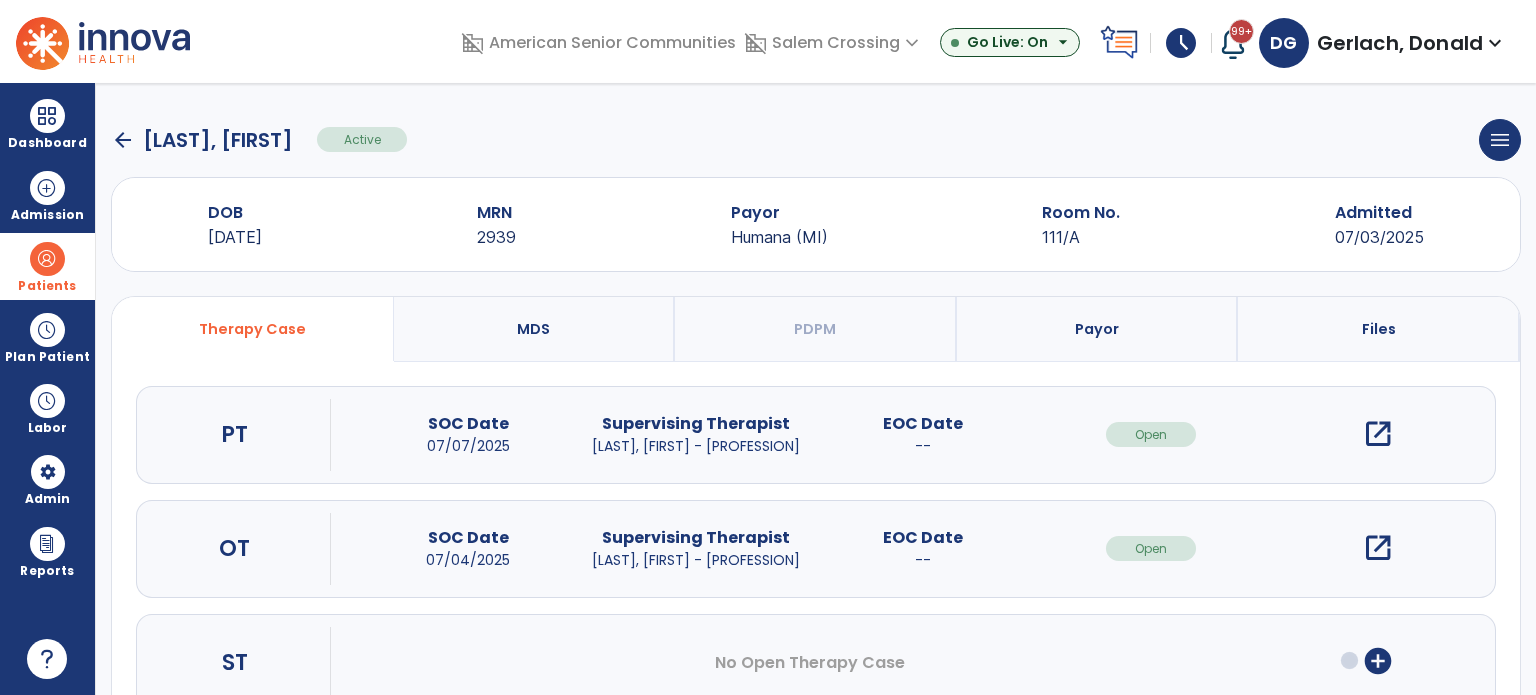 click on "open_in_new" at bounding box center (1378, 434) 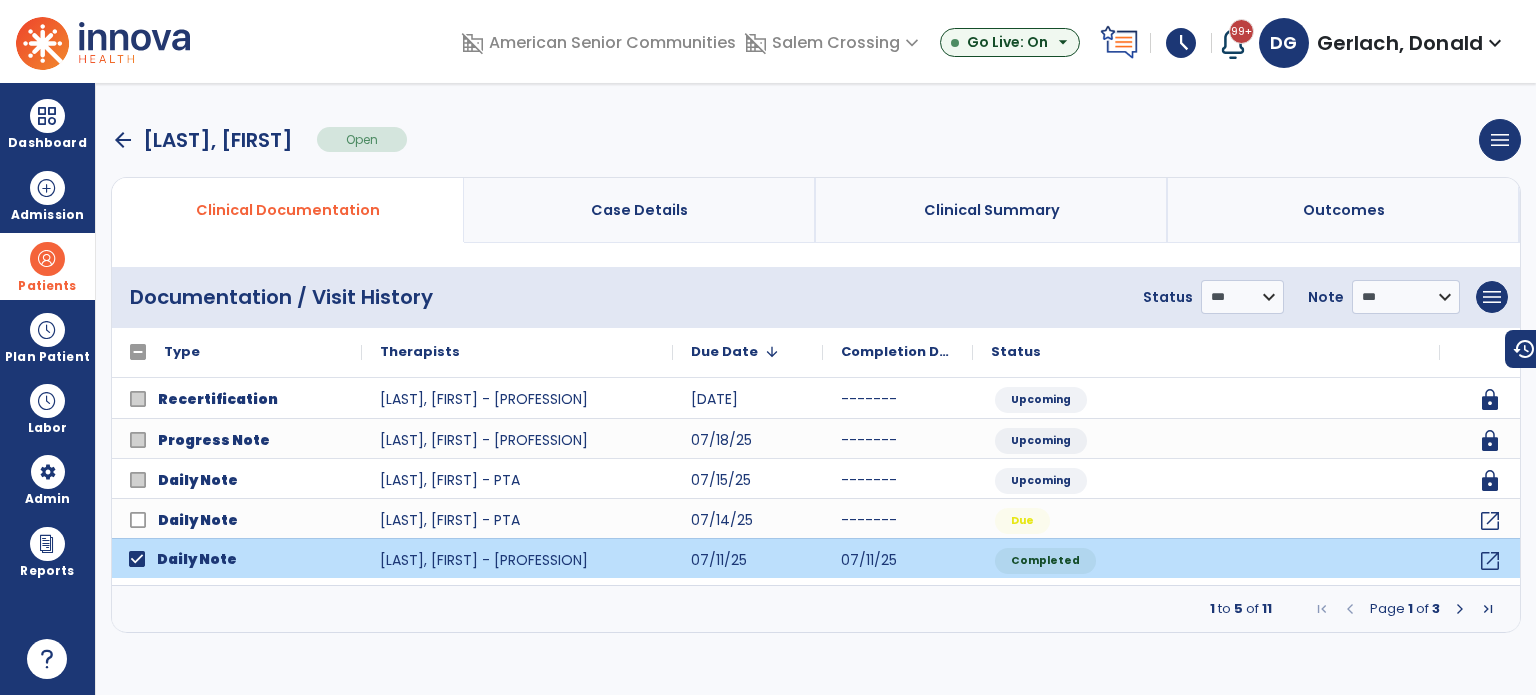 click at bounding box center (1460, 609) 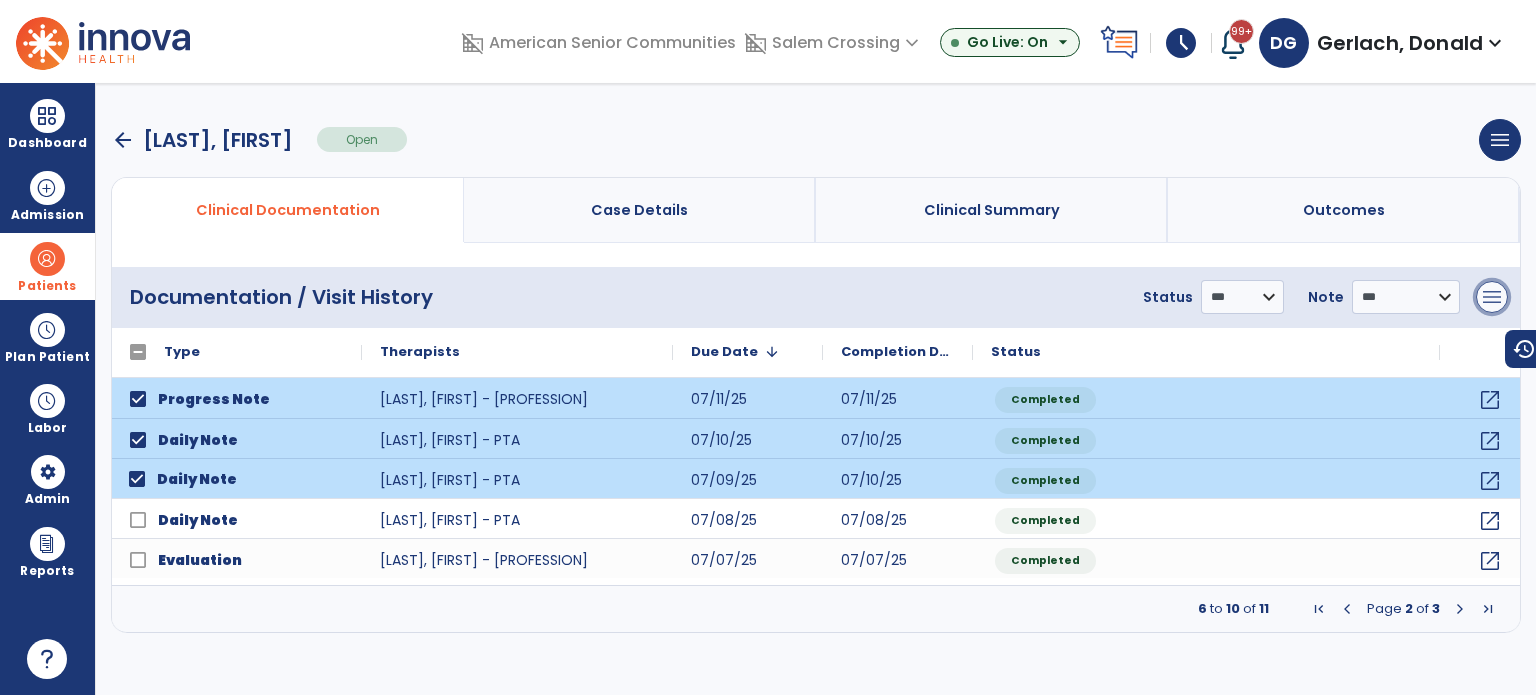 click on "menu" at bounding box center [1492, 297] 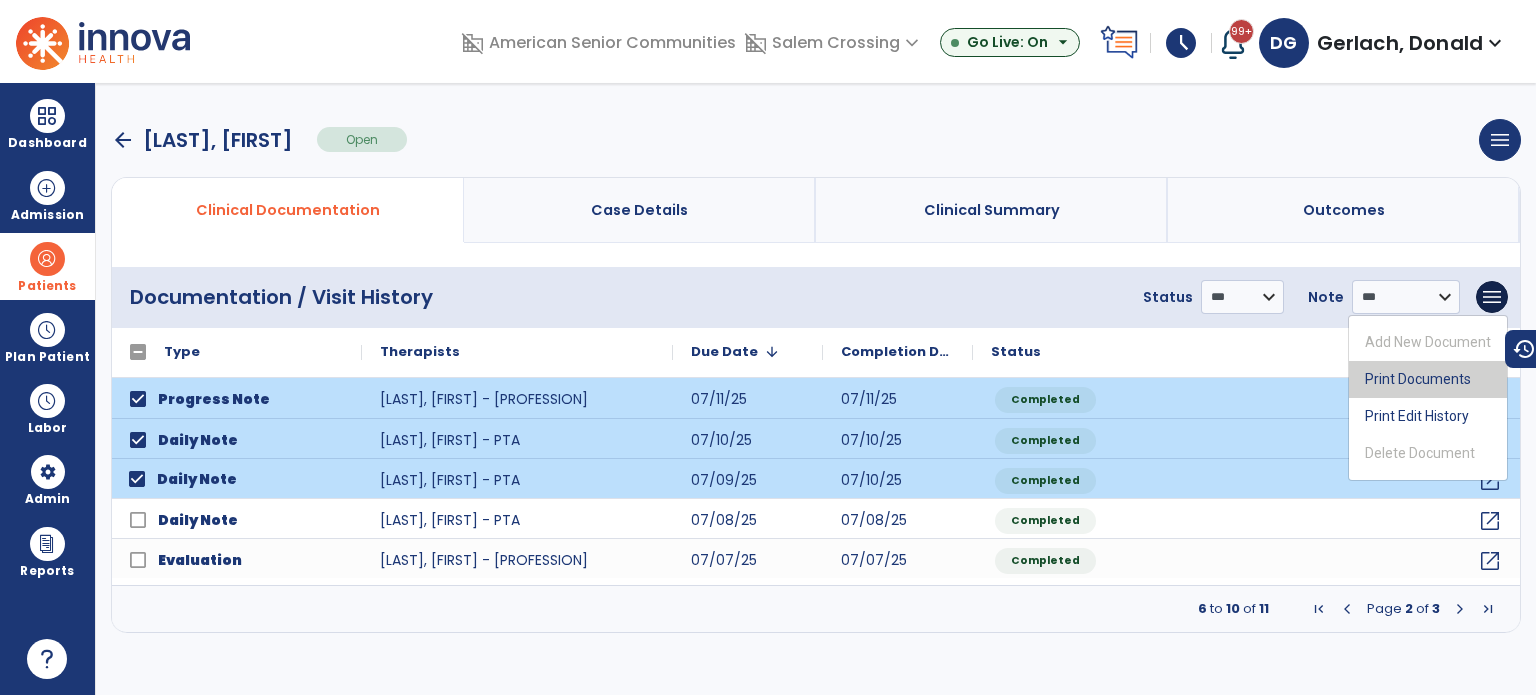 click on "Print Documents" at bounding box center [1428, 379] 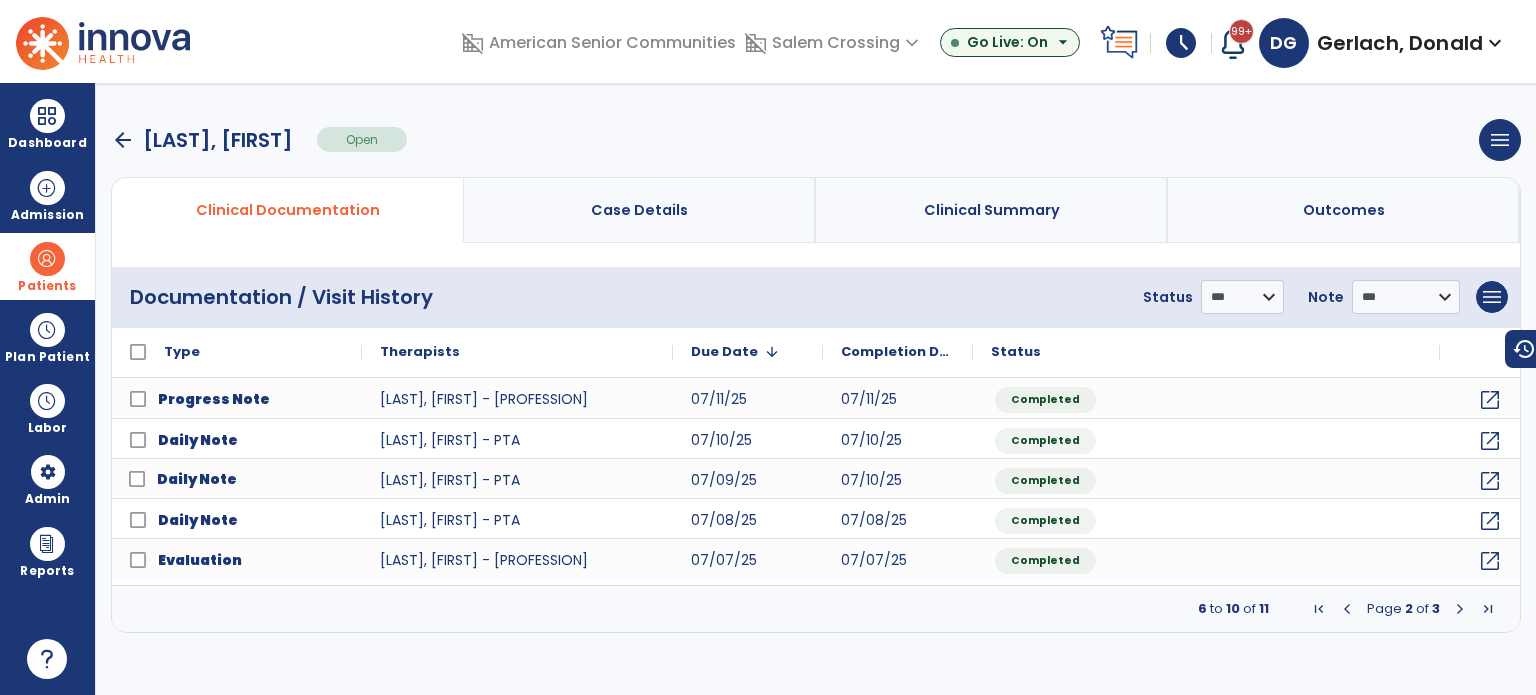 click on "arrow_back" at bounding box center [123, 140] 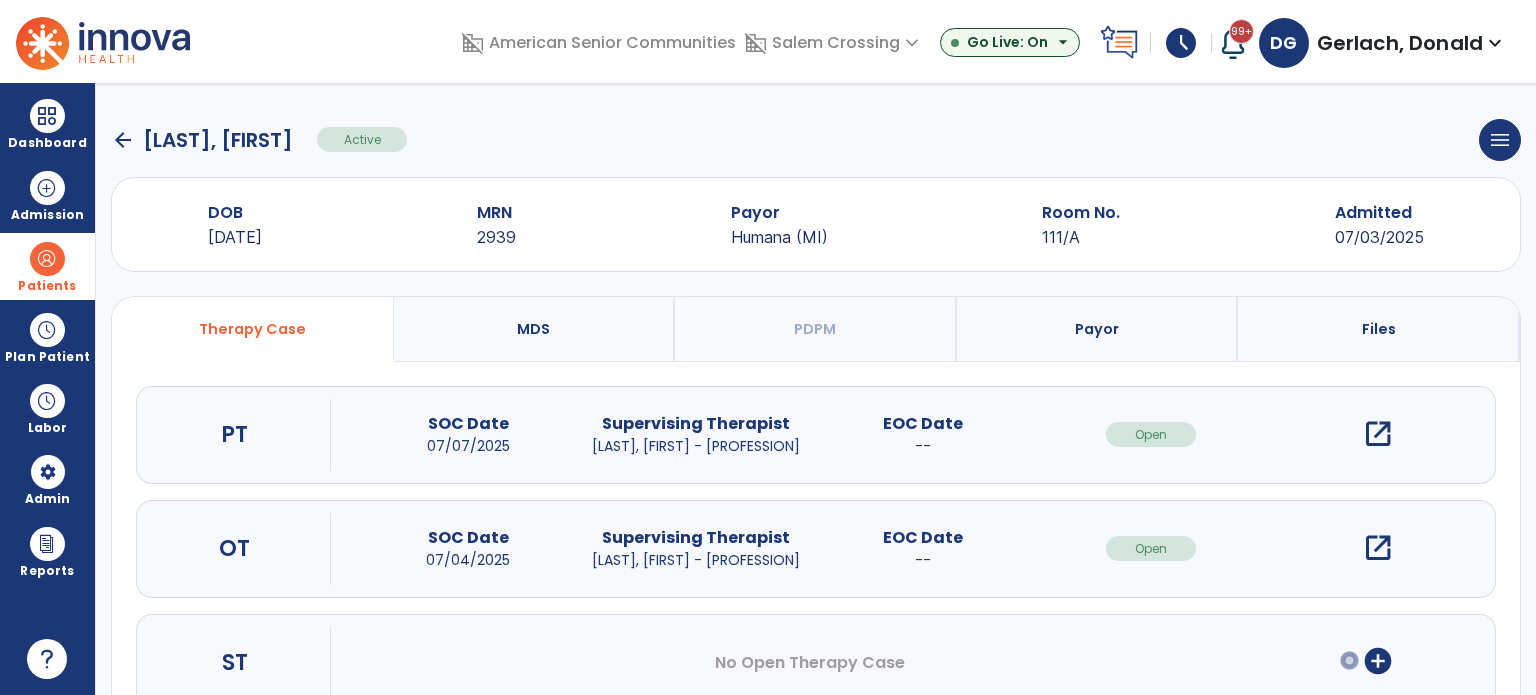 click on "open_in_new" at bounding box center (1378, 548) 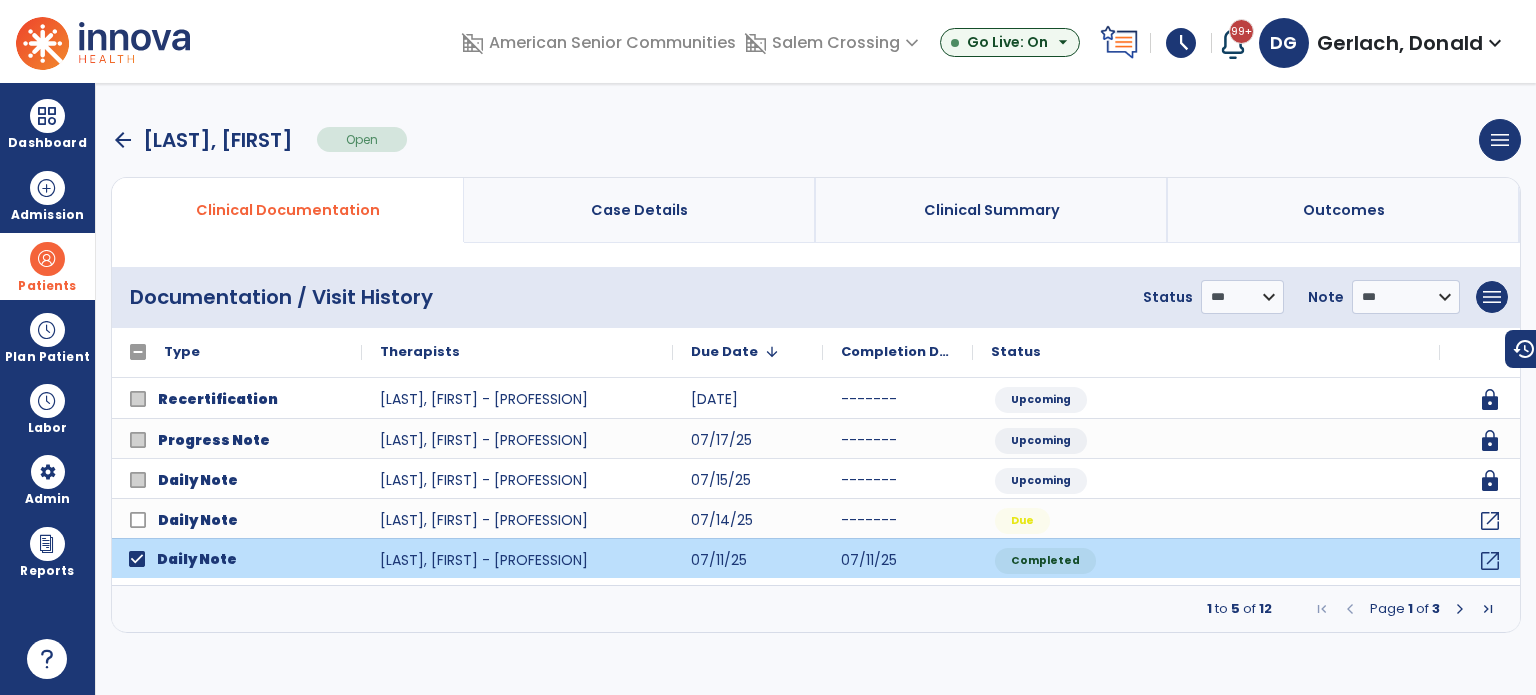 click at bounding box center [1460, 609] 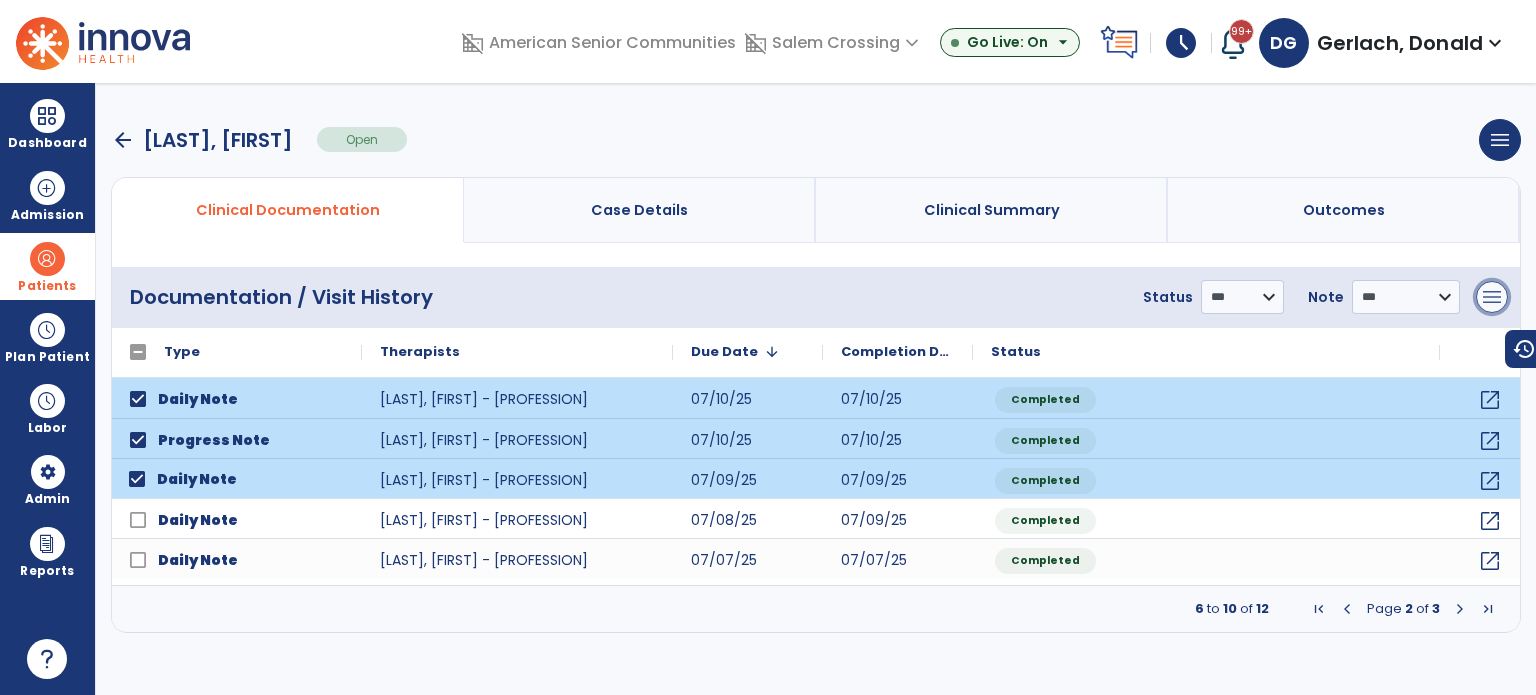 click on "menu" at bounding box center [1492, 297] 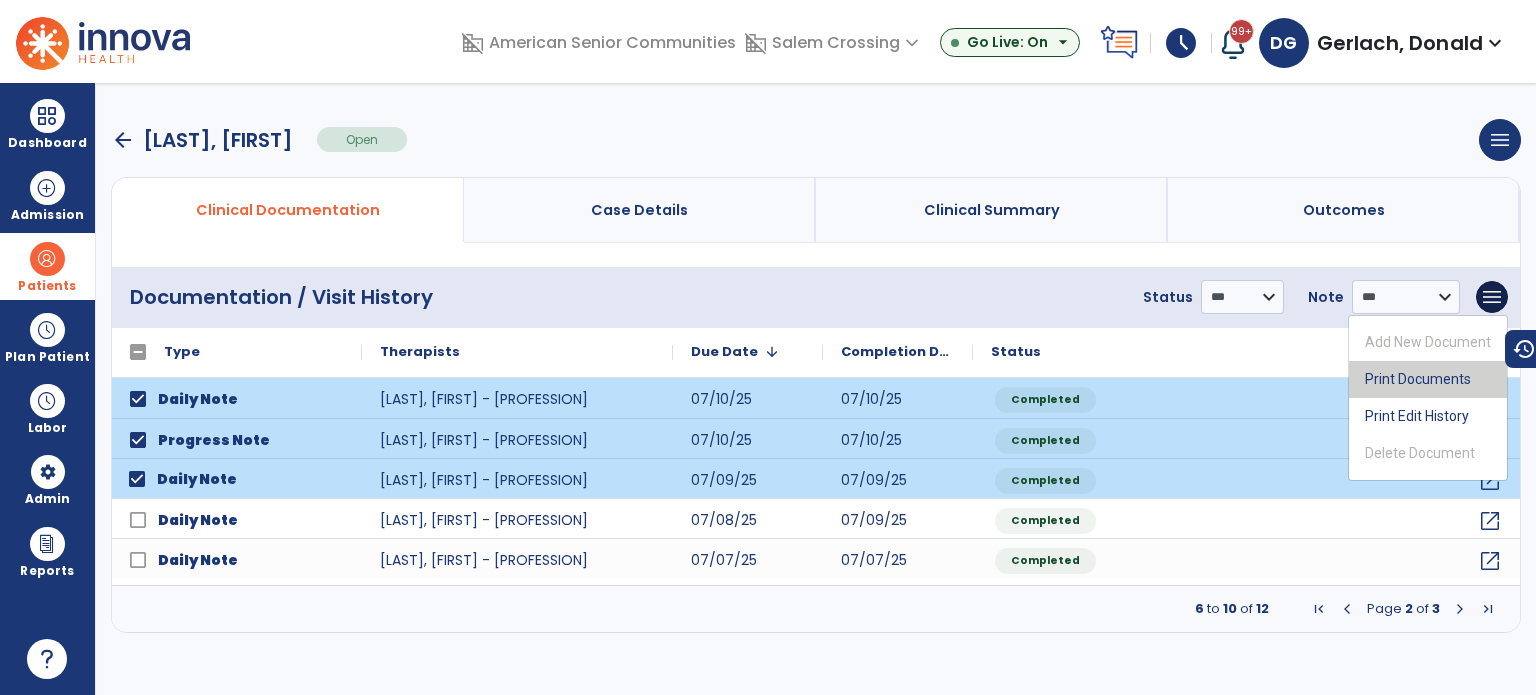 click on "Print Documents" at bounding box center [1428, 379] 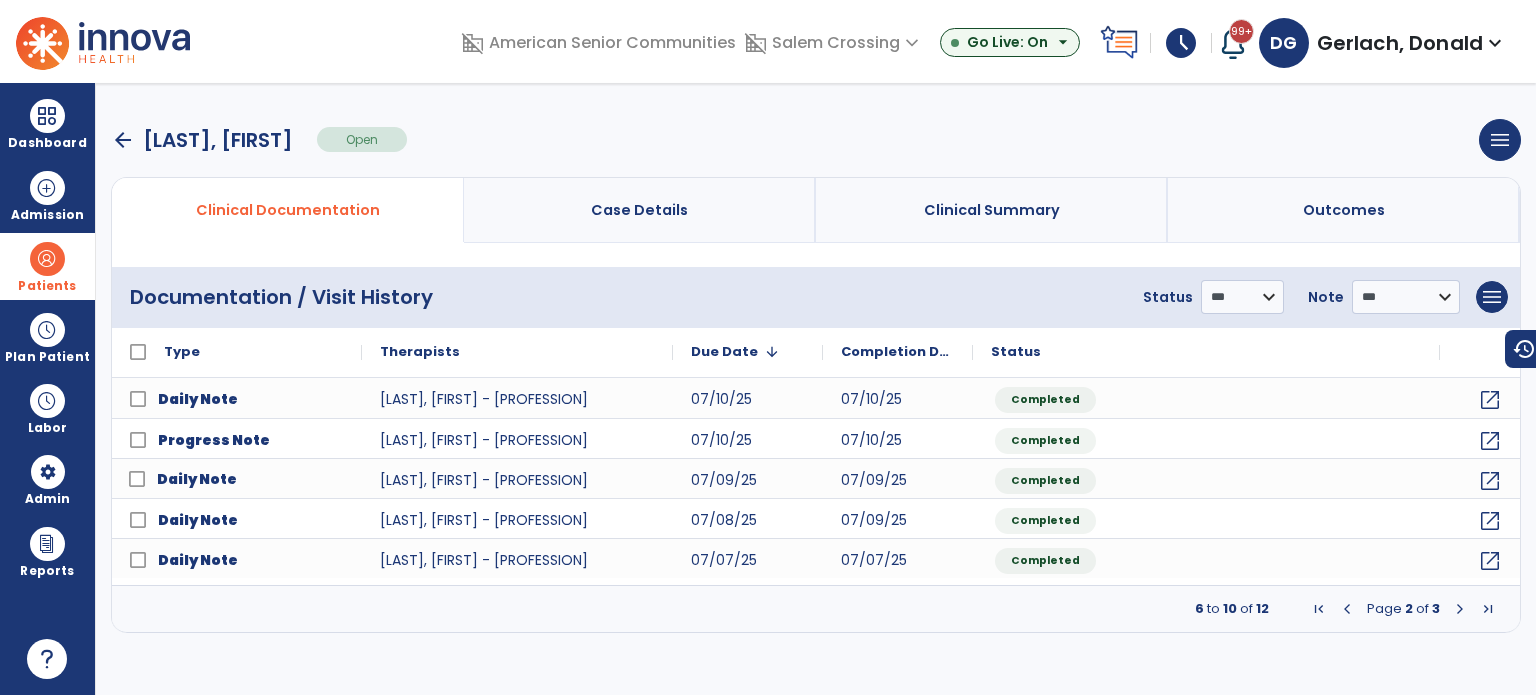 click on "arrow_back" at bounding box center [123, 140] 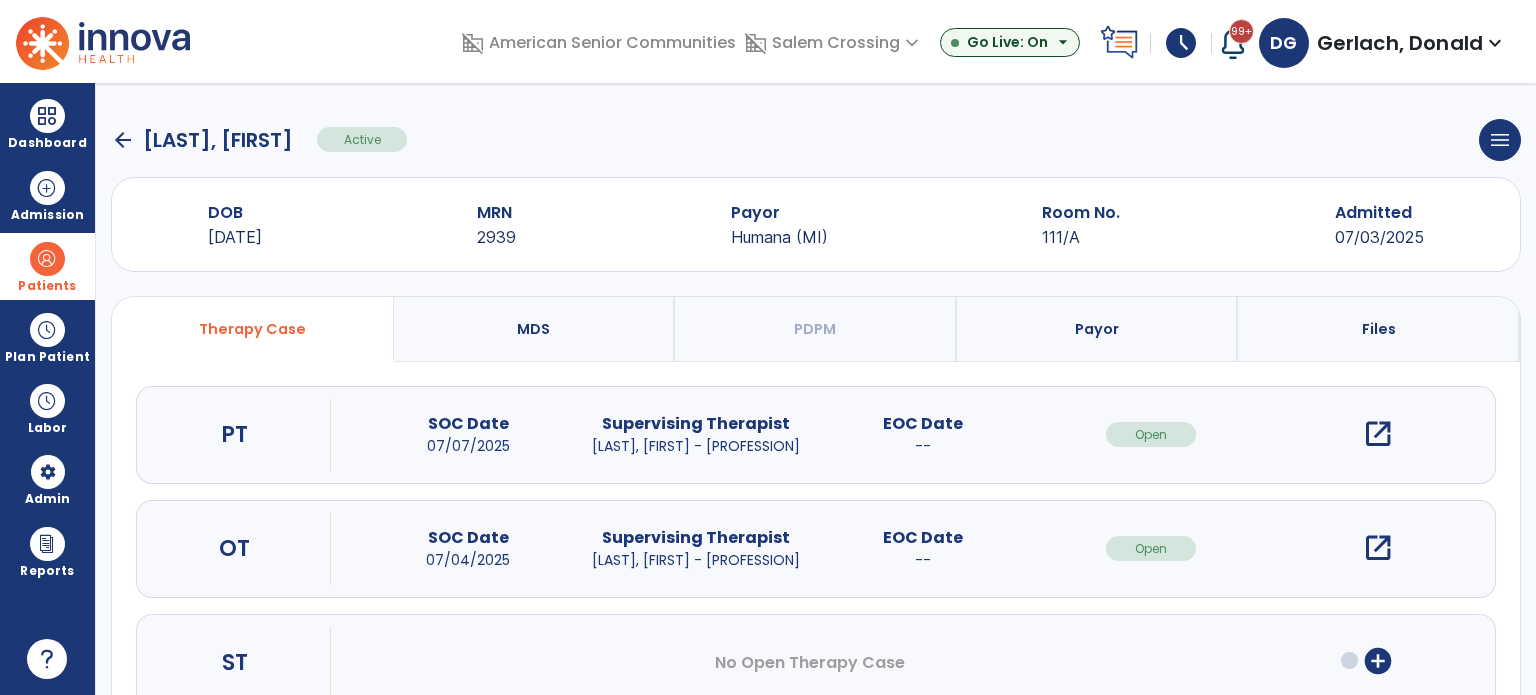 click on "arrow_back" 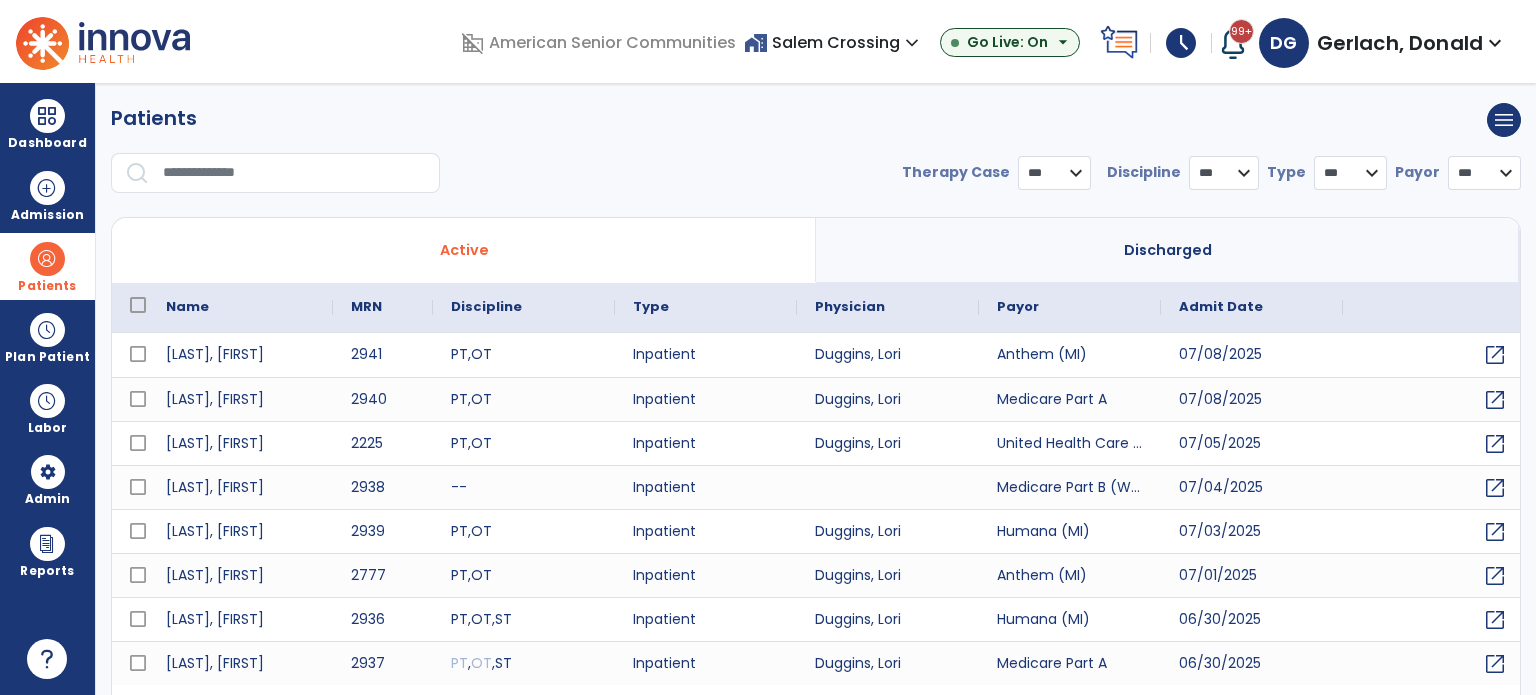 select on "***" 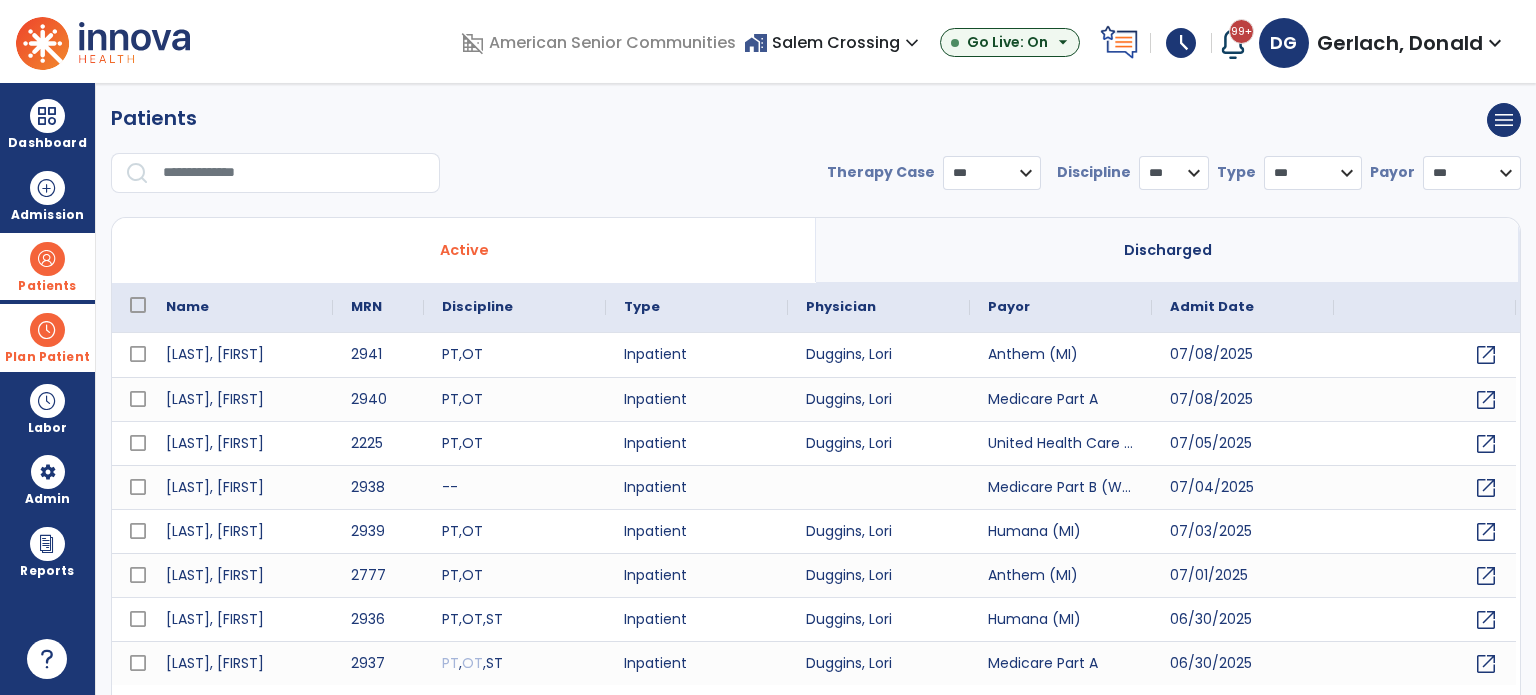 click at bounding box center (47, 330) 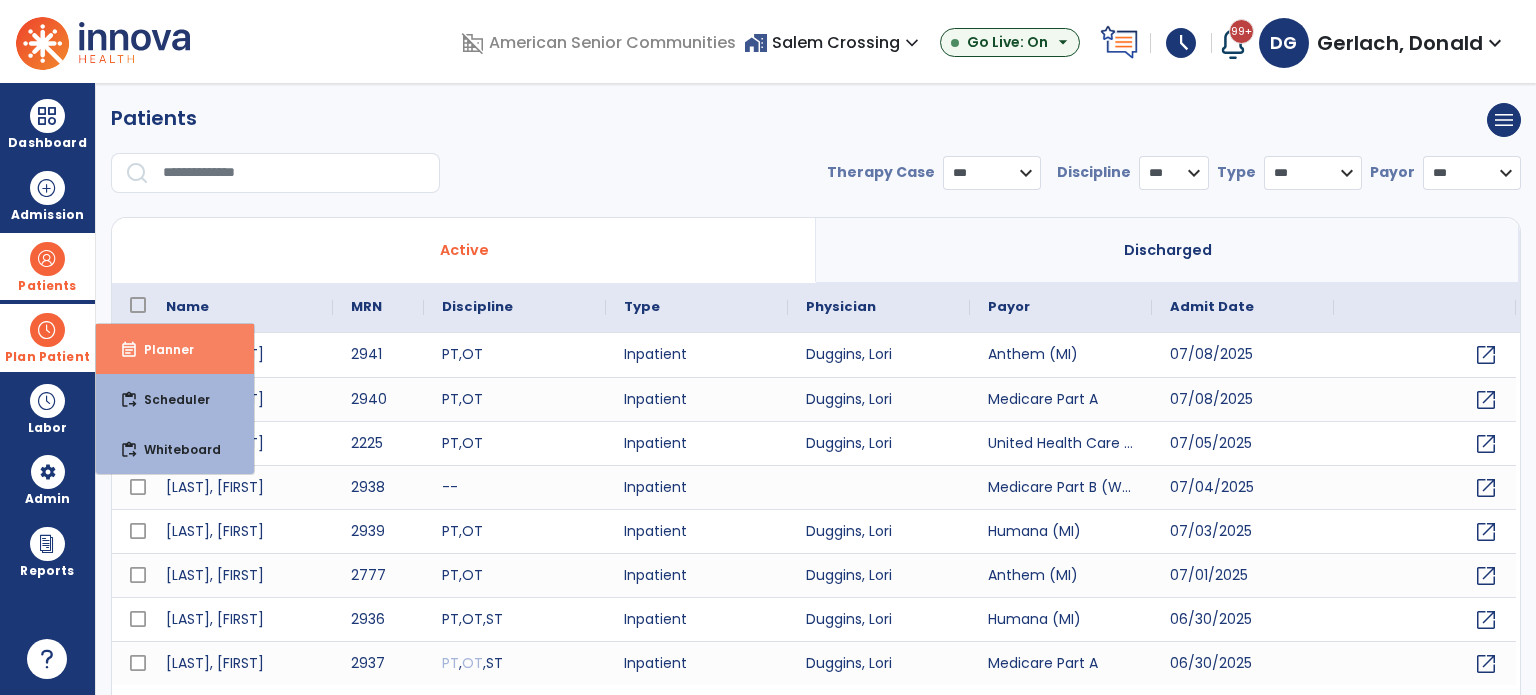 click on "Planner" at bounding box center [161, 349] 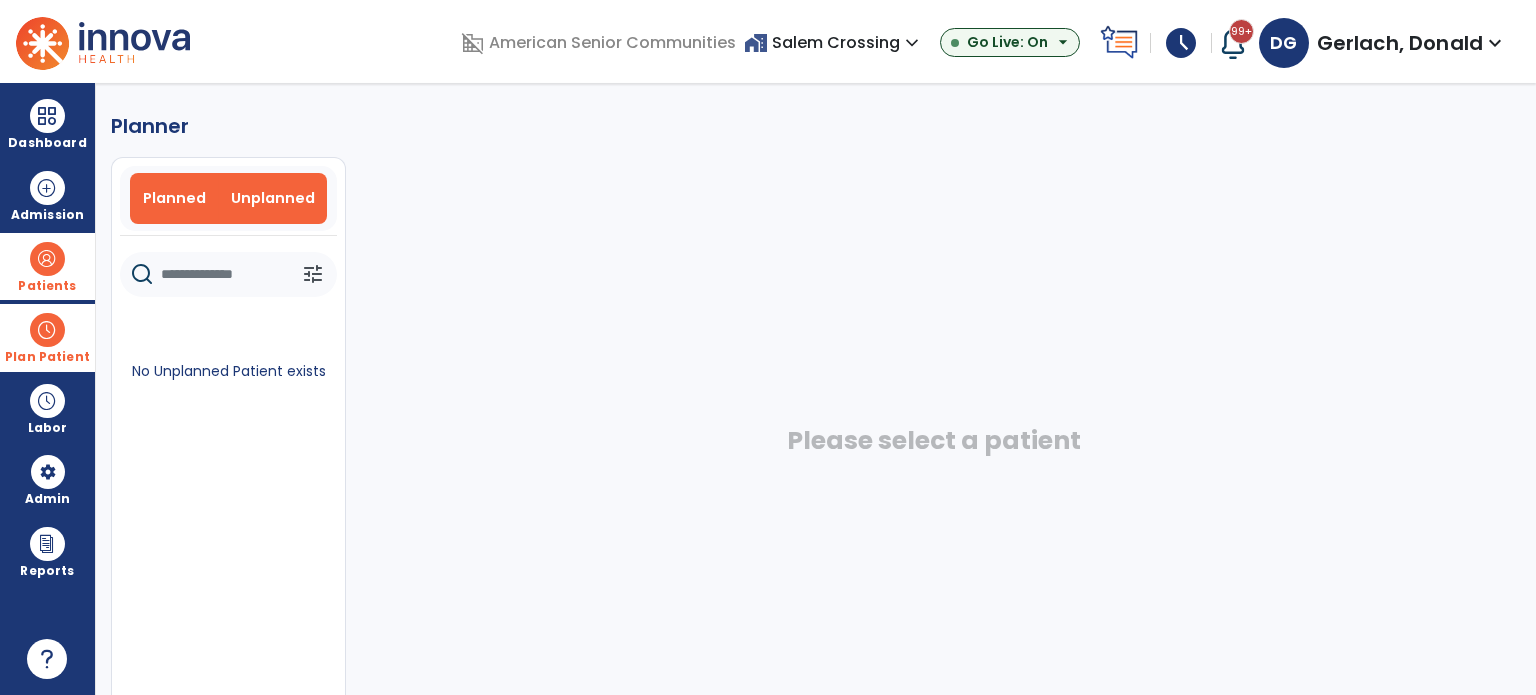 click on "Planned" at bounding box center [174, 198] 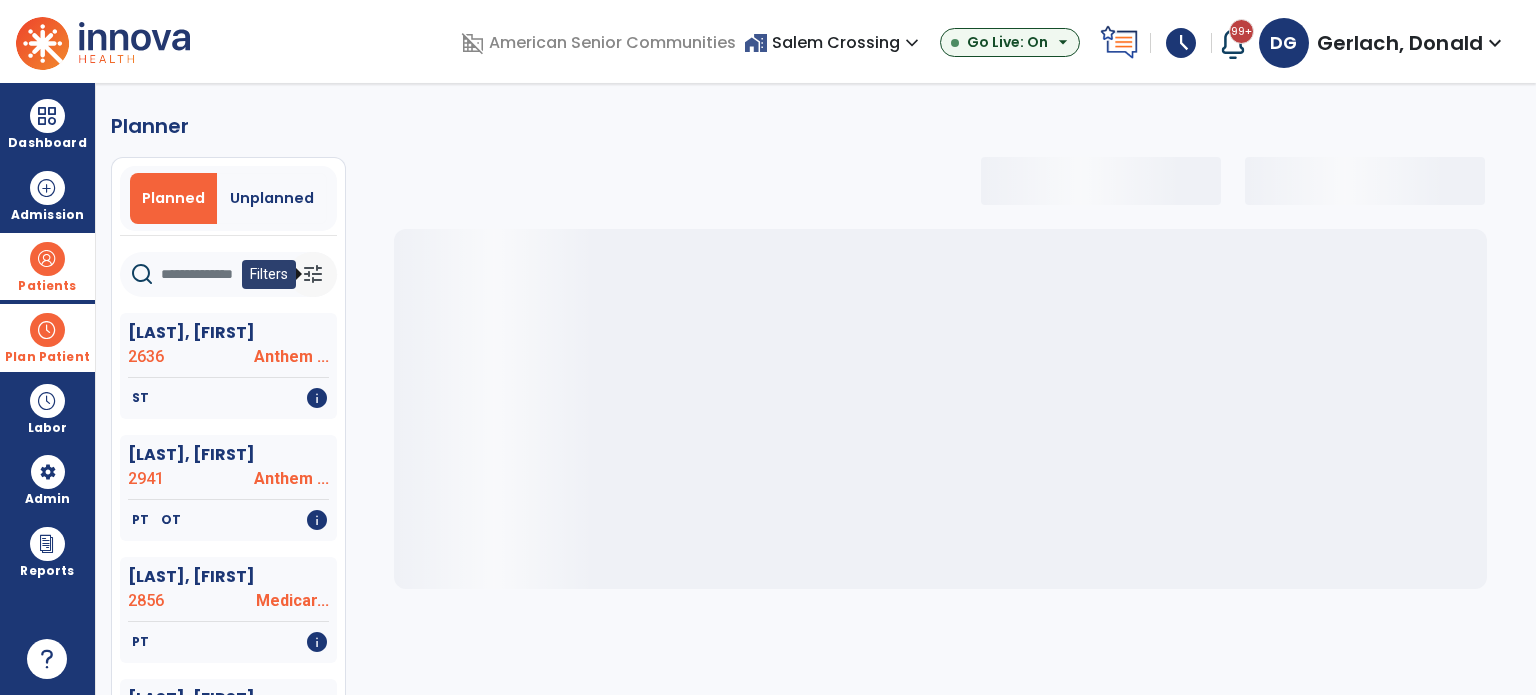 click on "tune" at bounding box center [313, 274] 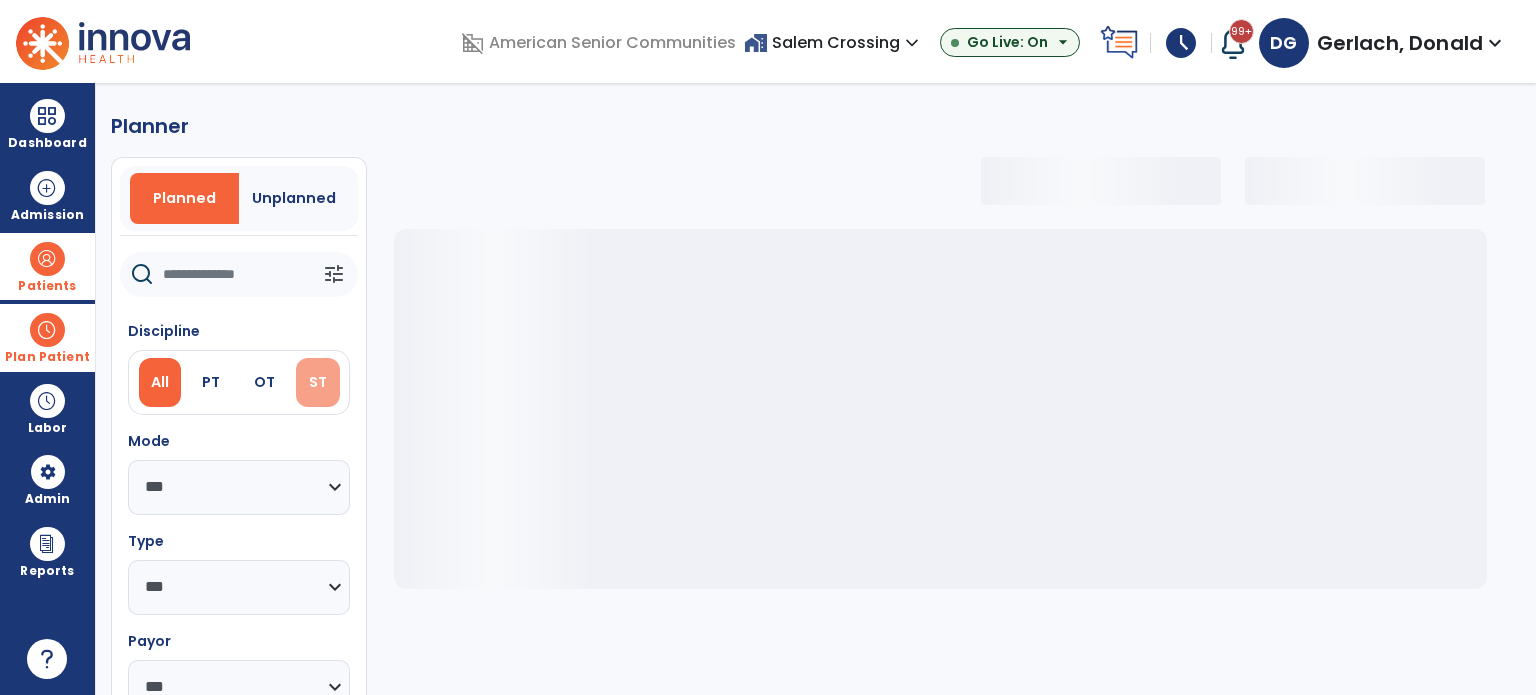 click on "ST" at bounding box center (318, 382) 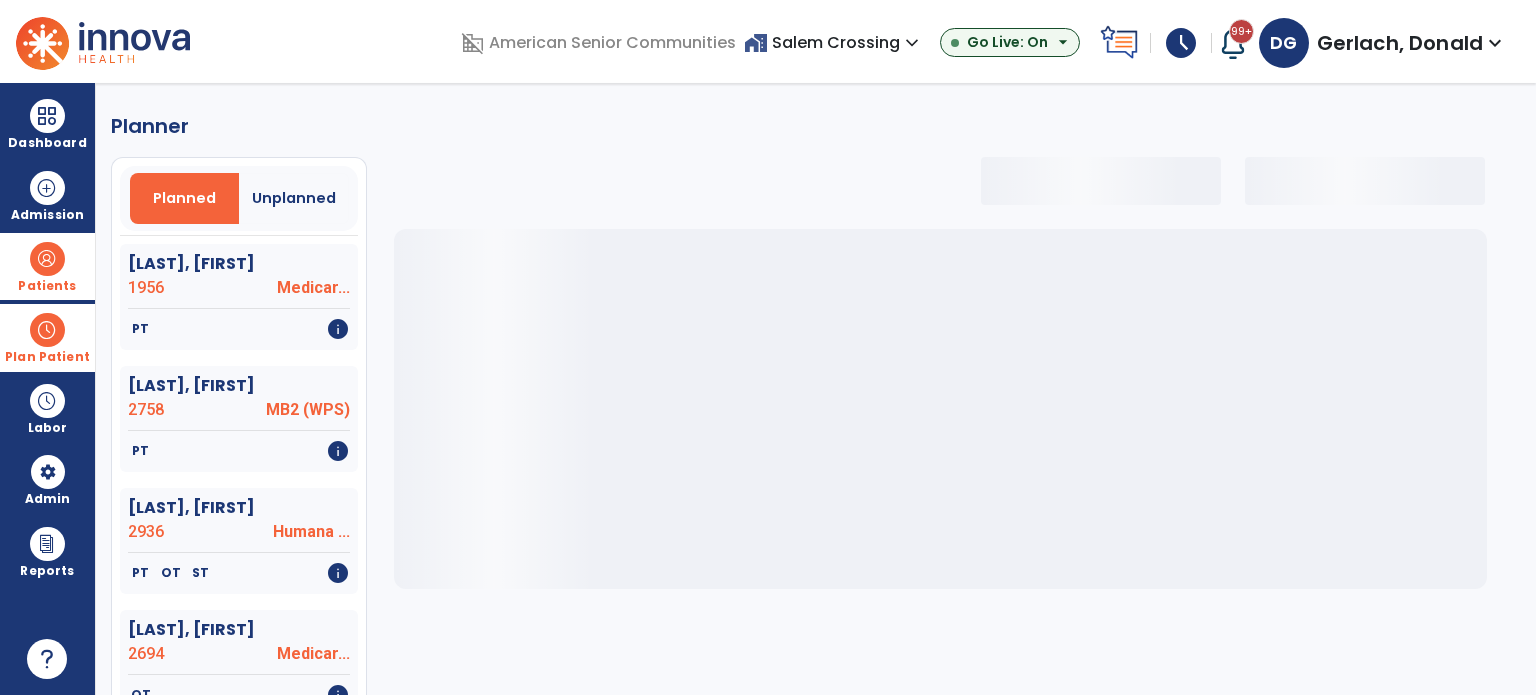 select on "***" 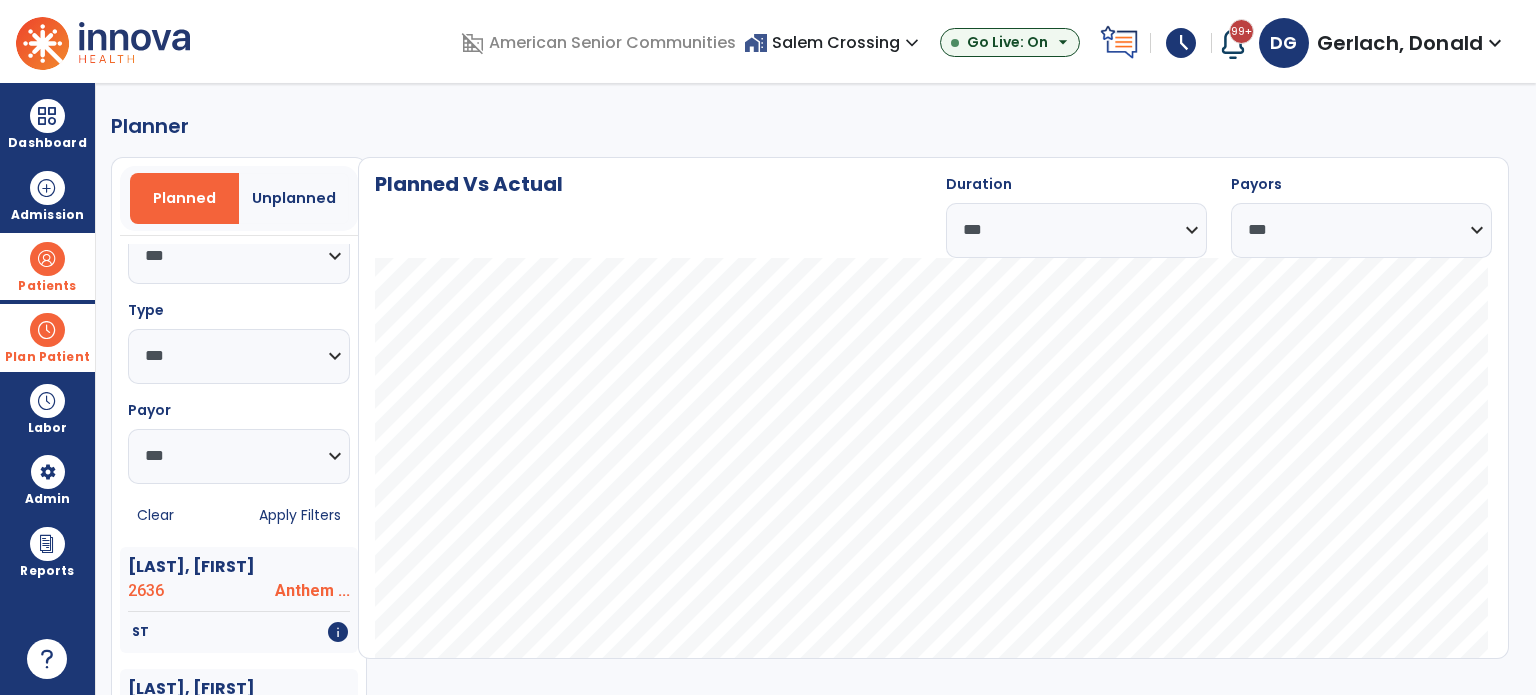 scroll, scrollTop: 200, scrollLeft: 0, axis: vertical 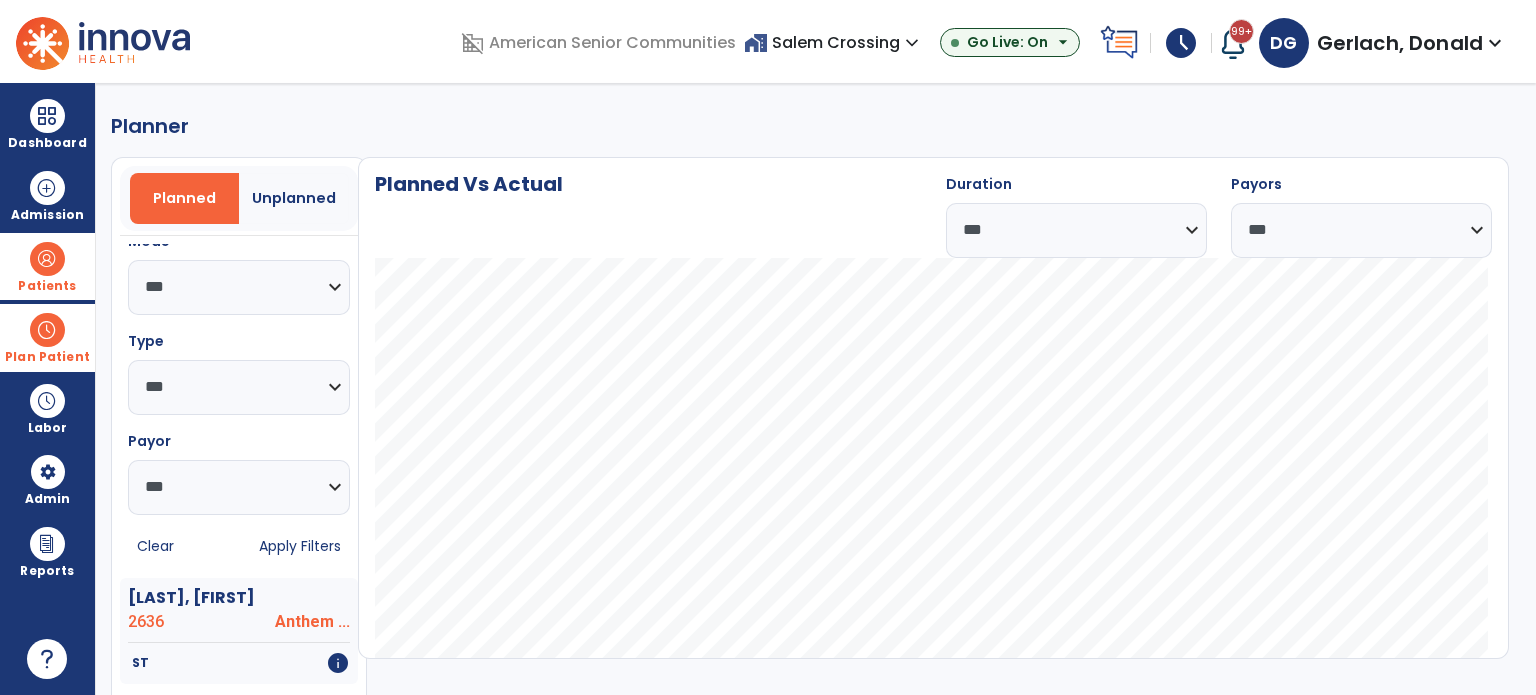 click on "Apply Filters" 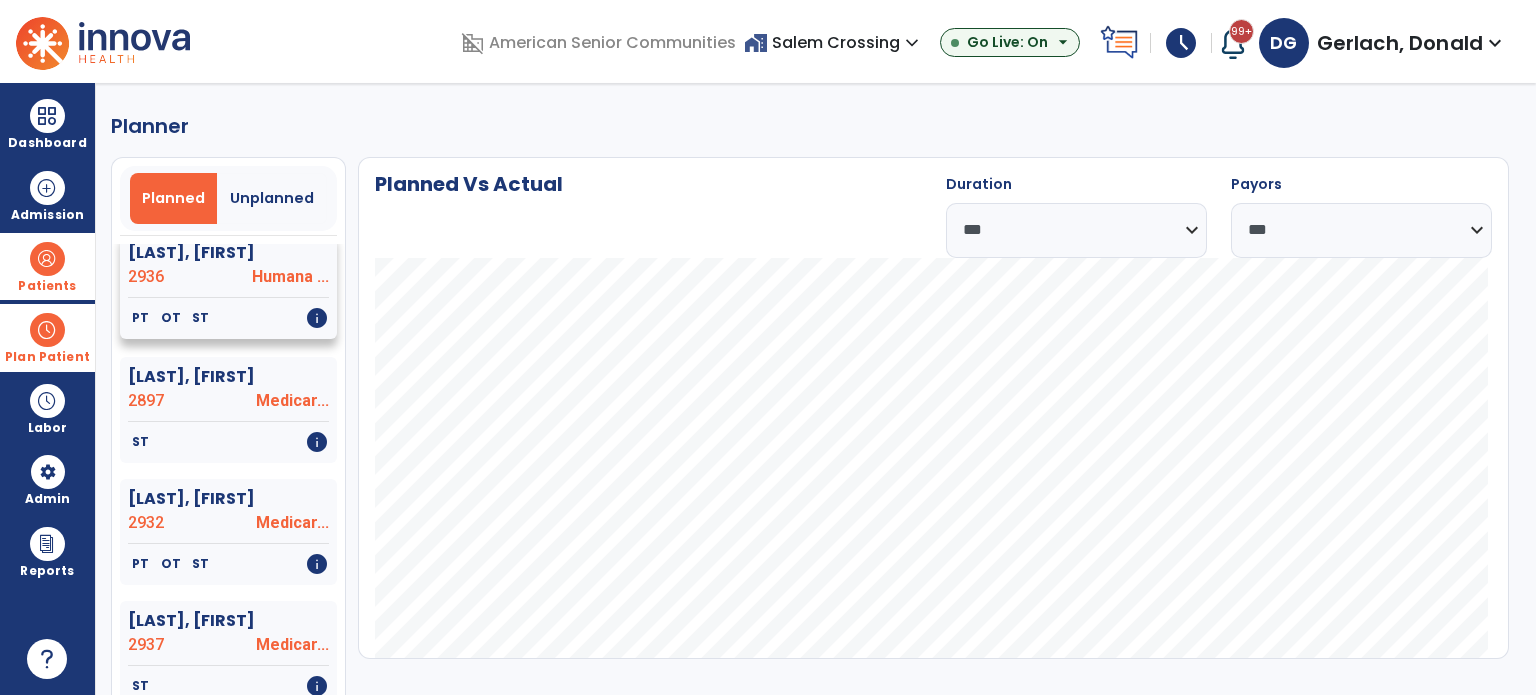 click on "[LAST], [FIRST]" 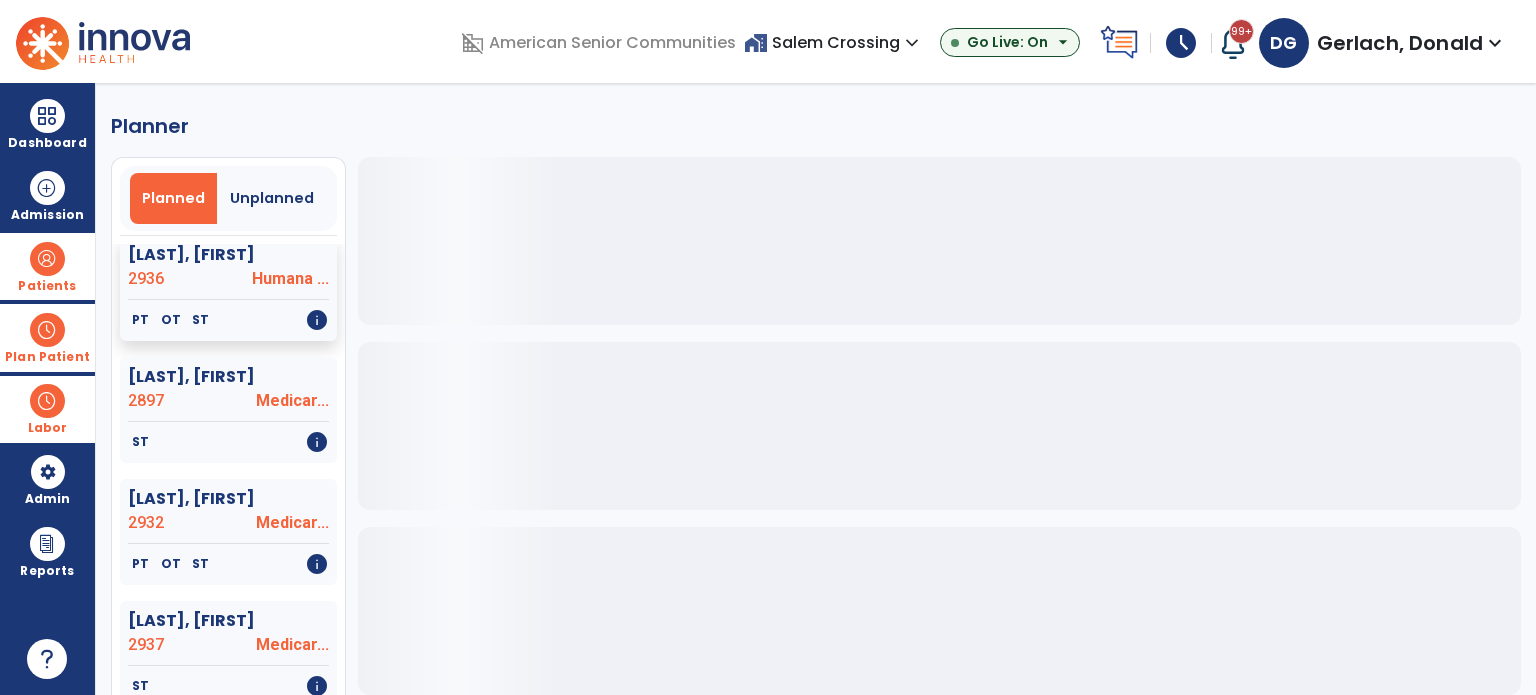 click at bounding box center (47, 401) 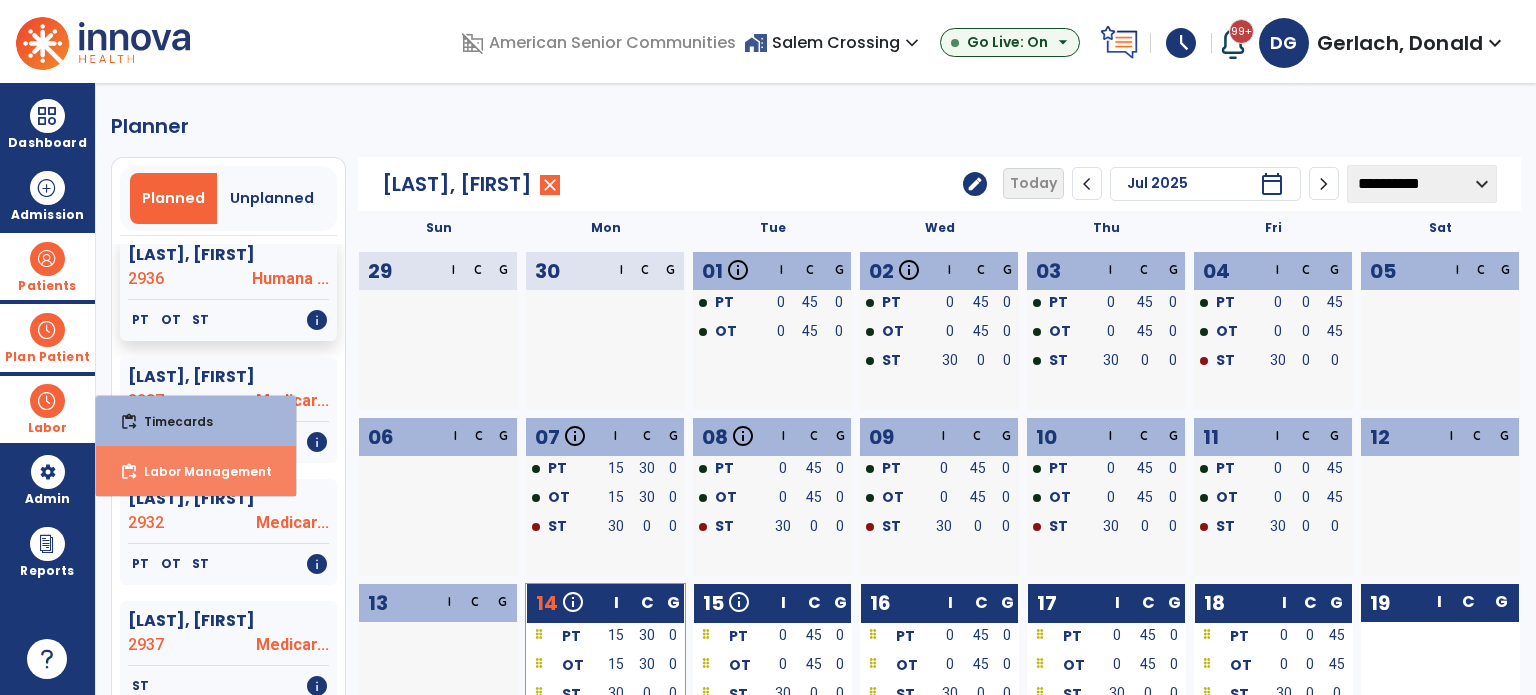 click on "Labor Management" at bounding box center (200, 471) 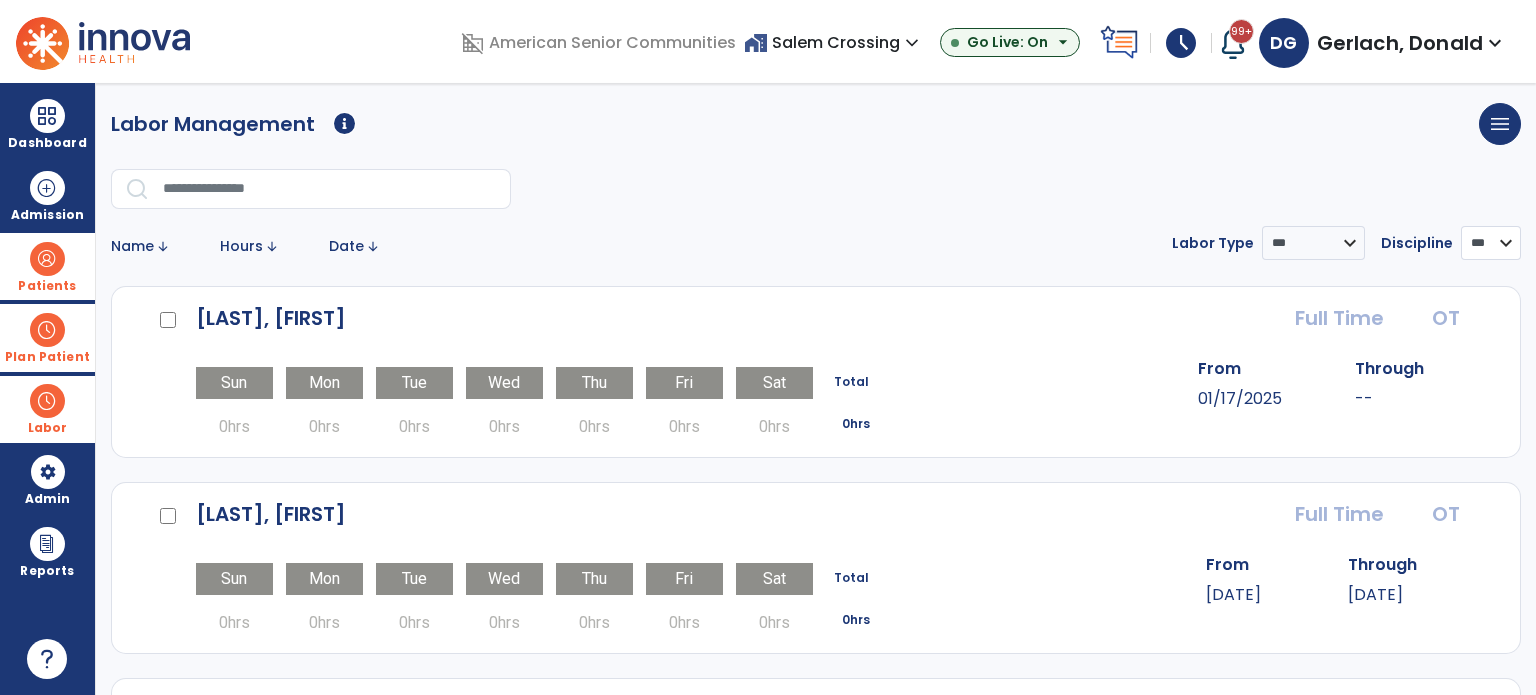 click on "*** ** ** **" at bounding box center [1491, 243] 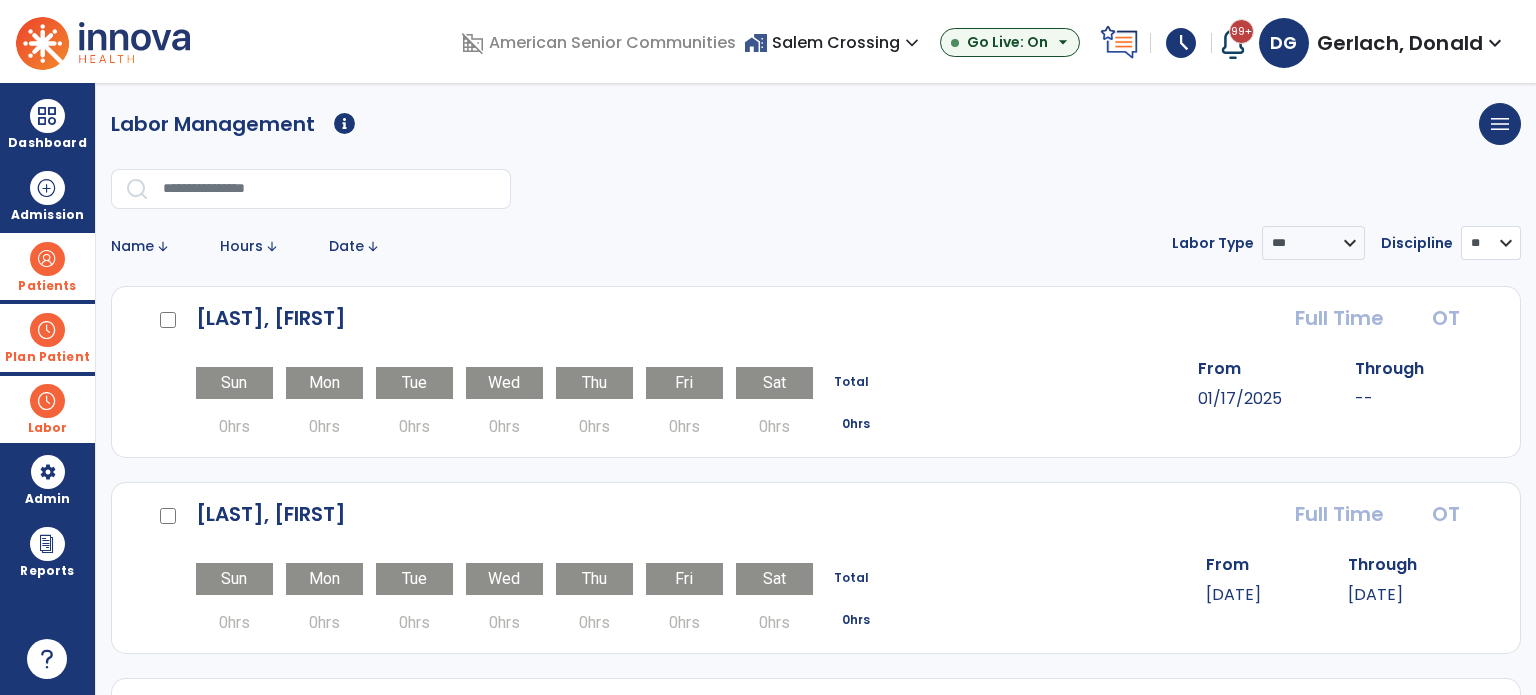 click on "*** ** ** **" at bounding box center [1491, 243] 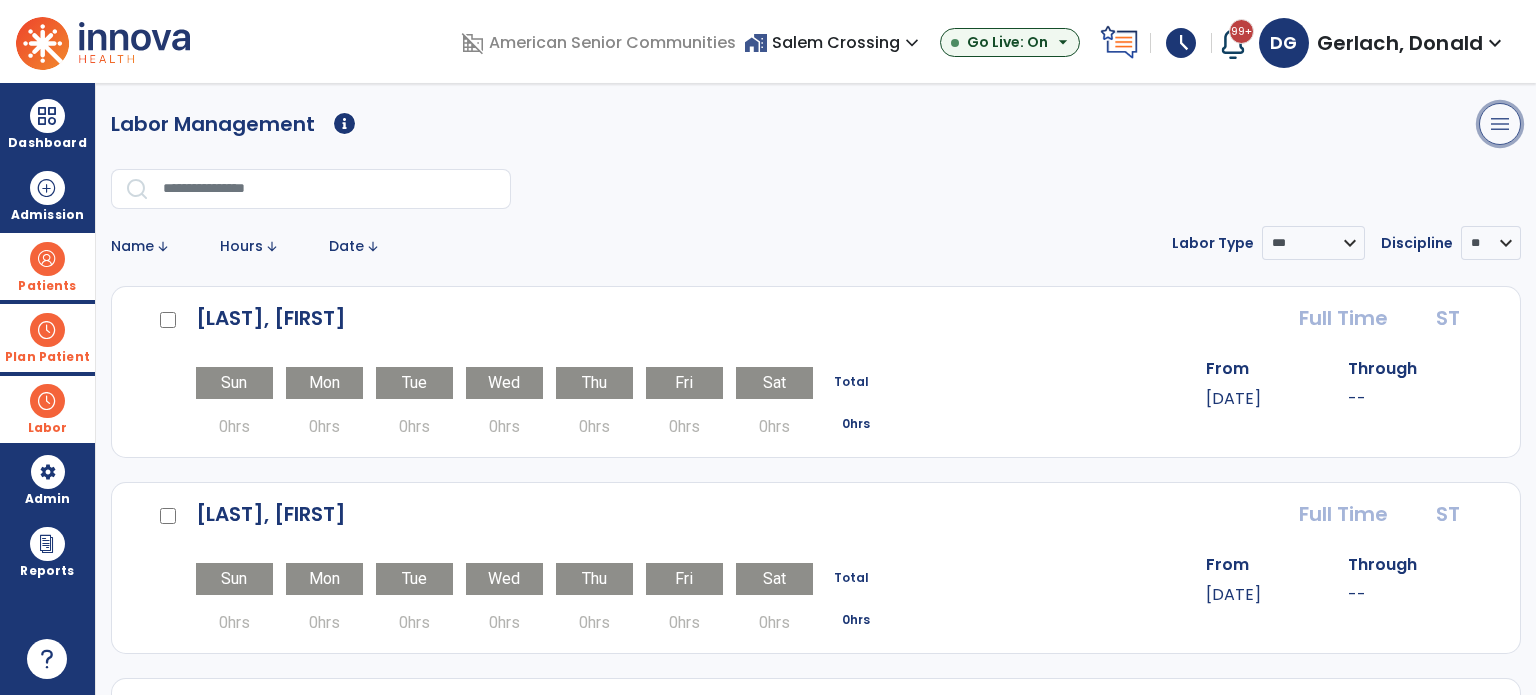 click on "menu" at bounding box center (1500, 124) 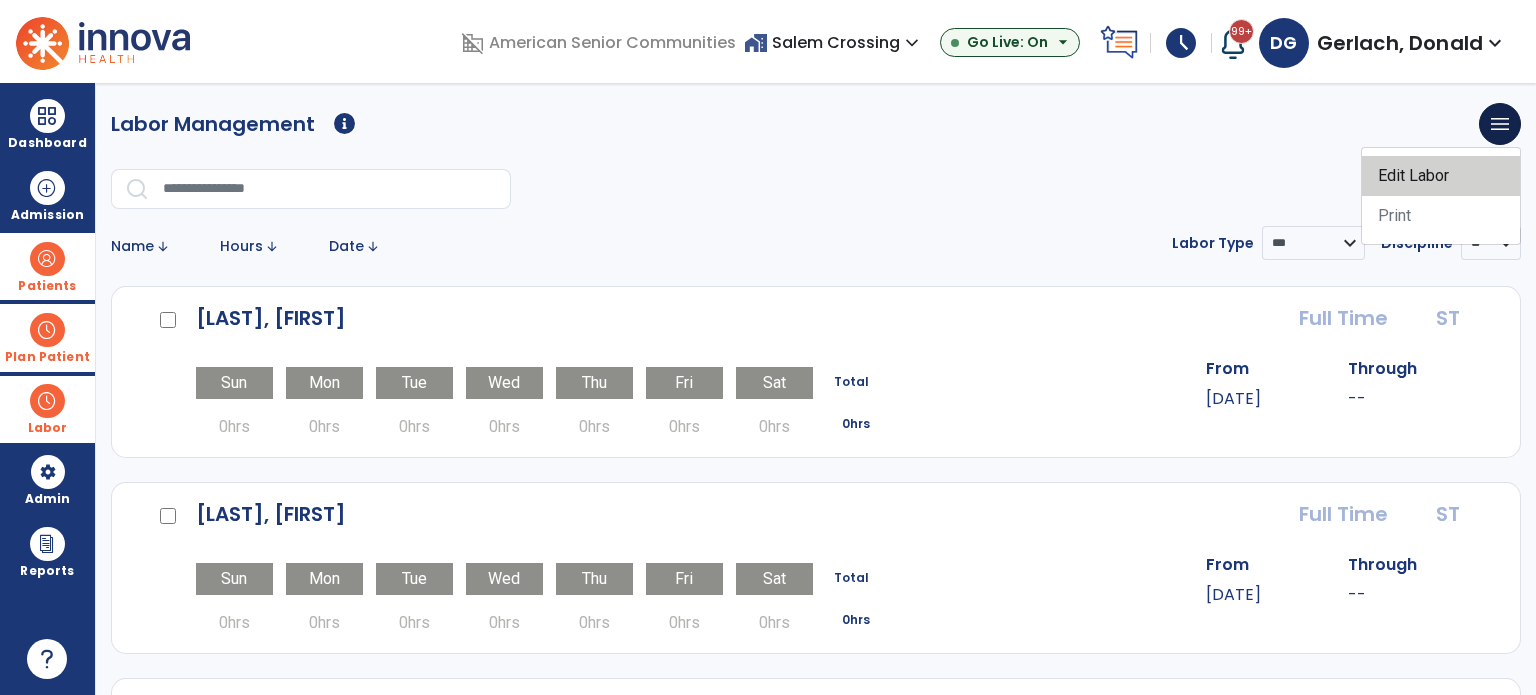 click on "Edit Labor" at bounding box center (1441, 176) 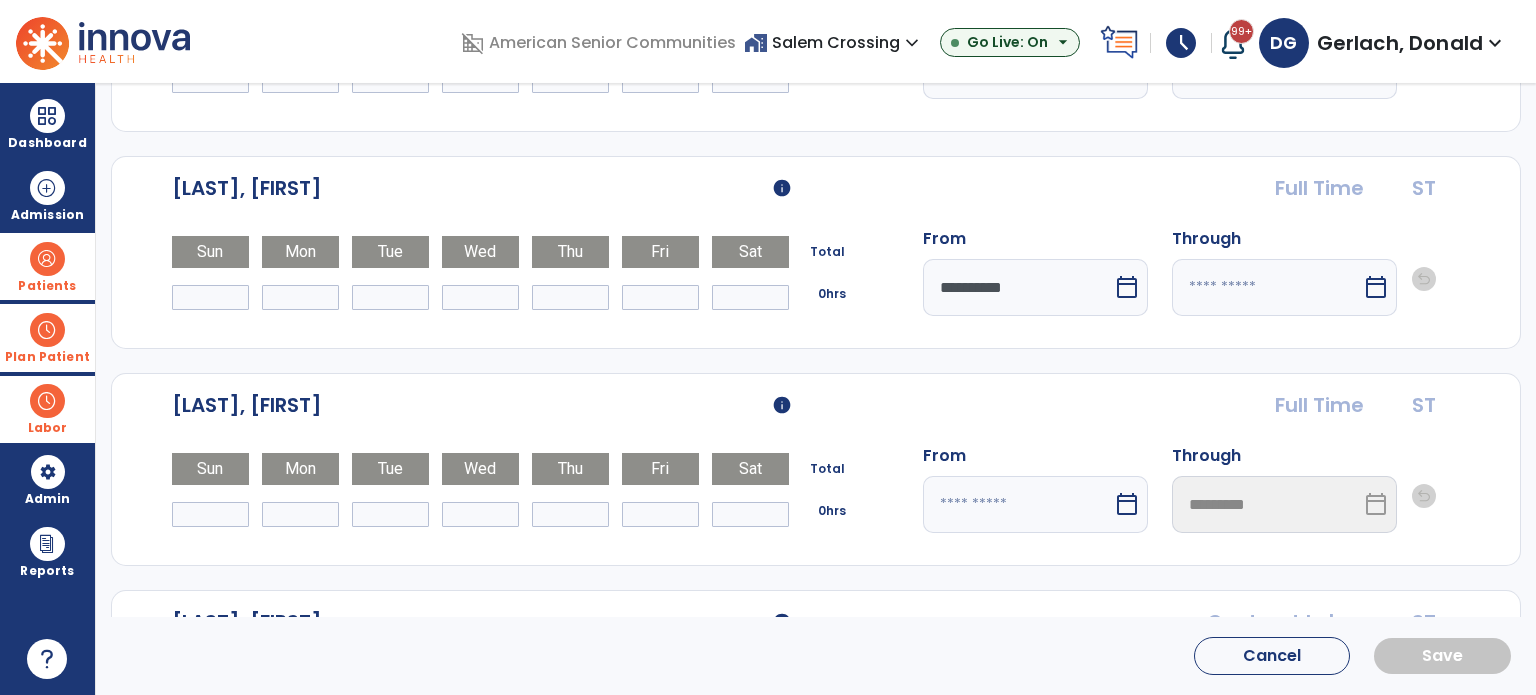 scroll, scrollTop: 0, scrollLeft: 0, axis: both 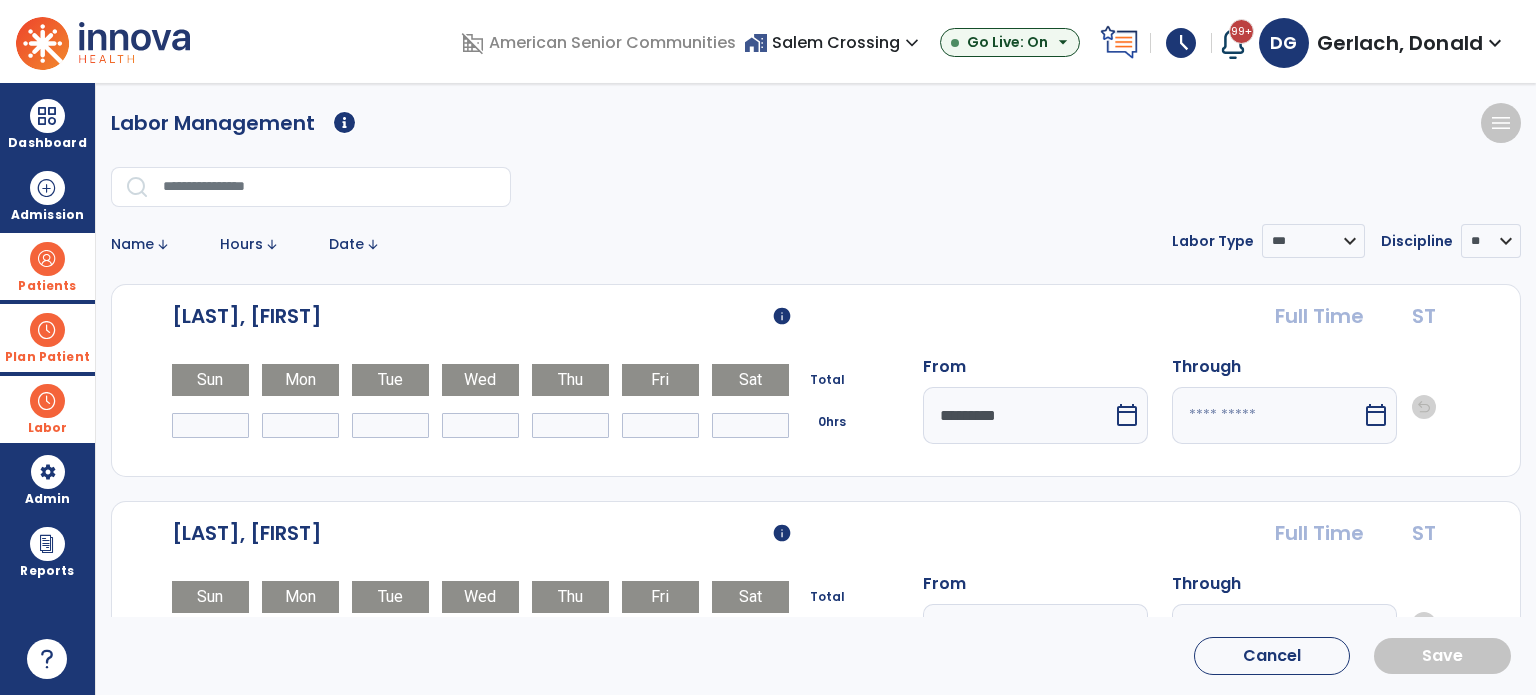 click on "Plan Patient" at bounding box center [47, 266] 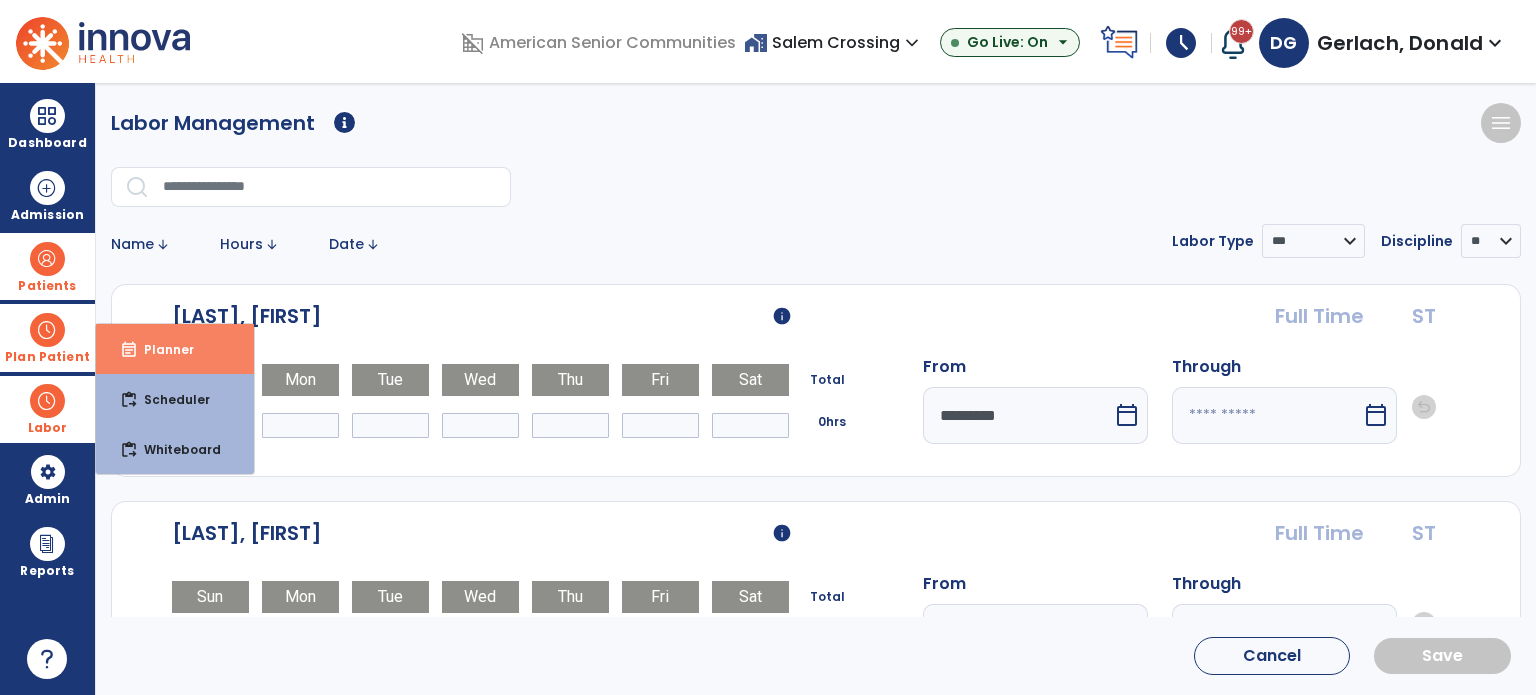 click on "event_note" at bounding box center (129, 350) 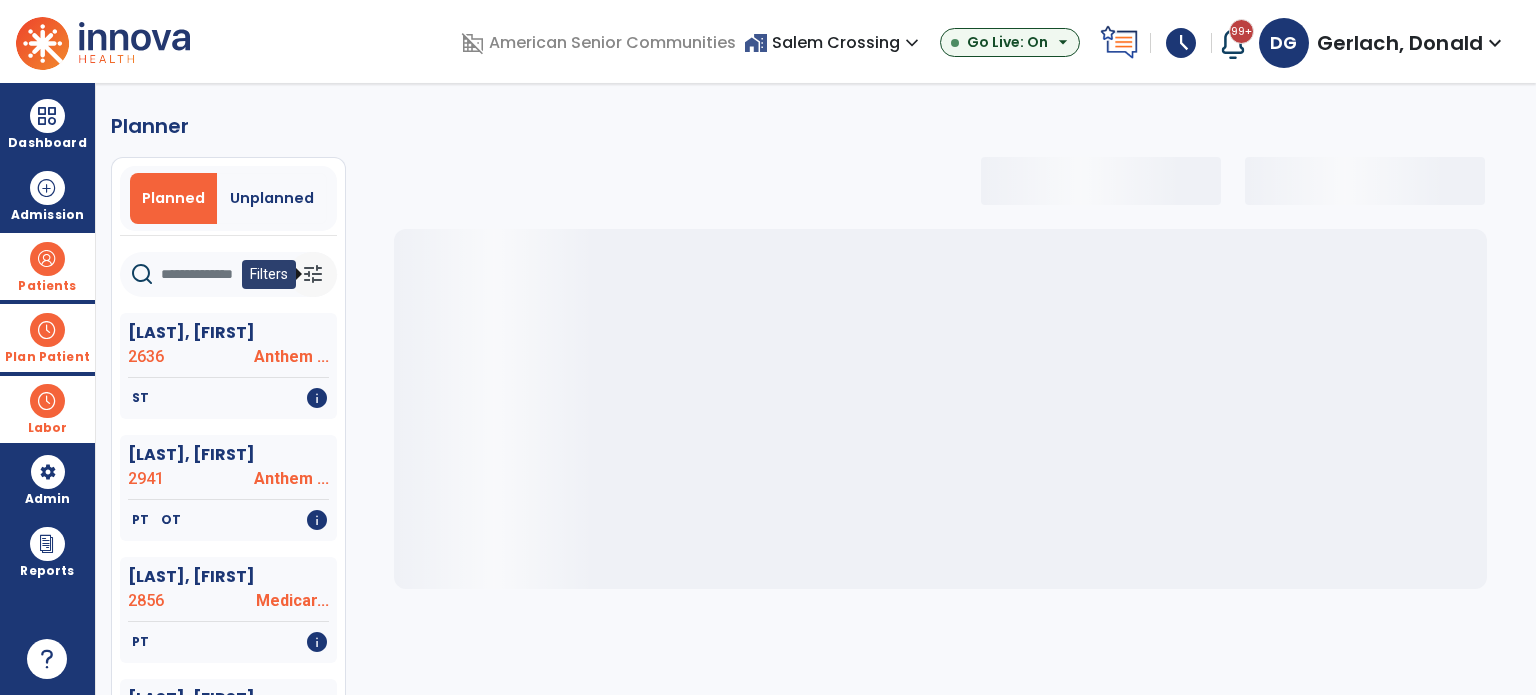 click on "tune" at bounding box center (313, 274) 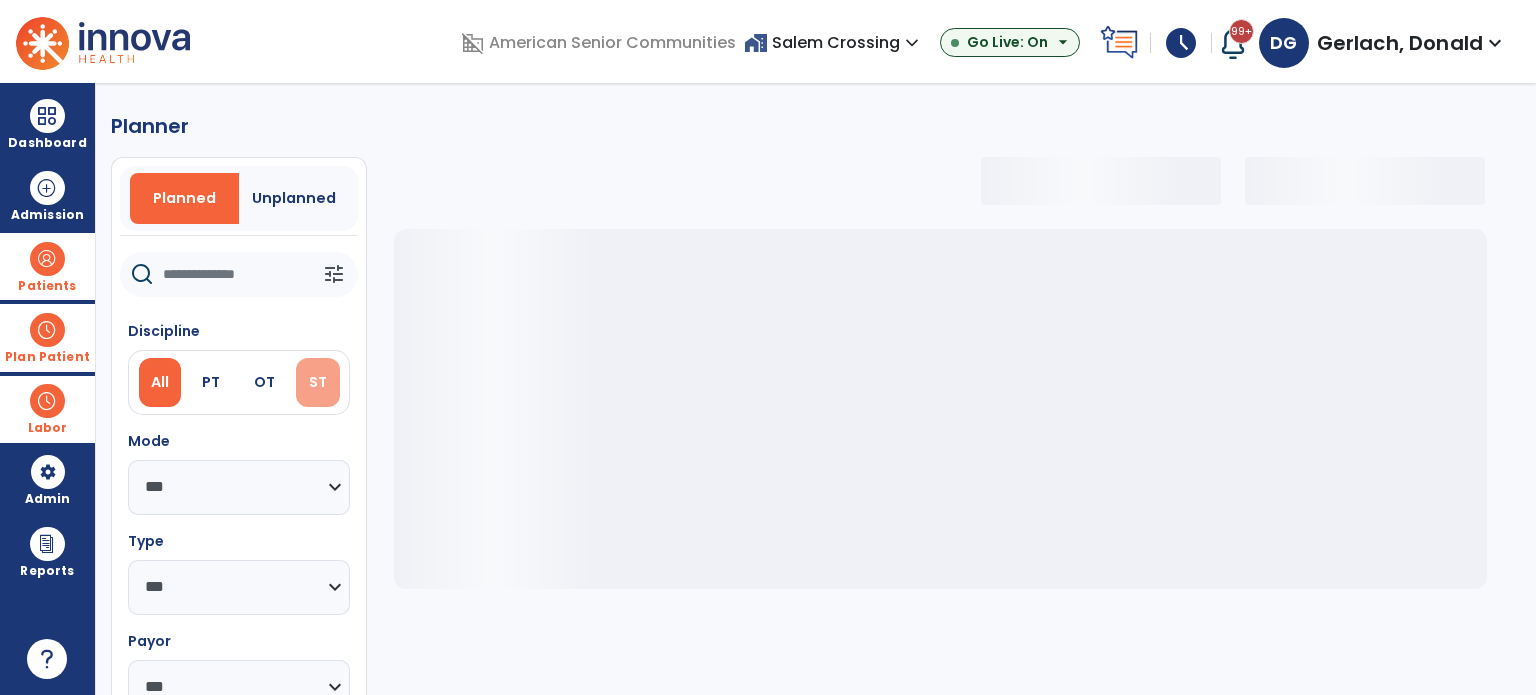select on "***" 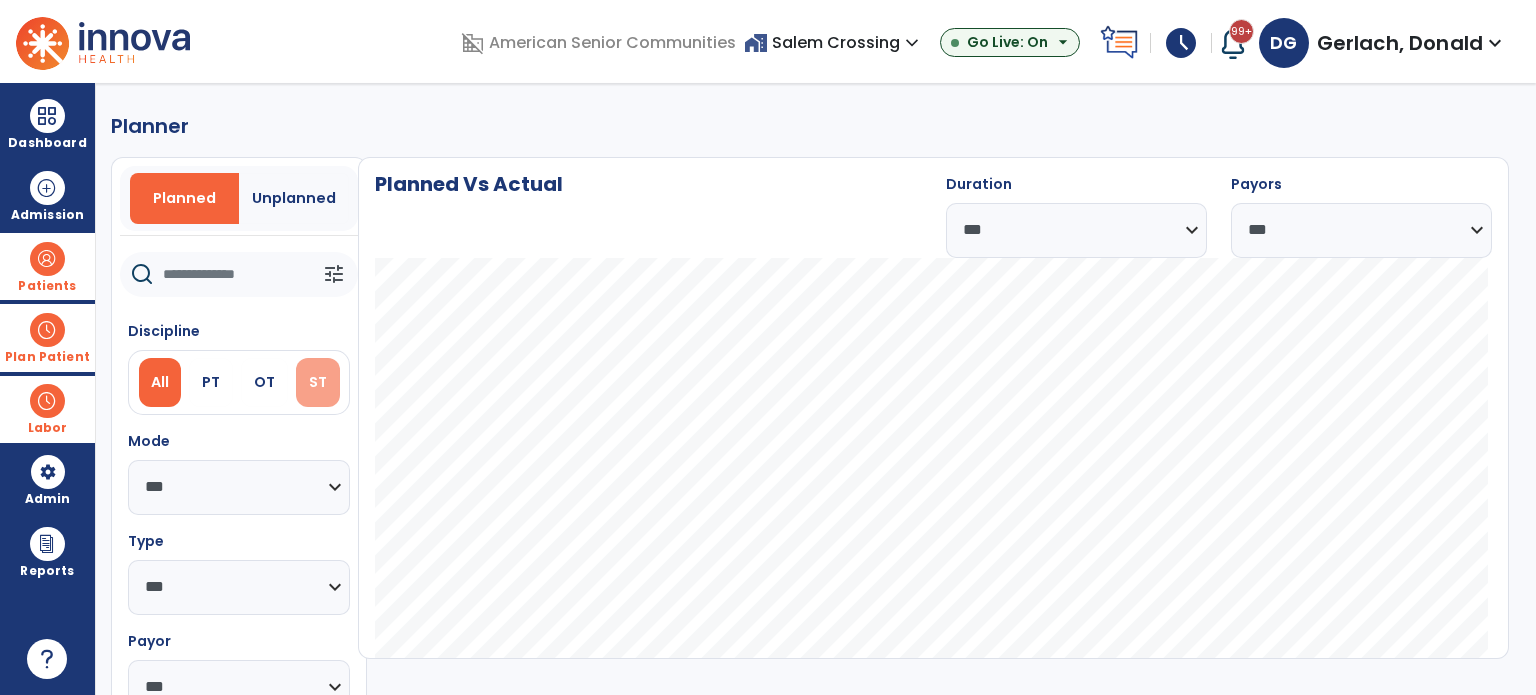 click on "ST" at bounding box center [318, 382] 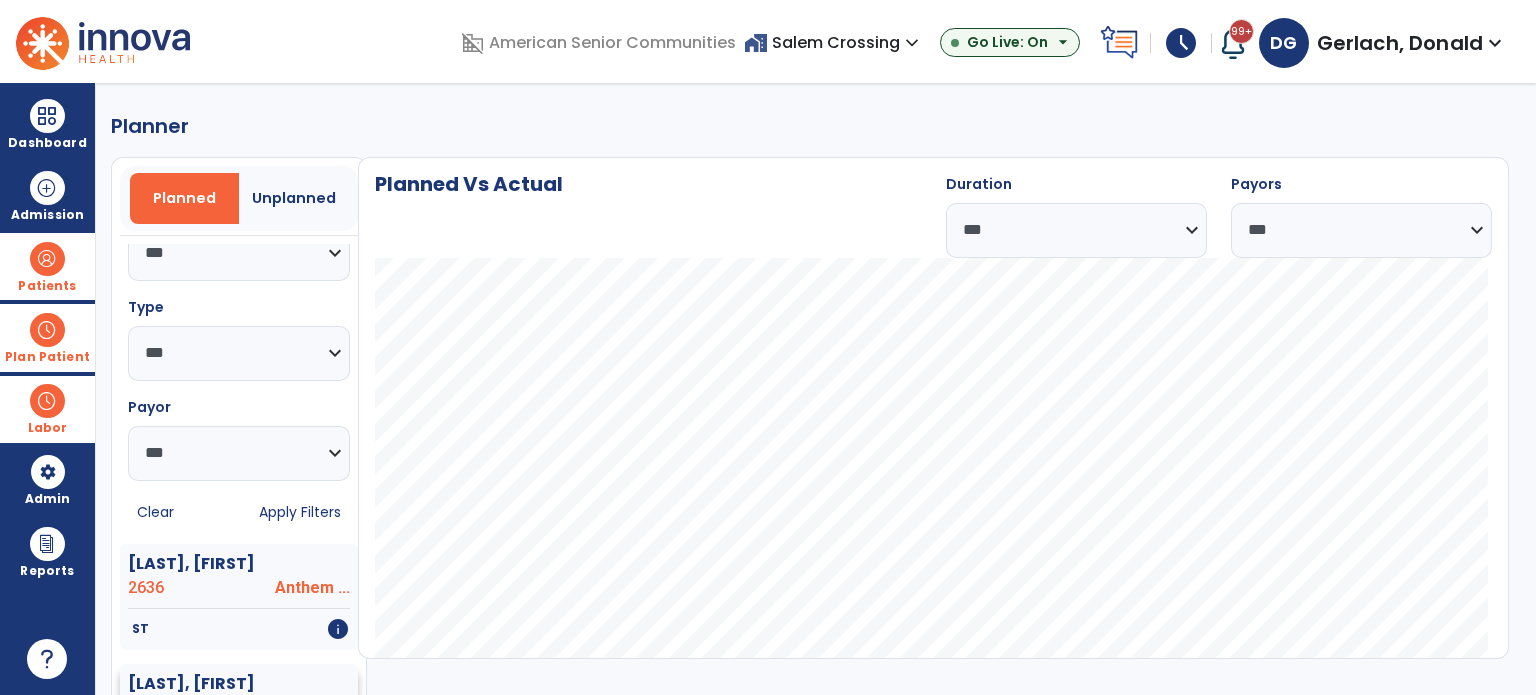 scroll, scrollTop: 400, scrollLeft: 0, axis: vertical 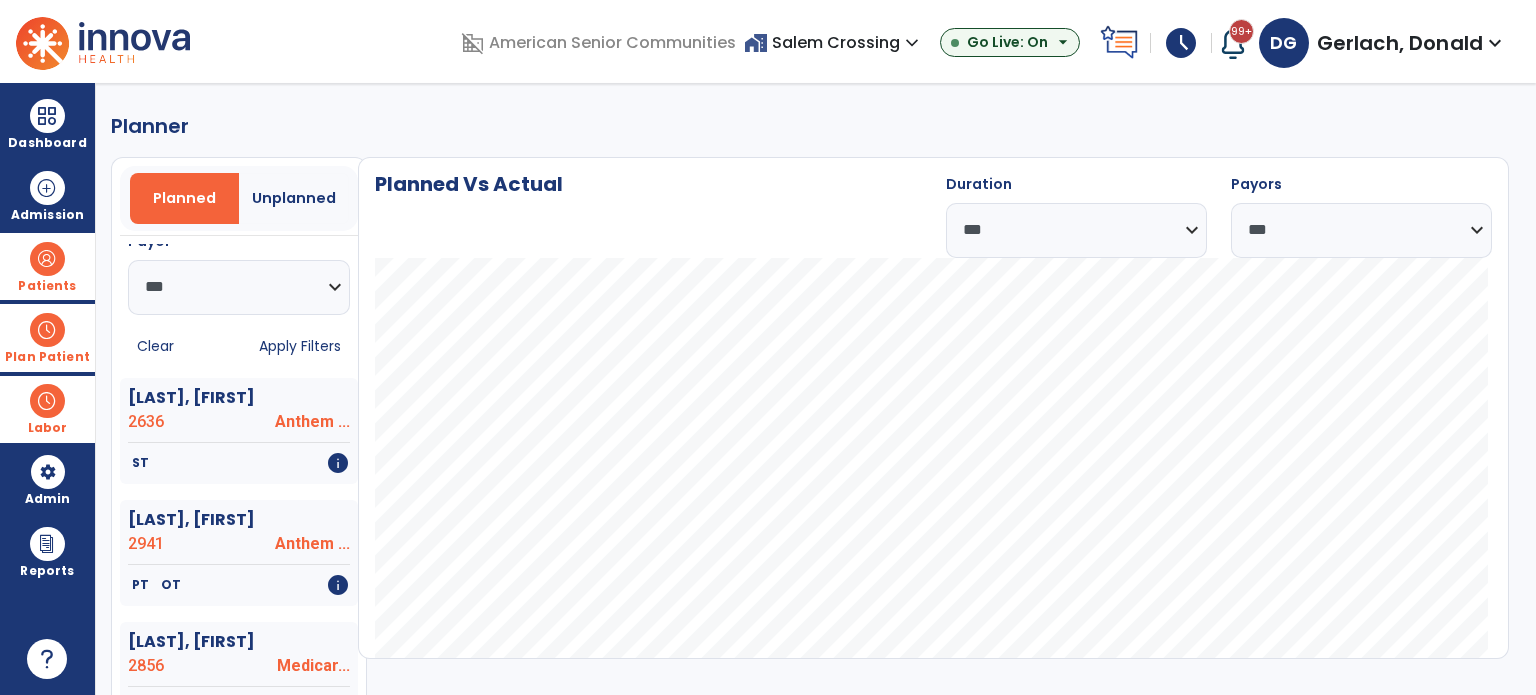 click on "Apply Filters" 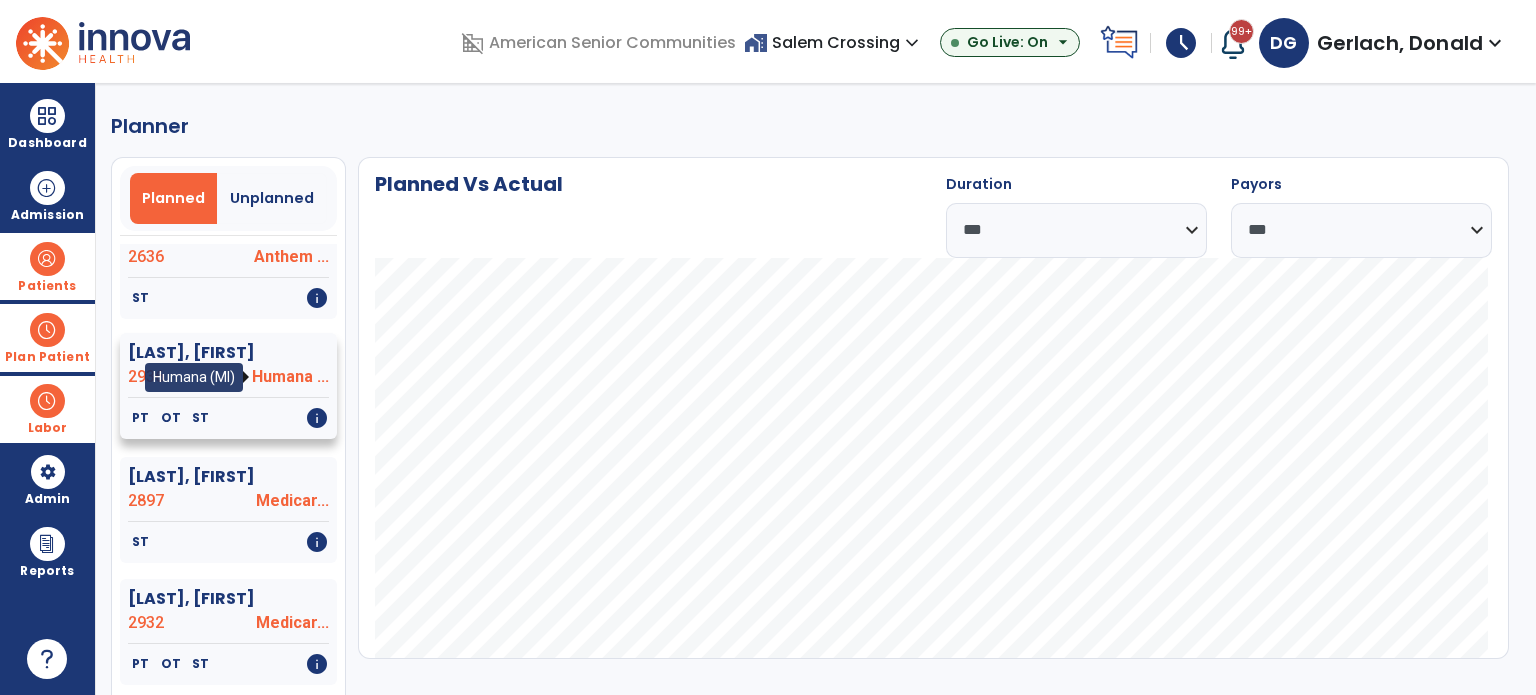 scroll, scrollTop: 0, scrollLeft: 0, axis: both 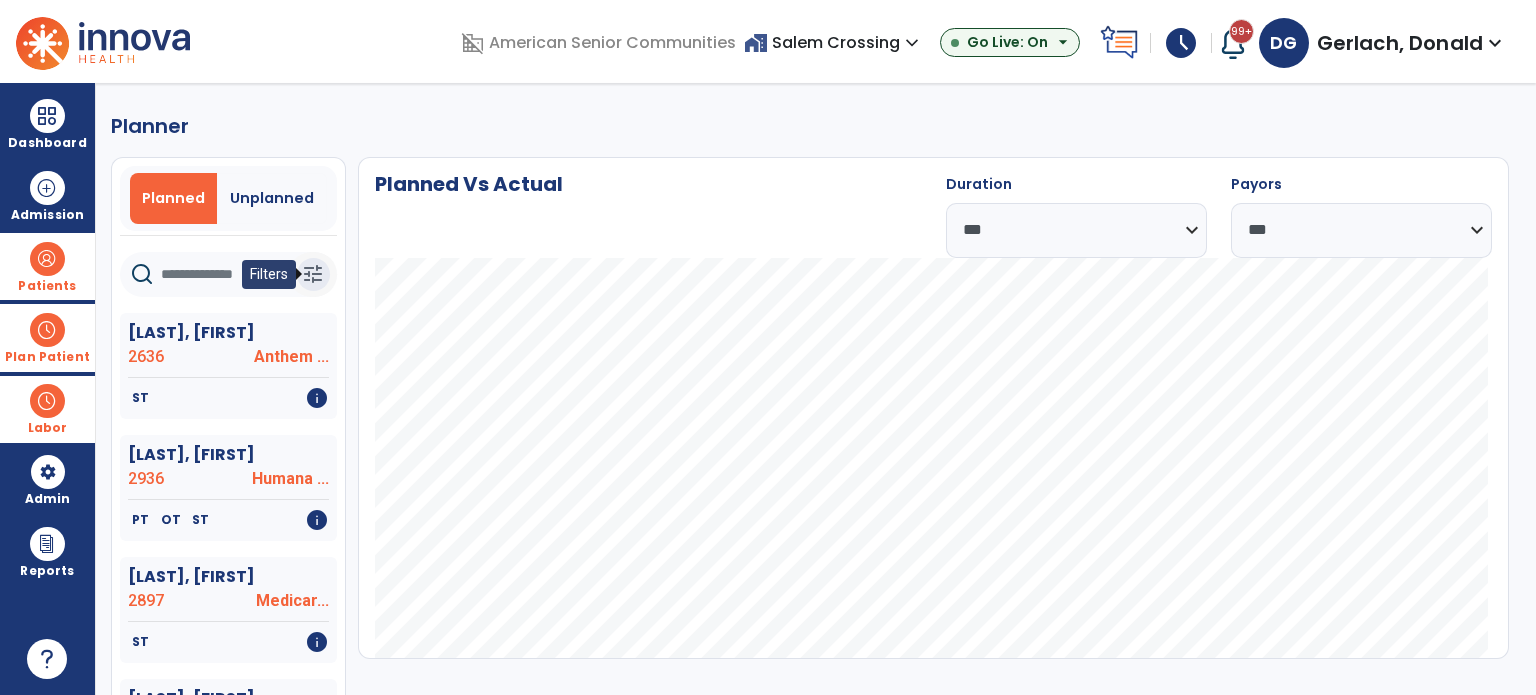 click on "tune" at bounding box center [313, 274] 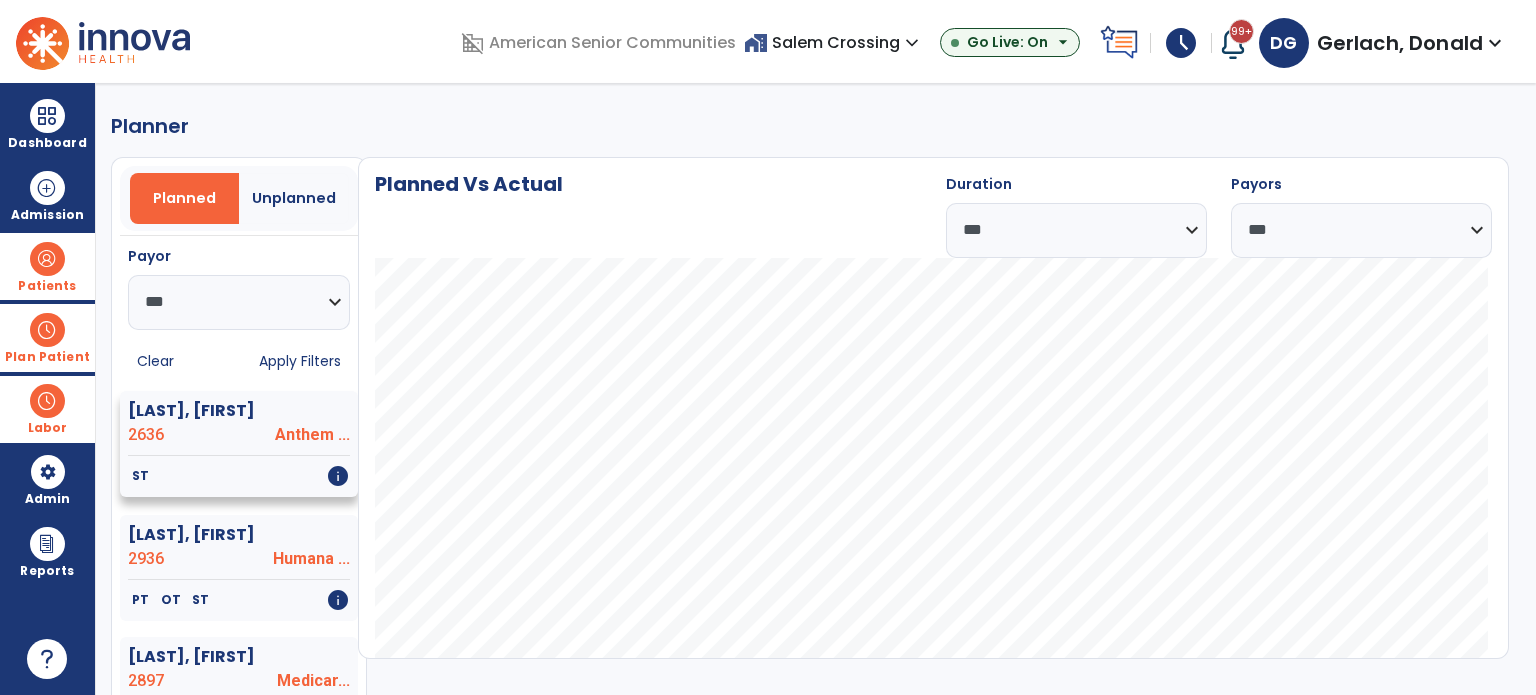 scroll, scrollTop: 400, scrollLeft: 0, axis: vertical 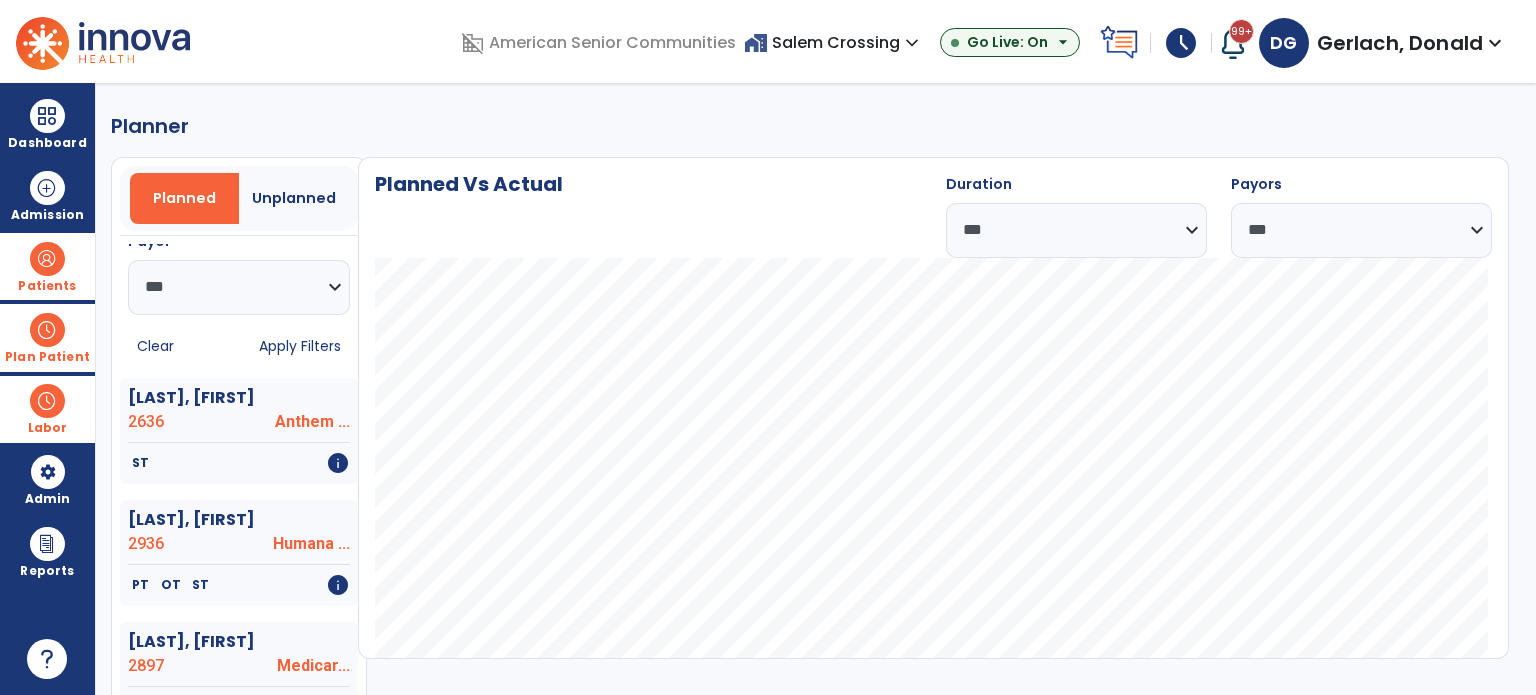 click on "Apply Filters" 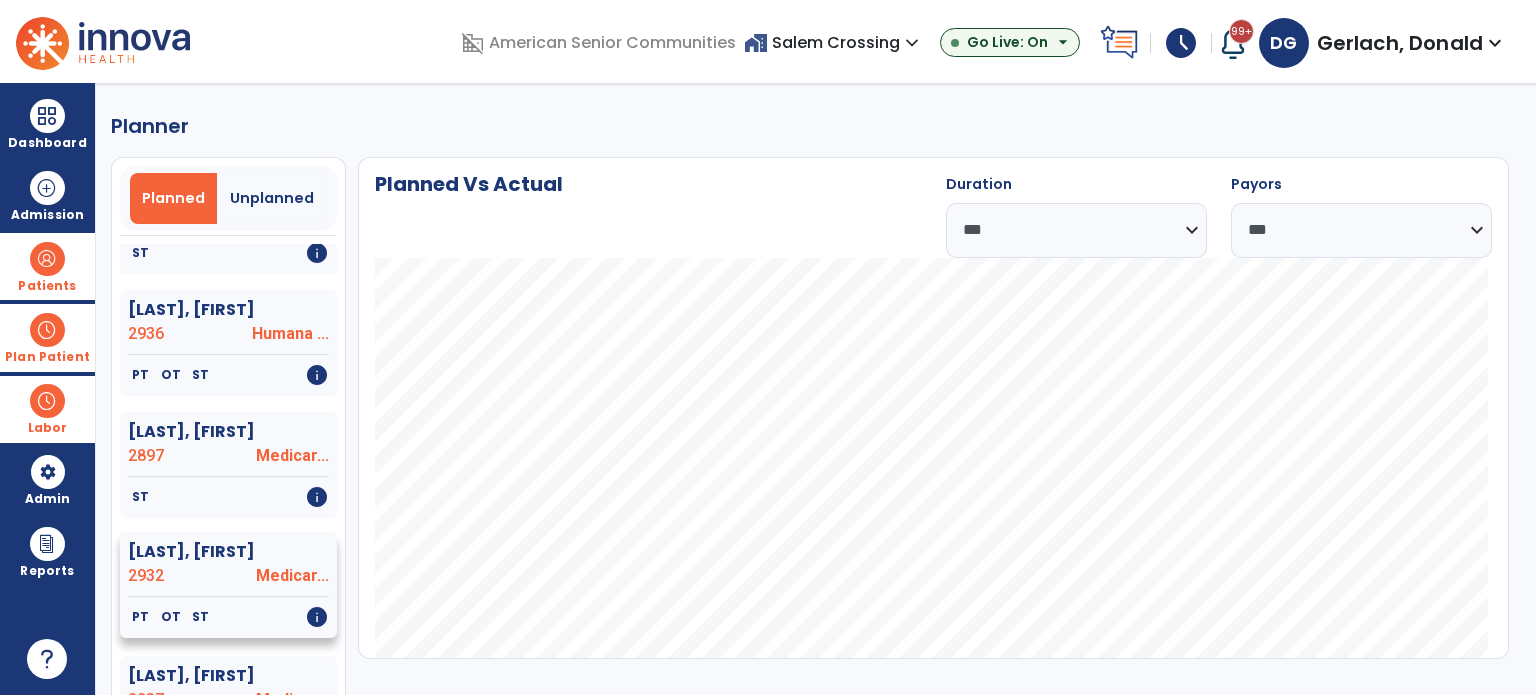 scroll, scrollTop: 0, scrollLeft: 0, axis: both 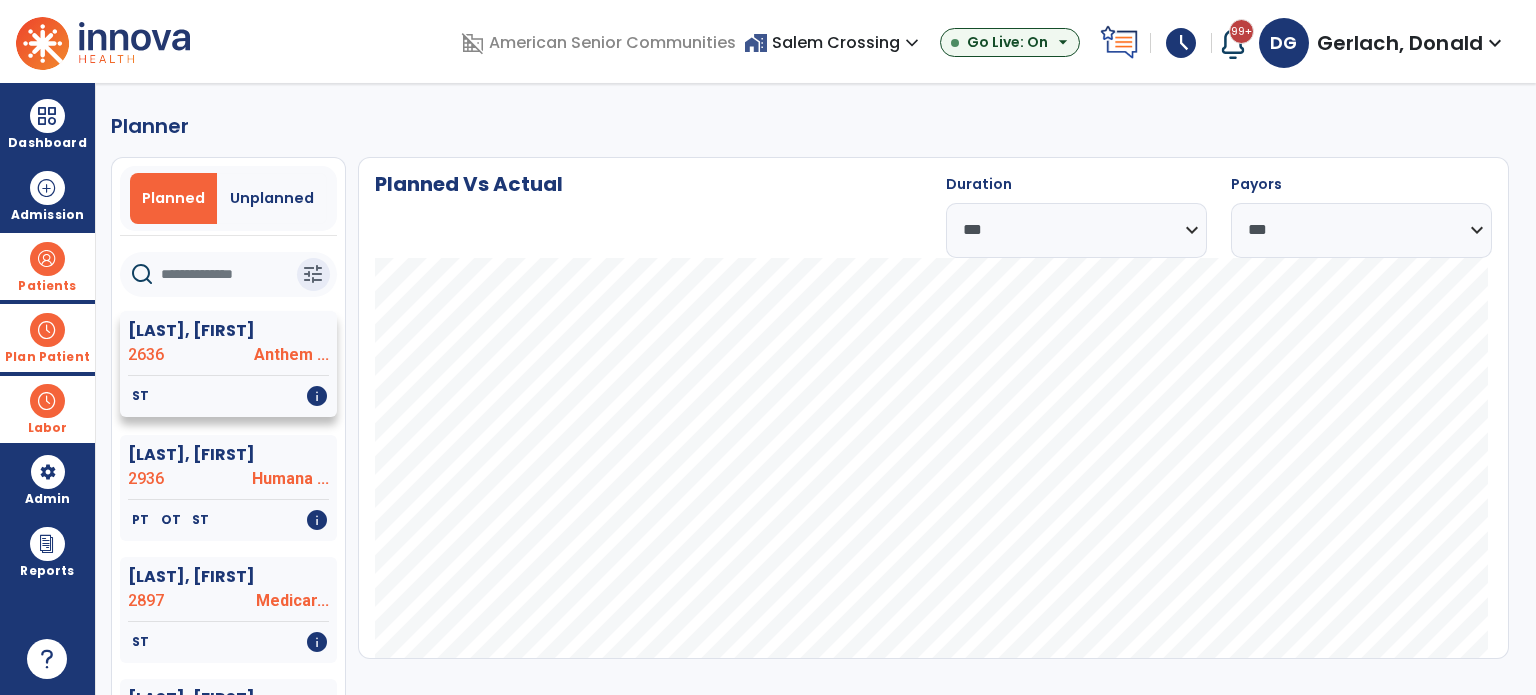 click on "[LAST], [FIRST]" 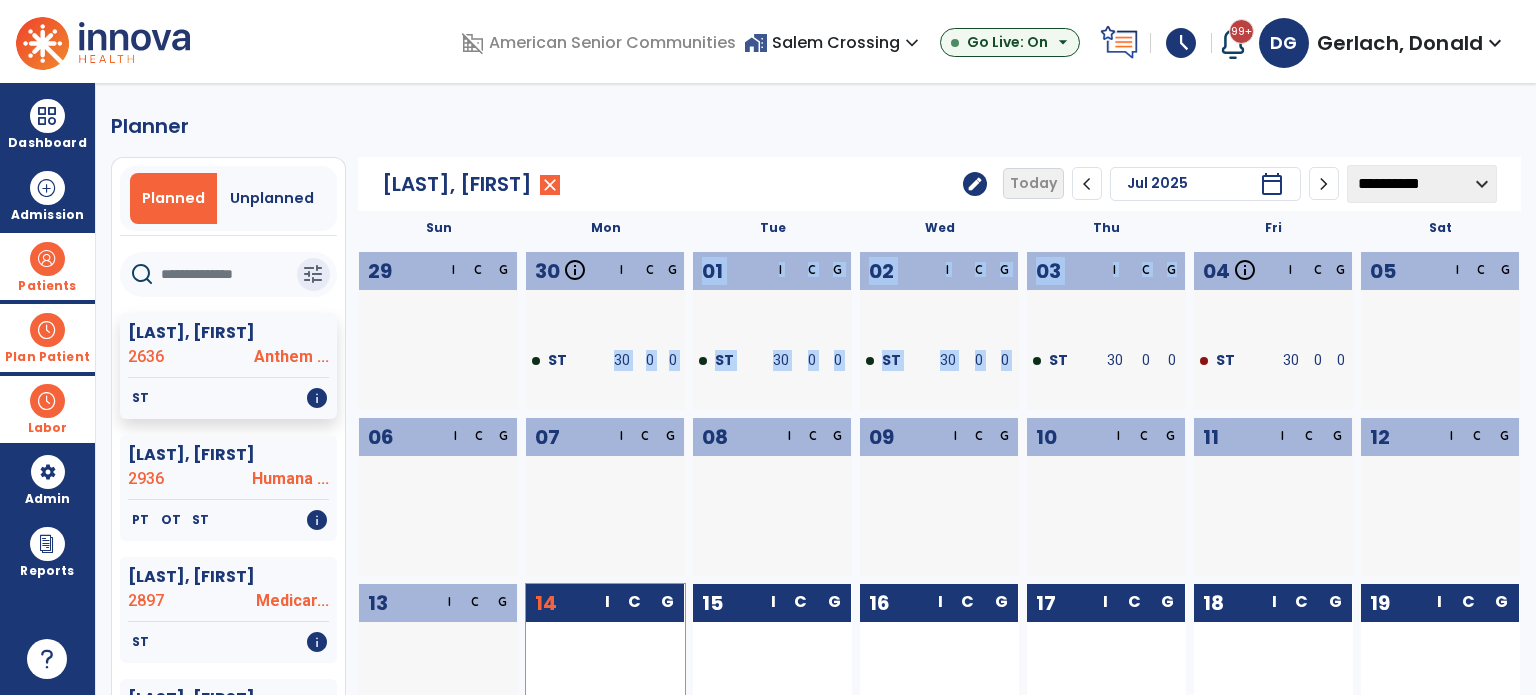 drag, startPoint x: 610, startPoint y: 358, endPoint x: 1058, endPoint y: 327, distance: 449.07126 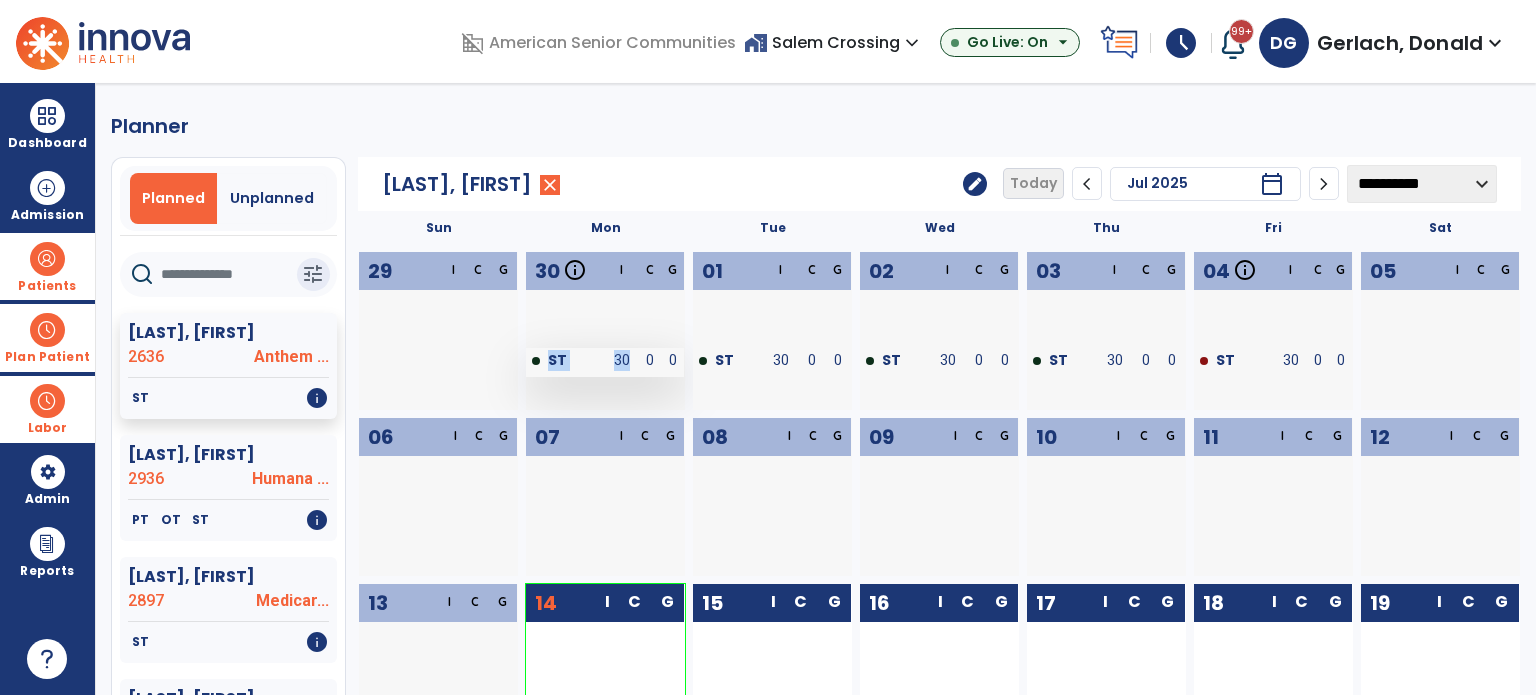 drag, startPoint x: 549, startPoint y: 361, endPoint x: 635, endPoint y: 372, distance: 86.70064 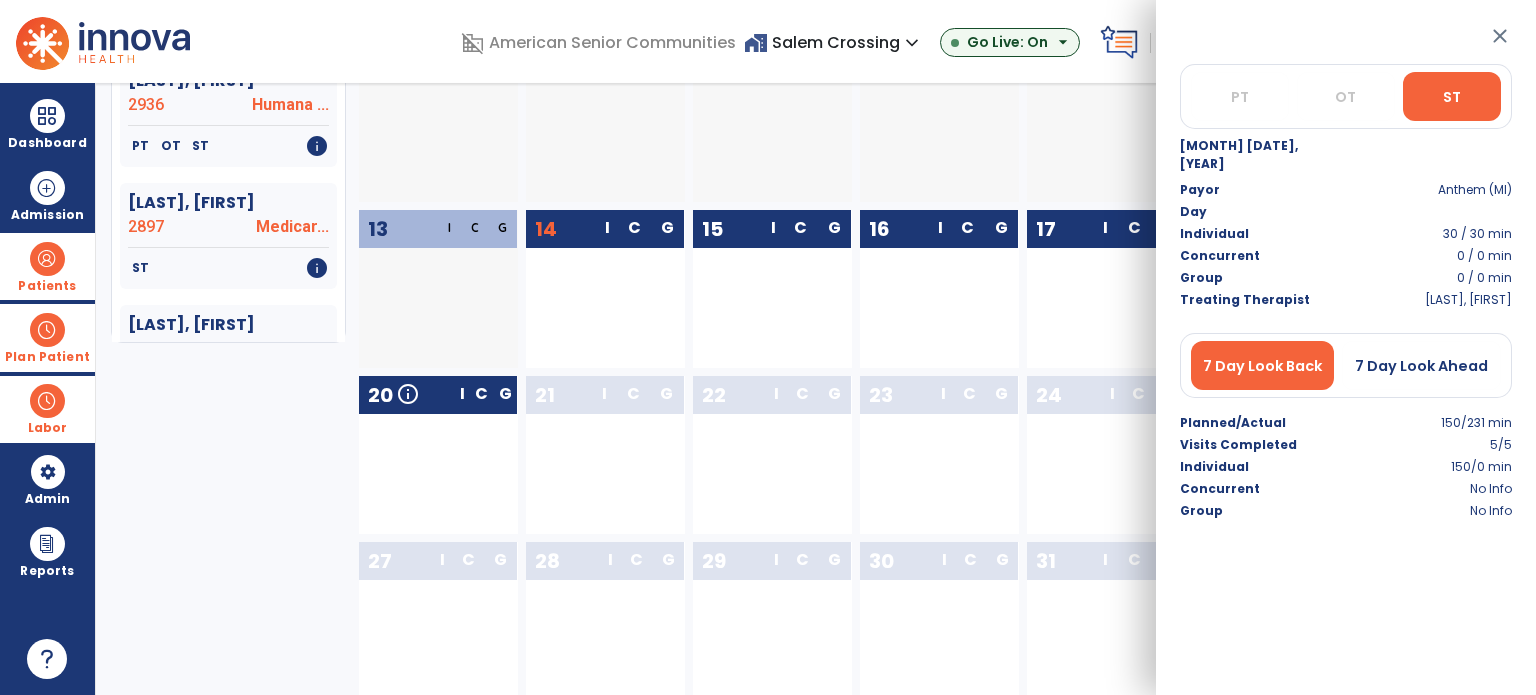scroll, scrollTop: 379, scrollLeft: 0, axis: vertical 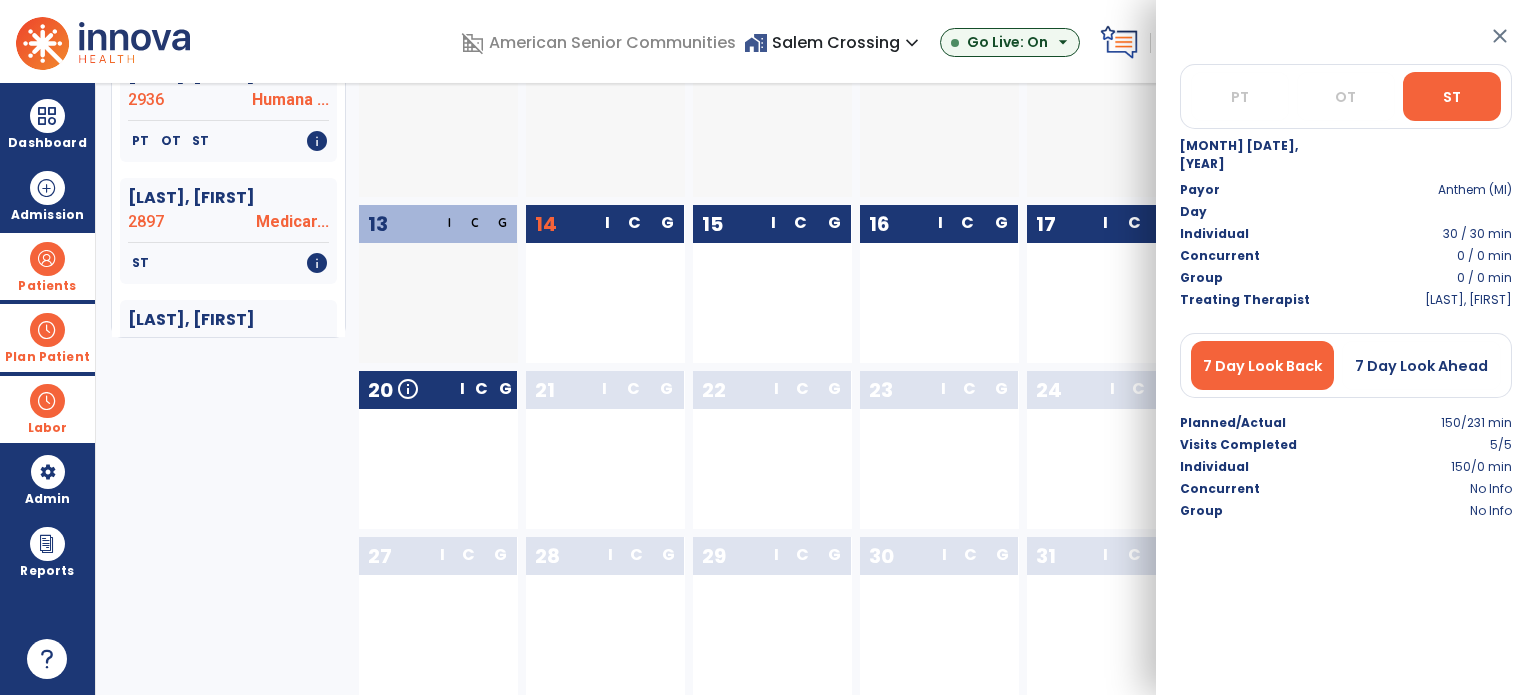 click on "close" at bounding box center (1500, 36) 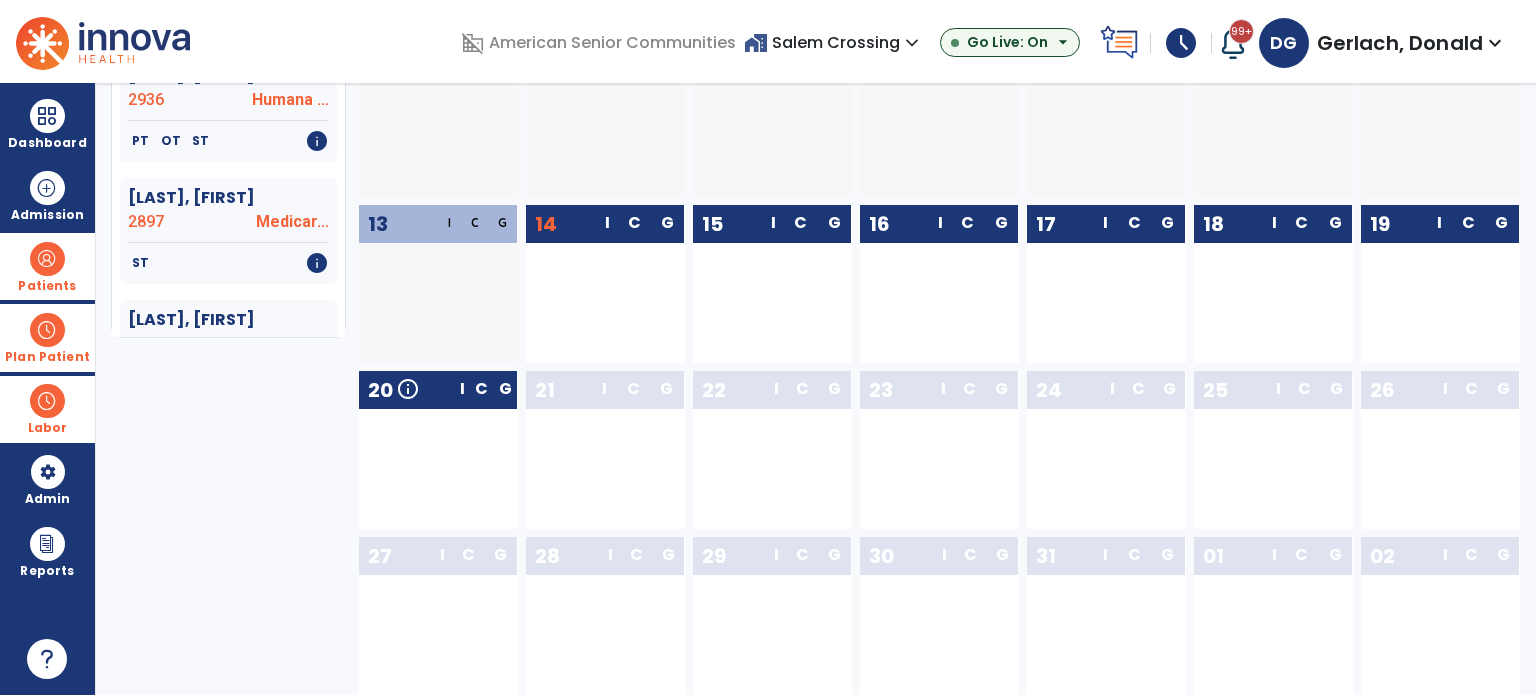 scroll, scrollTop: 0, scrollLeft: 0, axis: both 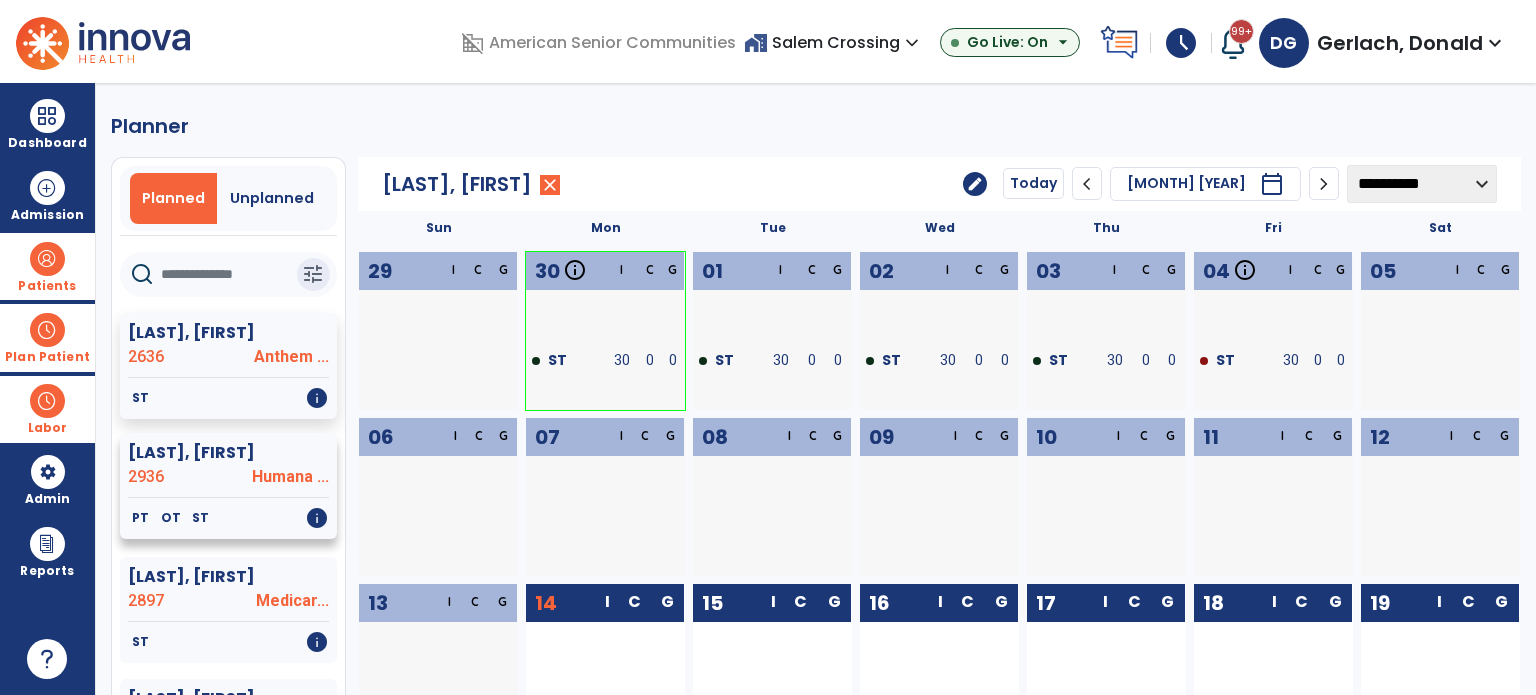 click on "[LAST], [FIRST]" 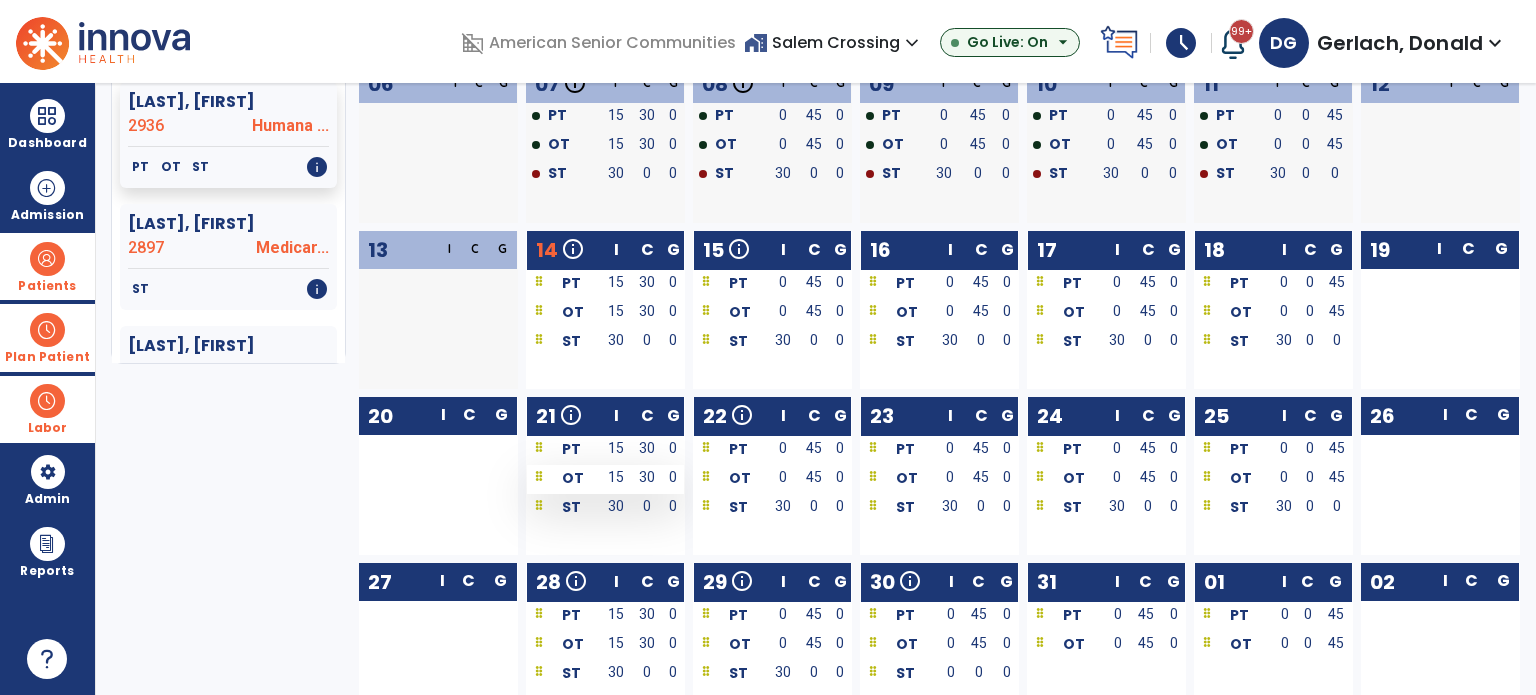 scroll, scrollTop: 379, scrollLeft: 0, axis: vertical 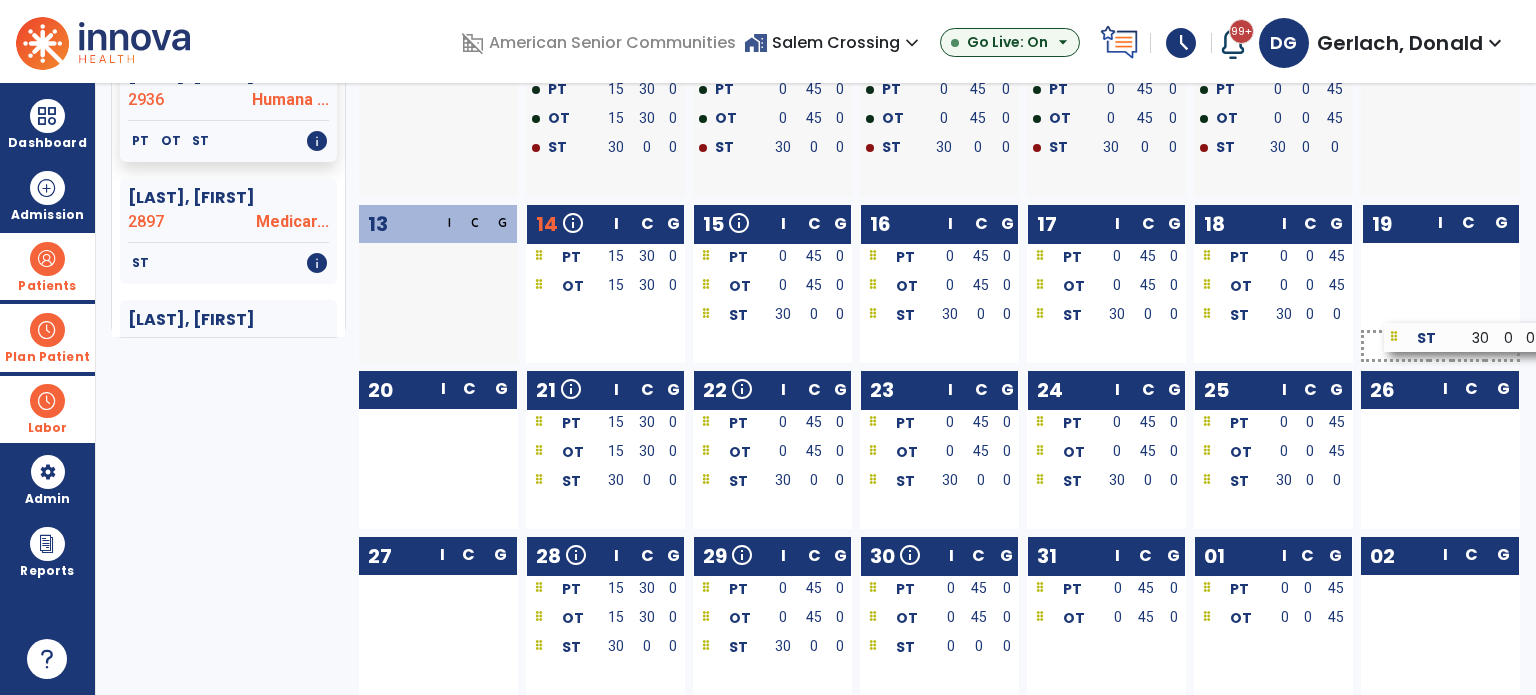 drag, startPoint x: 606, startPoint y: 325, endPoint x: 1461, endPoint y: 351, distance: 855.3952 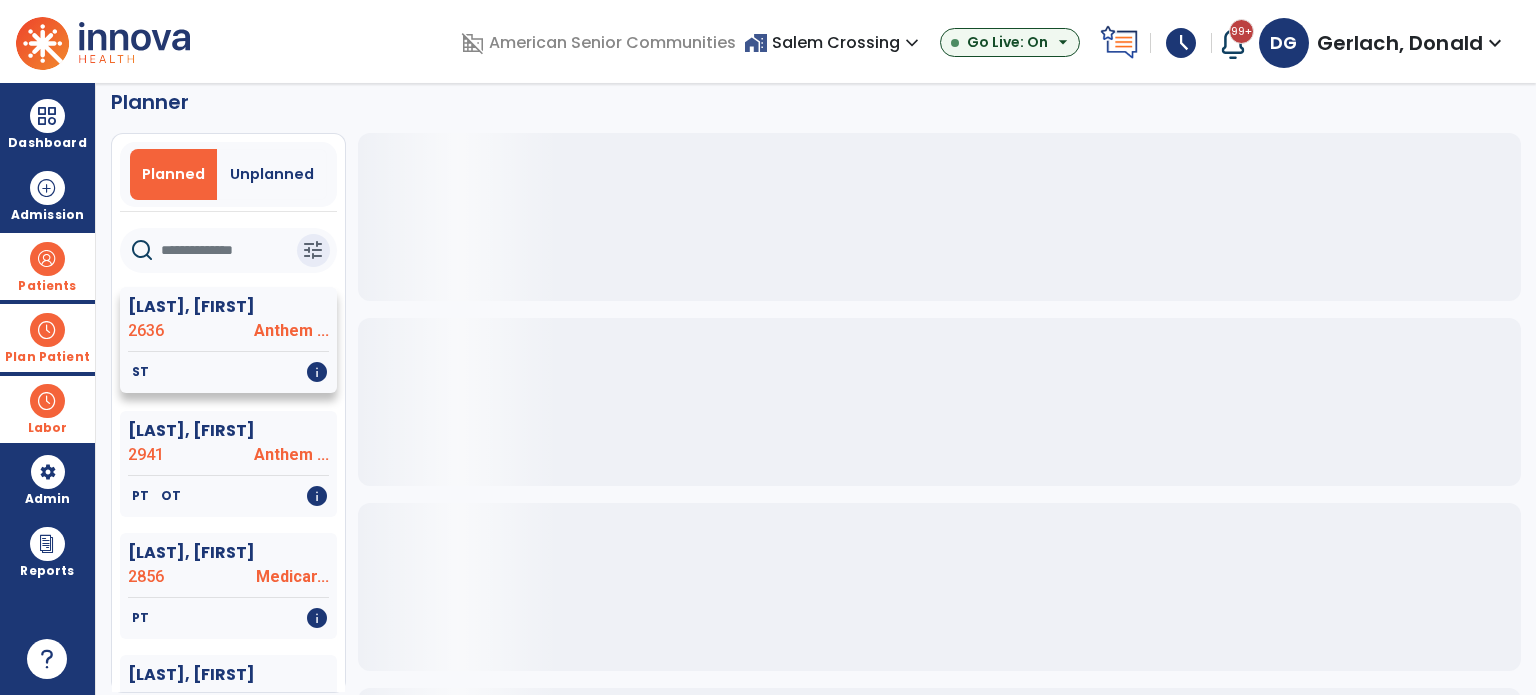 scroll, scrollTop: 0, scrollLeft: 0, axis: both 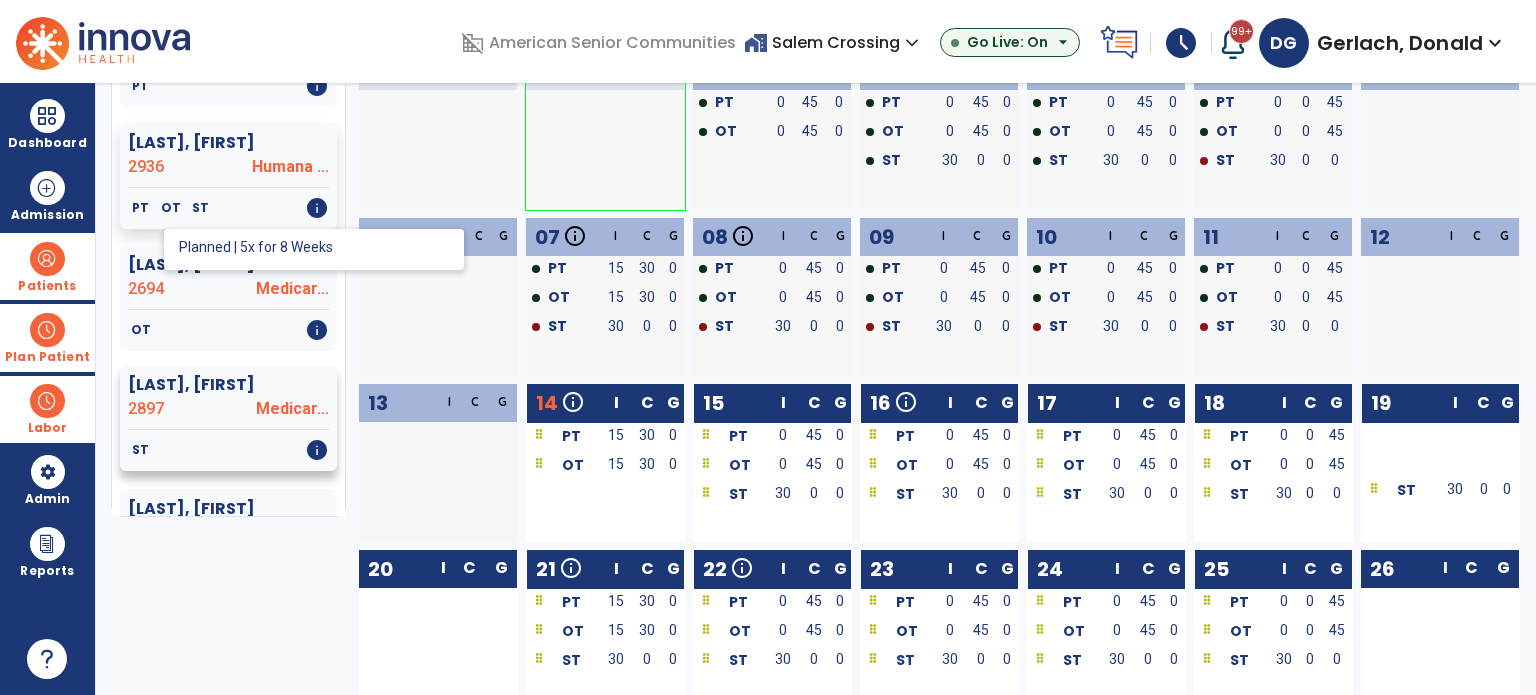 click on "ST" 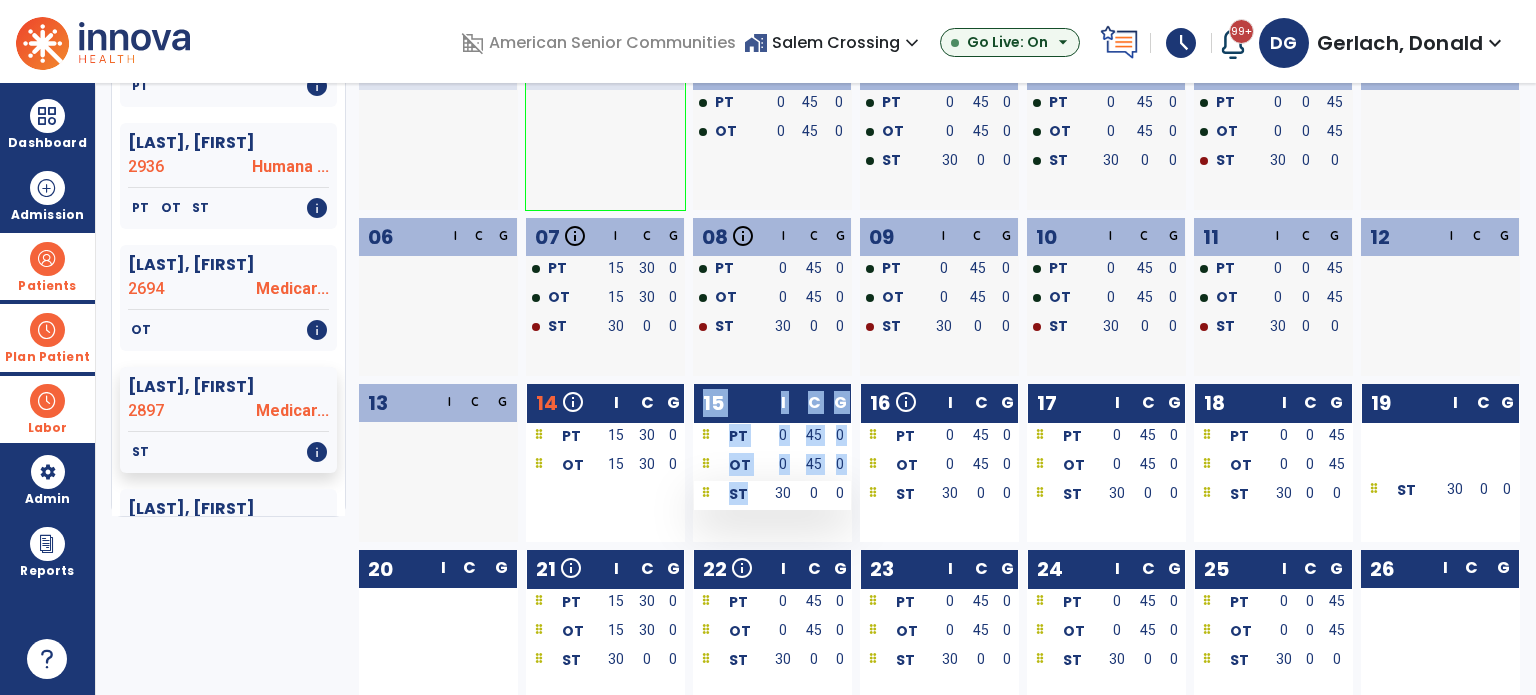click on "Sun Mon Tue Wed Thu Fri Sat 29 I C G 30 I C G 01 info Certification Evaluation PT From Completed OT From Completed I C G PT 0 45 0 OT 0 45 0 02 info Certification Evaluation ST From Completed I C G PT 0 45 0 OT 0 45 0 ST 30 0 0 03 I C G PT 0 45 0 OT 0 45 0 ST 30 0 0 04 I C G PT 0 0 45 OT 0 0 45 ST 30 0 0 05 I C G 06 I C G 07 info Progress Note PT Completed OT Completed I C G PT 15 30 0 OT 15 30 0 ST 30 0 0 08 info Progress Note ST Past Due I C G PT 0 45 0 OT 0 45 0 ST 30 0 0 09 I C G PT 0 45 0 OT 0 45 0 ST 30 0 0 10 I C G PT 0 45 0 OT 0 45 0 ST 30 0 0 11 I C G PT 0 0 45 OT 0 0 45 ST 30 0 0 12 I C G 13 I C G 14 info Progress Note PT Due OT Due I C G PT 15 30 0 OT 15 30 0 15 I C G PT 0 45 0 OT 0 45 0 ST 30 0 0 16 info Progress Note ST Upcoming I C G PT 0 45 0 OT 0 45 0 ST 30 0 0 17 I C G PT 0 45 0 OT 0 45 0 ST 30 0 0 18 I C G PT 0 0 45 OT 0 0 45 ST 30 0 0 19 I C G ST 30 0 0 20 I C G 21 info Progress Note PT Upcoming I C" 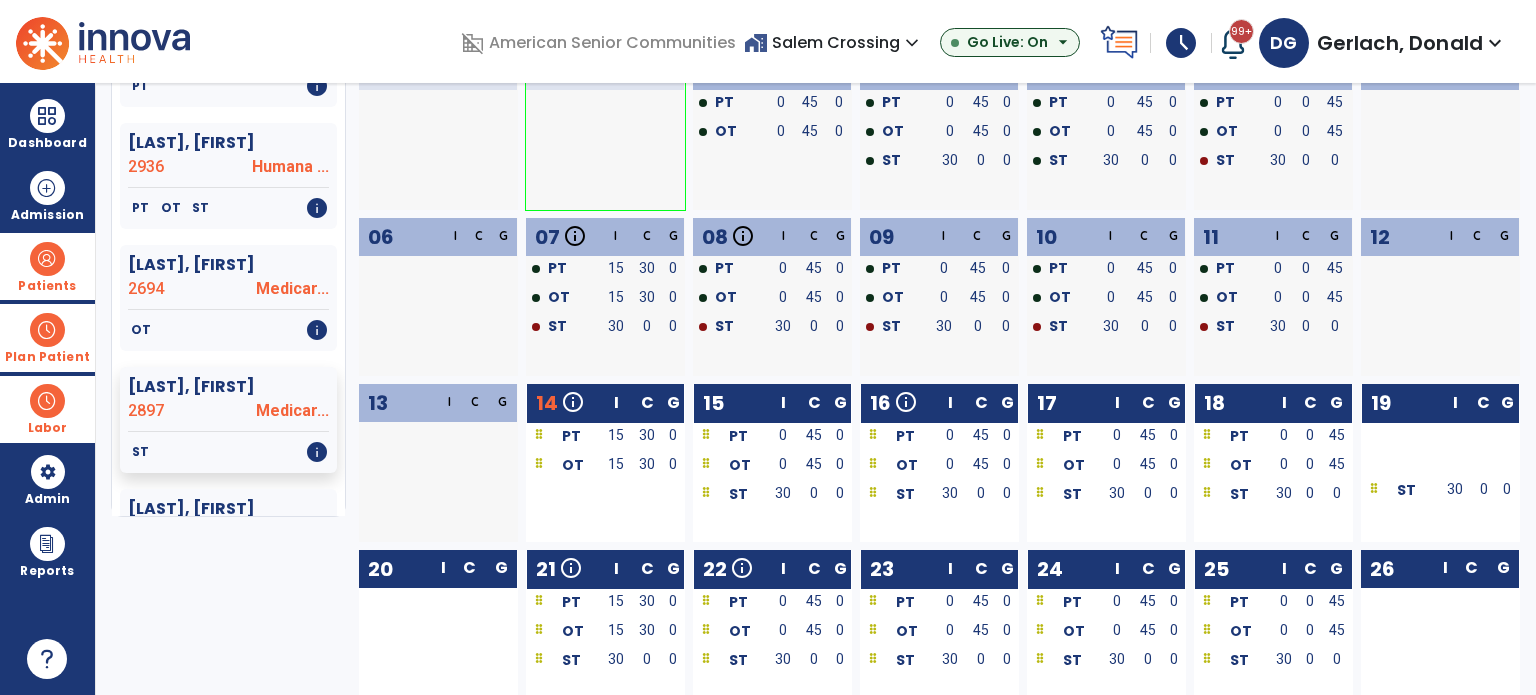 click at bounding box center (564, 492) 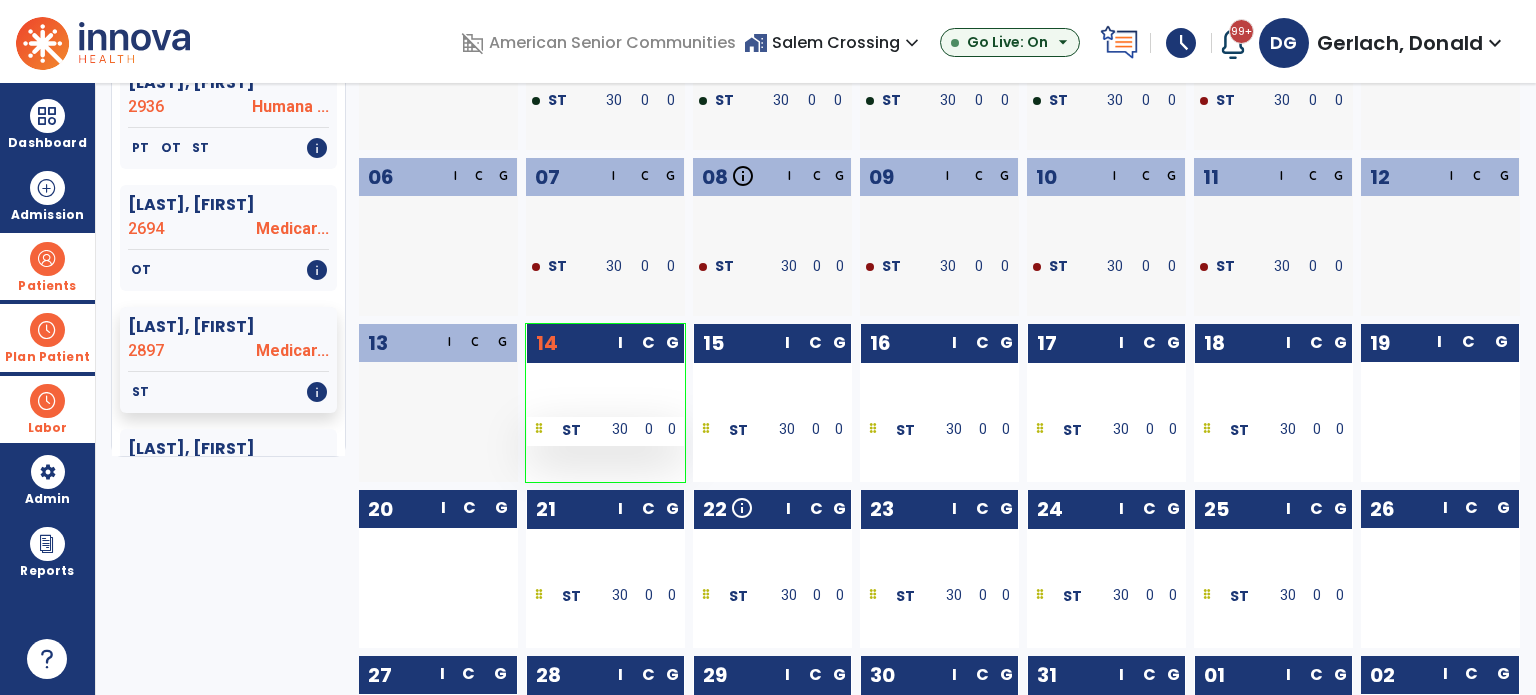 scroll, scrollTop: 300, scrollLeft: 0, axis: vertical 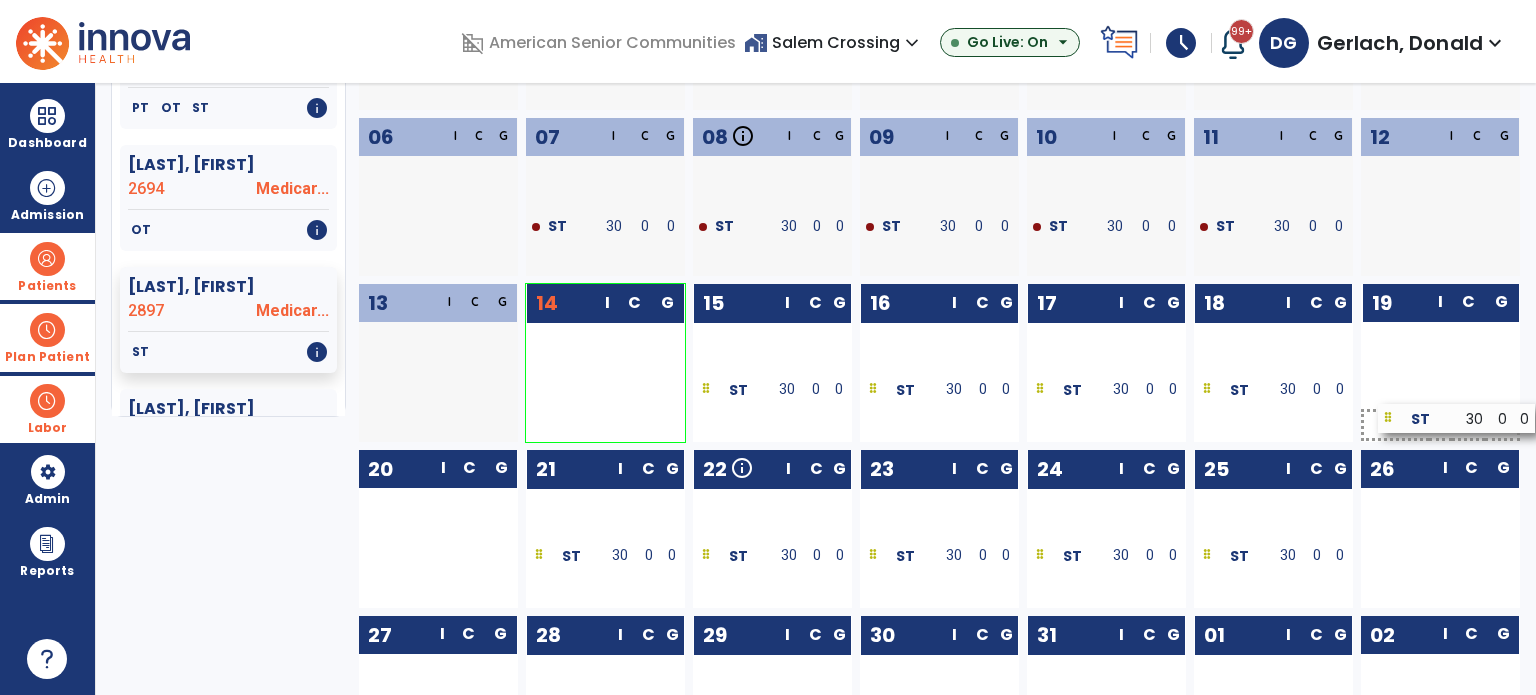 drag, startPoint x: 559, startPoint y: 396, endPoint x: 1411, endPoint y: 425, distance: 852.4934 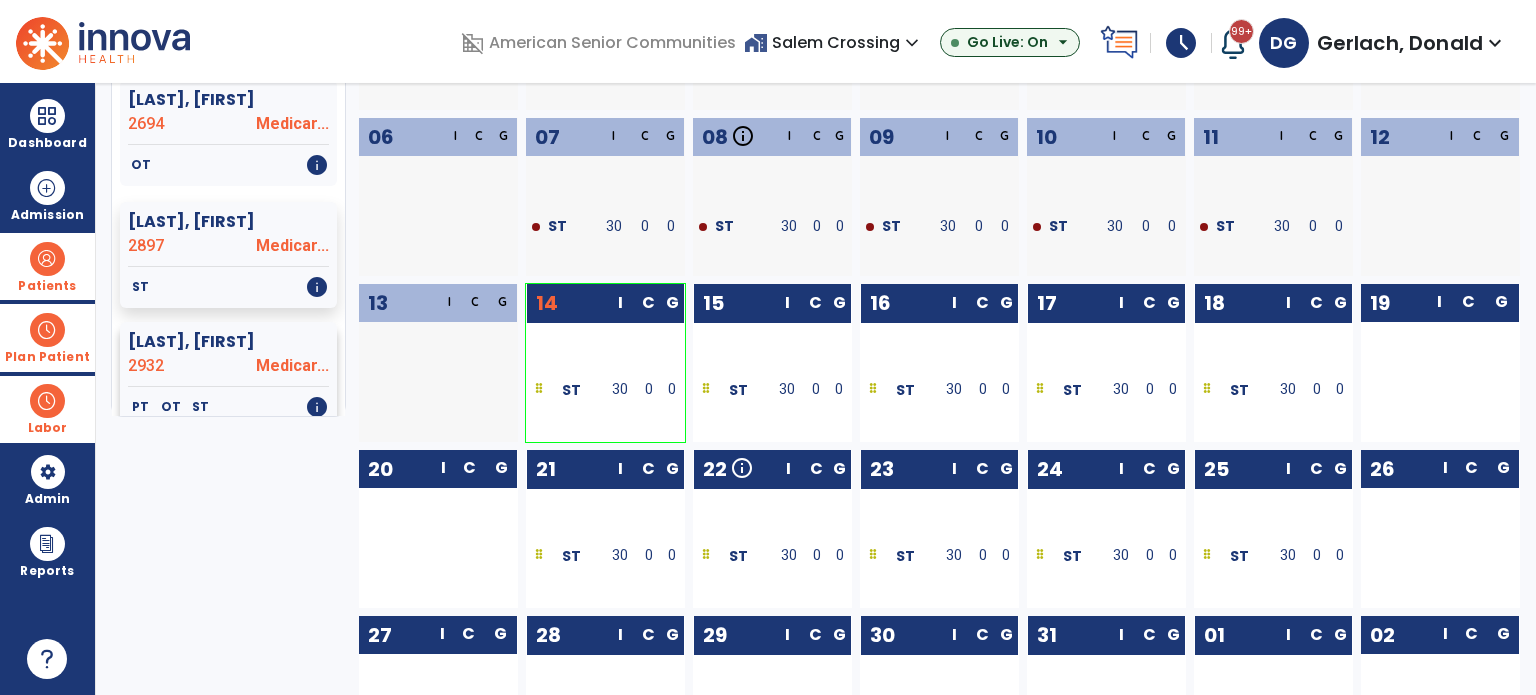 scroll, scrollTop: 700, scrollLeft: 0, axis: vertical 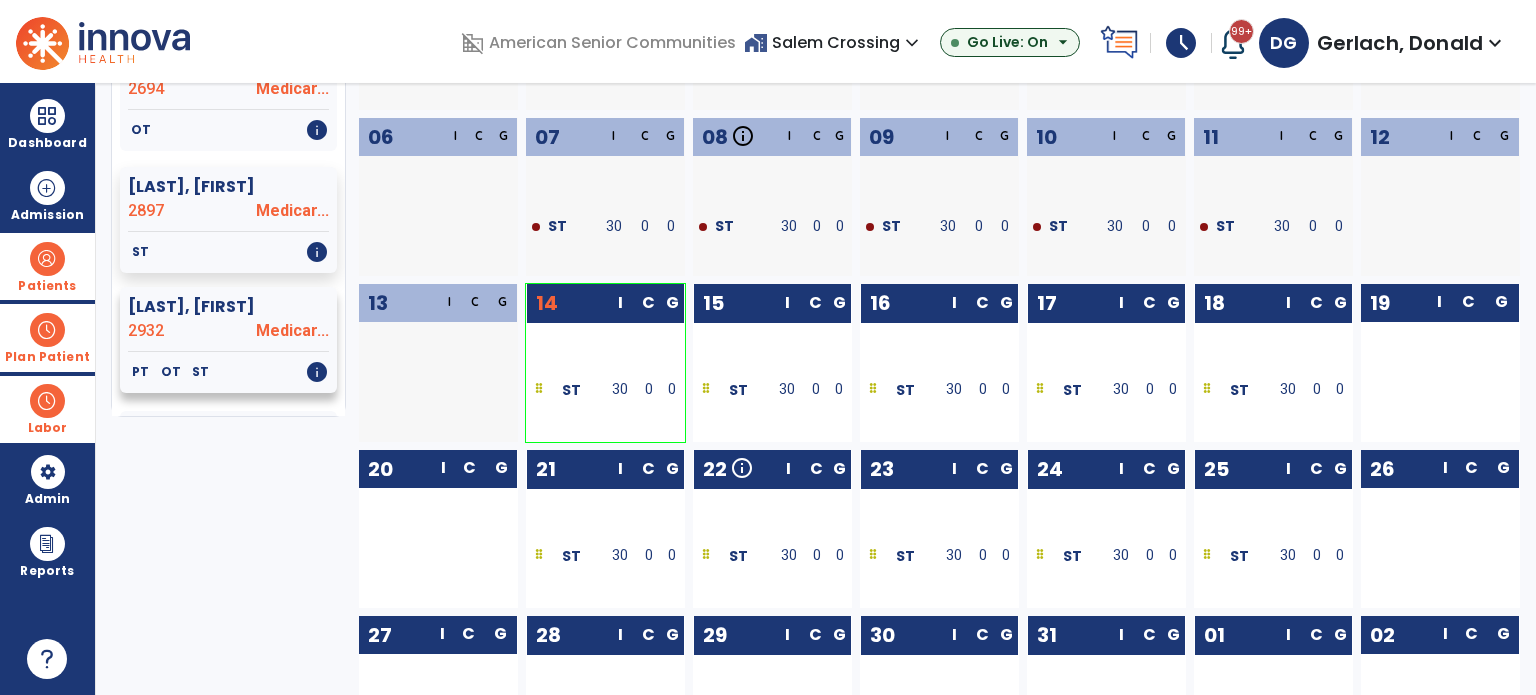 click on "PT   OT   ST   info" 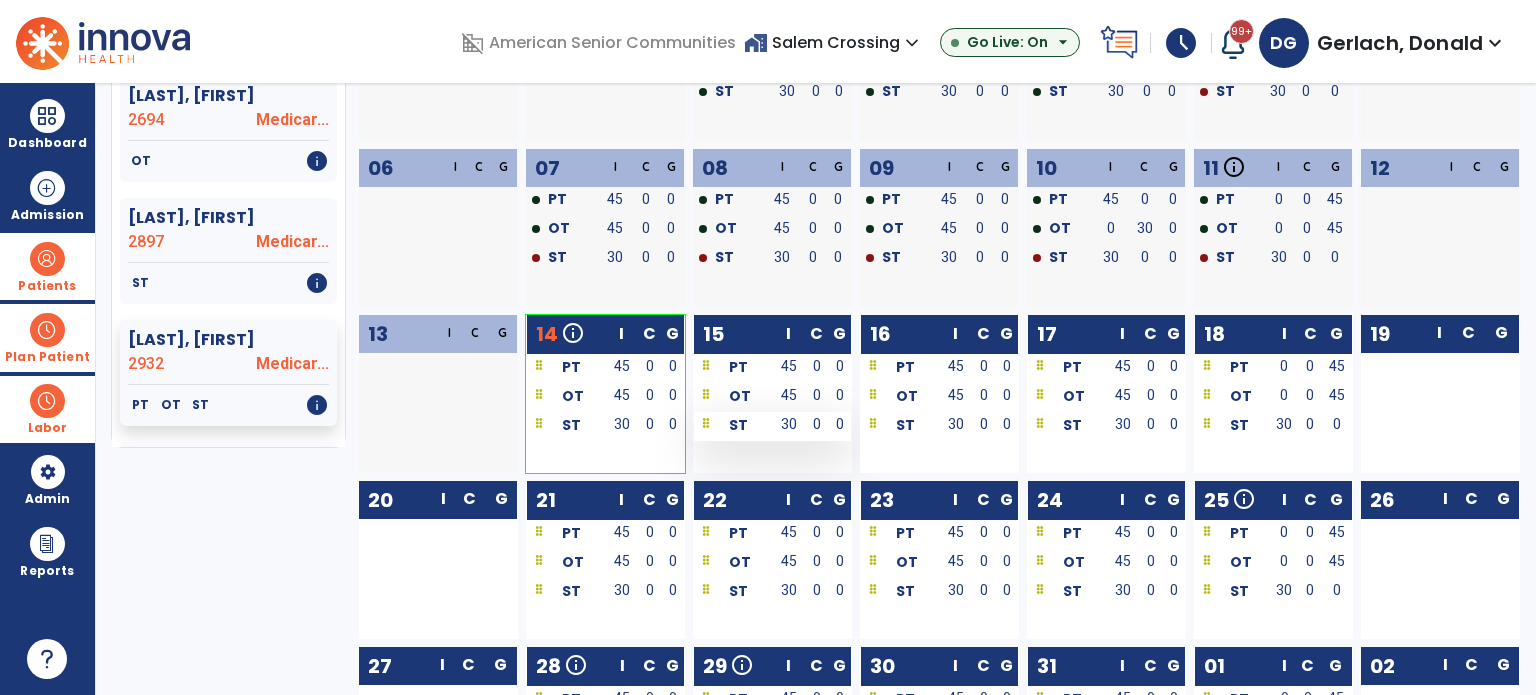 scroll, scrollTop: 300, scrollLeft: 0, axis: vertical 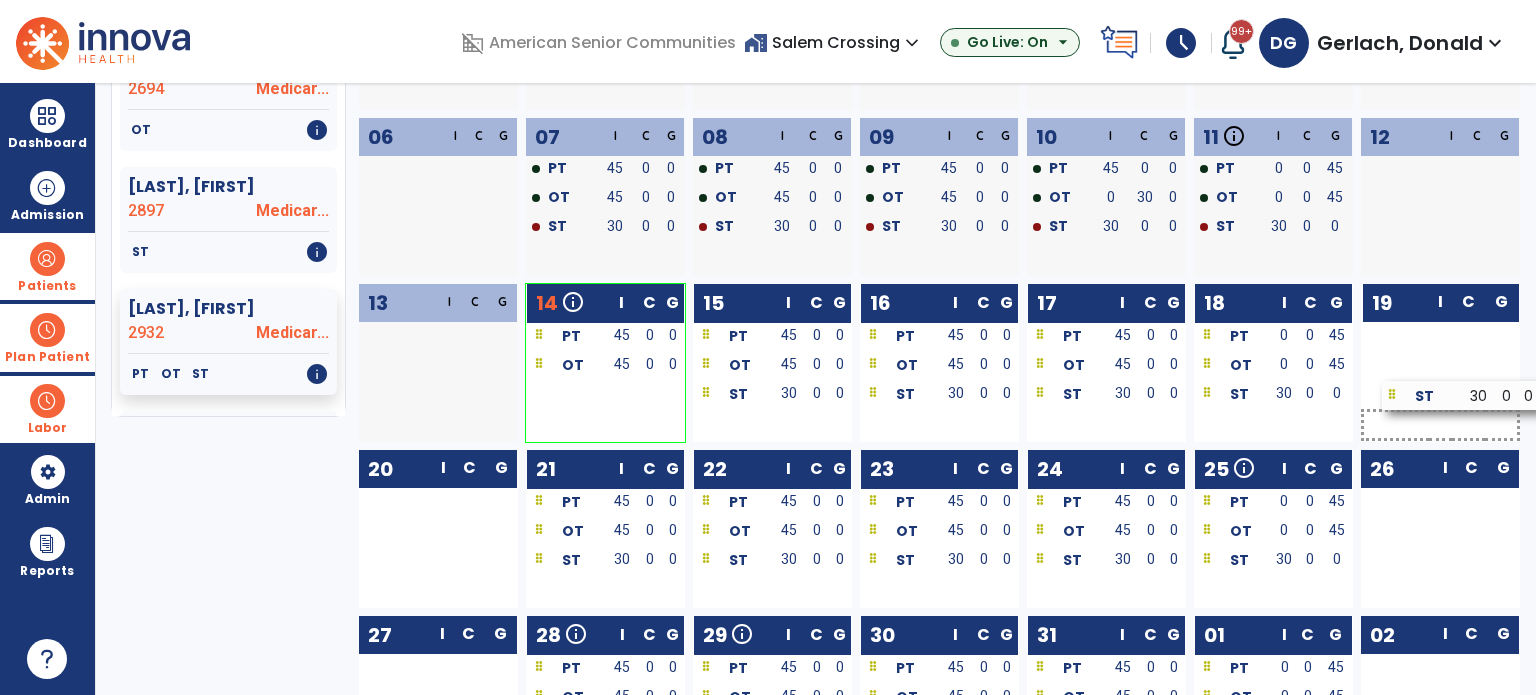 drag, startPoint x: 590, startPoint y: 403, endPoint x: 1446, endPoint y: 404, distance: 856.0006 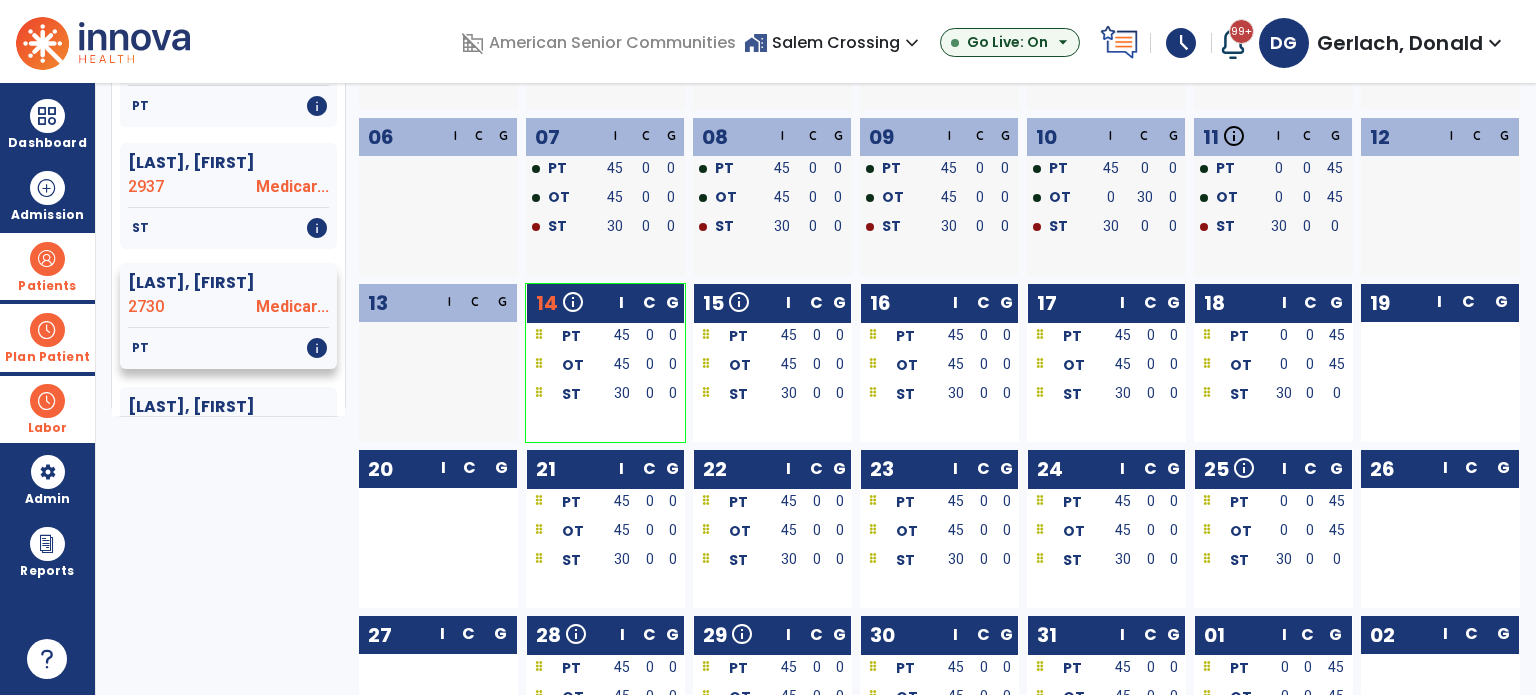 scroll, scrollTop: 1600, scrollLeft: 0, axis: vertical 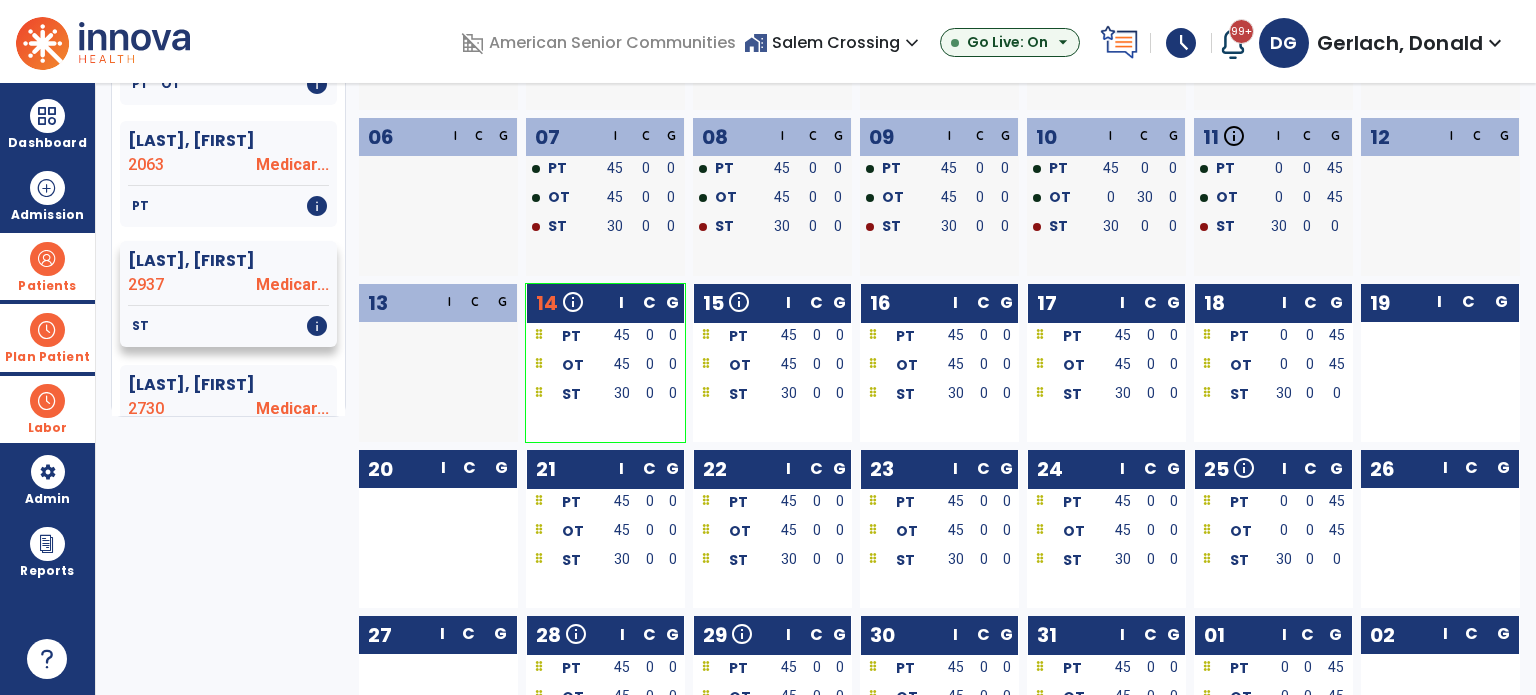 click on "2937" 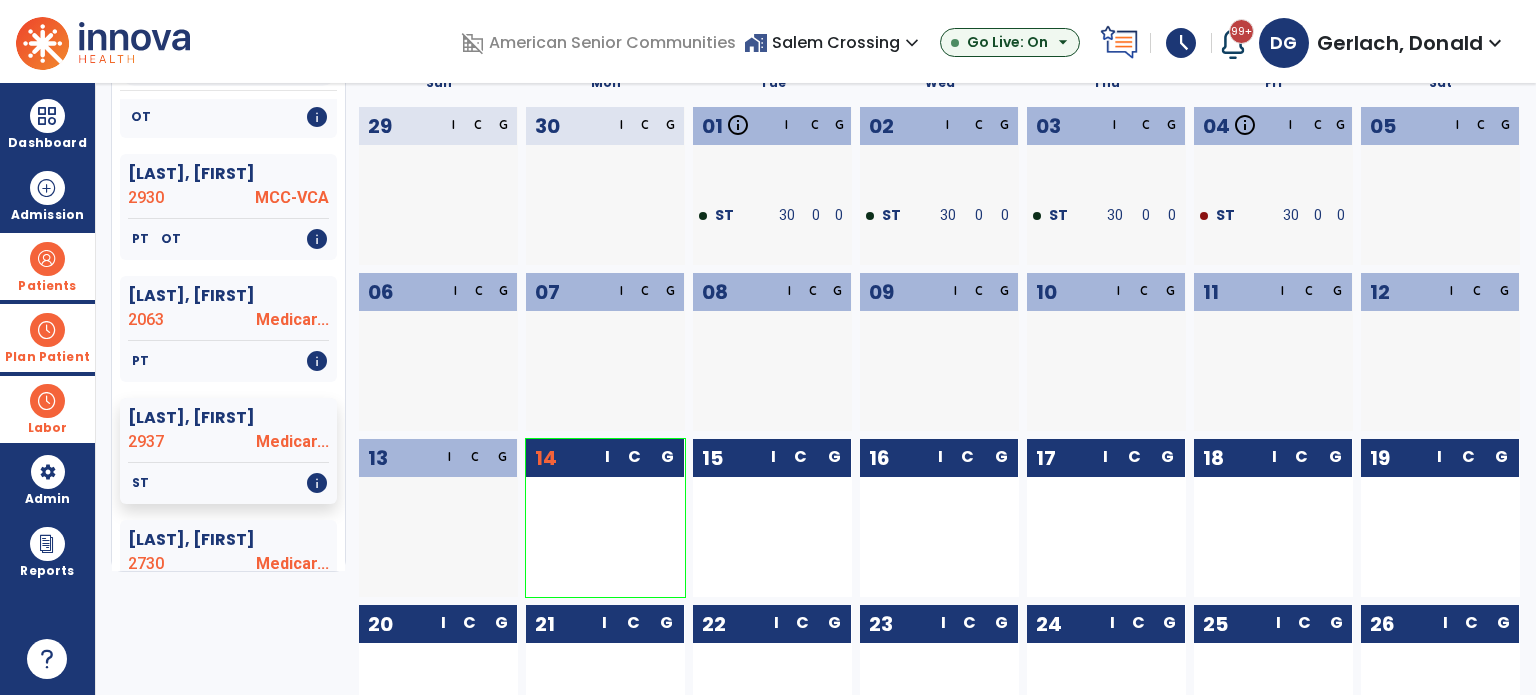 scroll, scrollTop: 200, scrollLeft: 0, axis: vertical 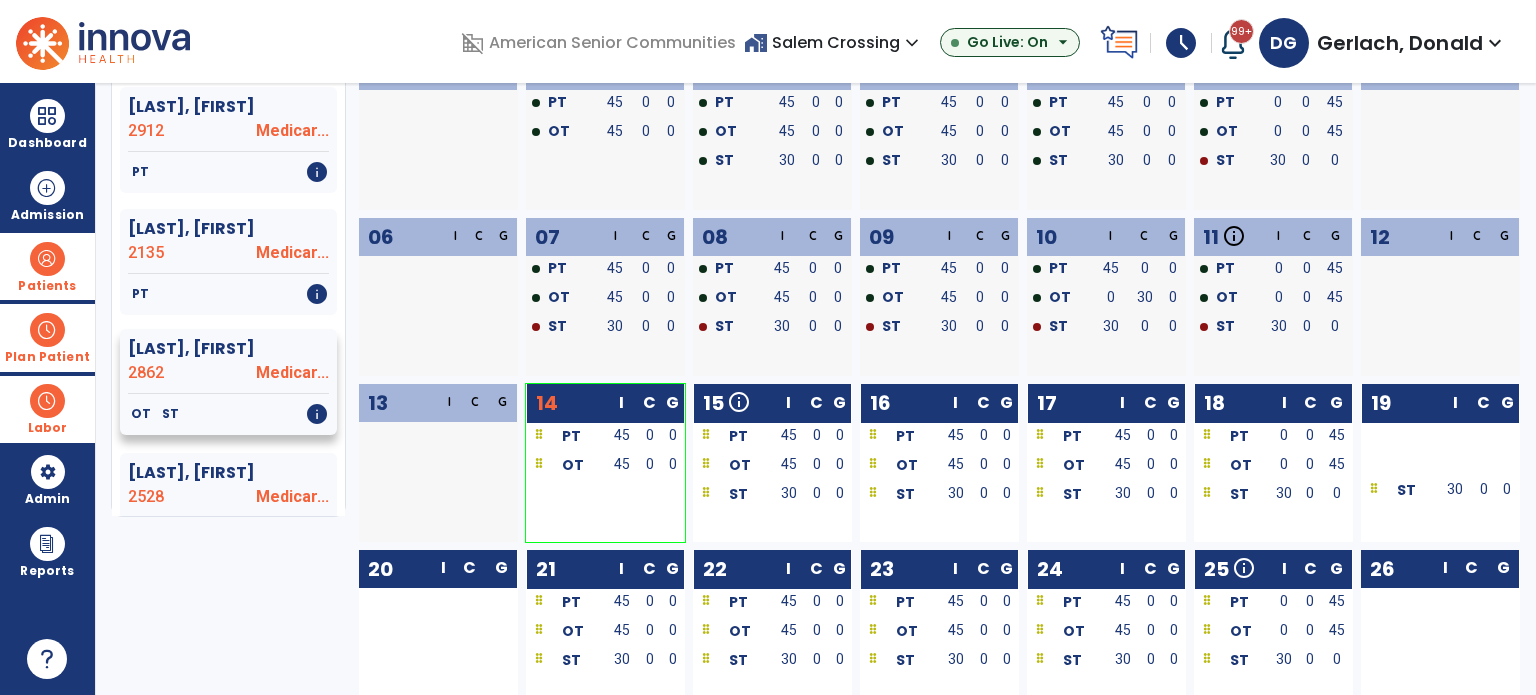 click 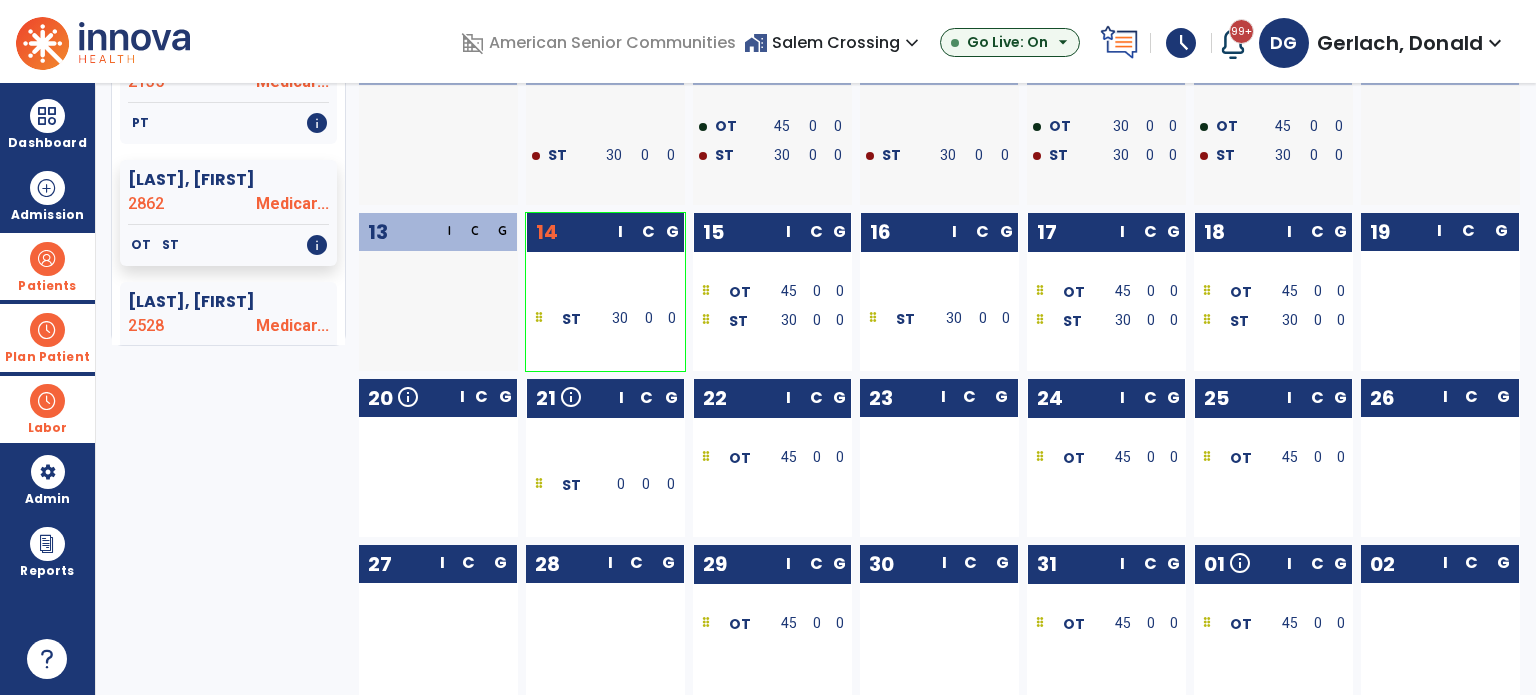 scroll, scrollTop: 379, scrollLeft: 0, axis: vertical 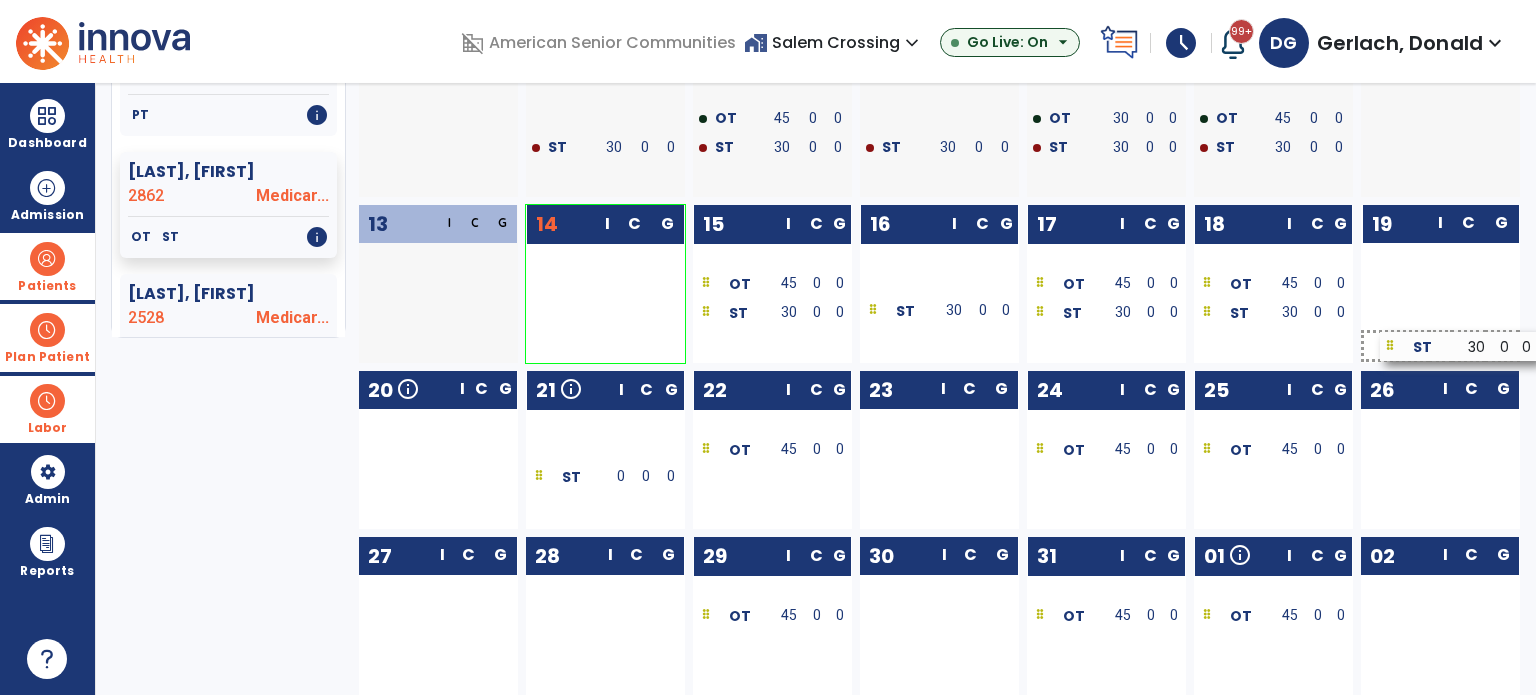 drag, startPoint x: 580, startPoint y: 318, endPoint x: 1434, endPoint y: 354, distance: 854.7584 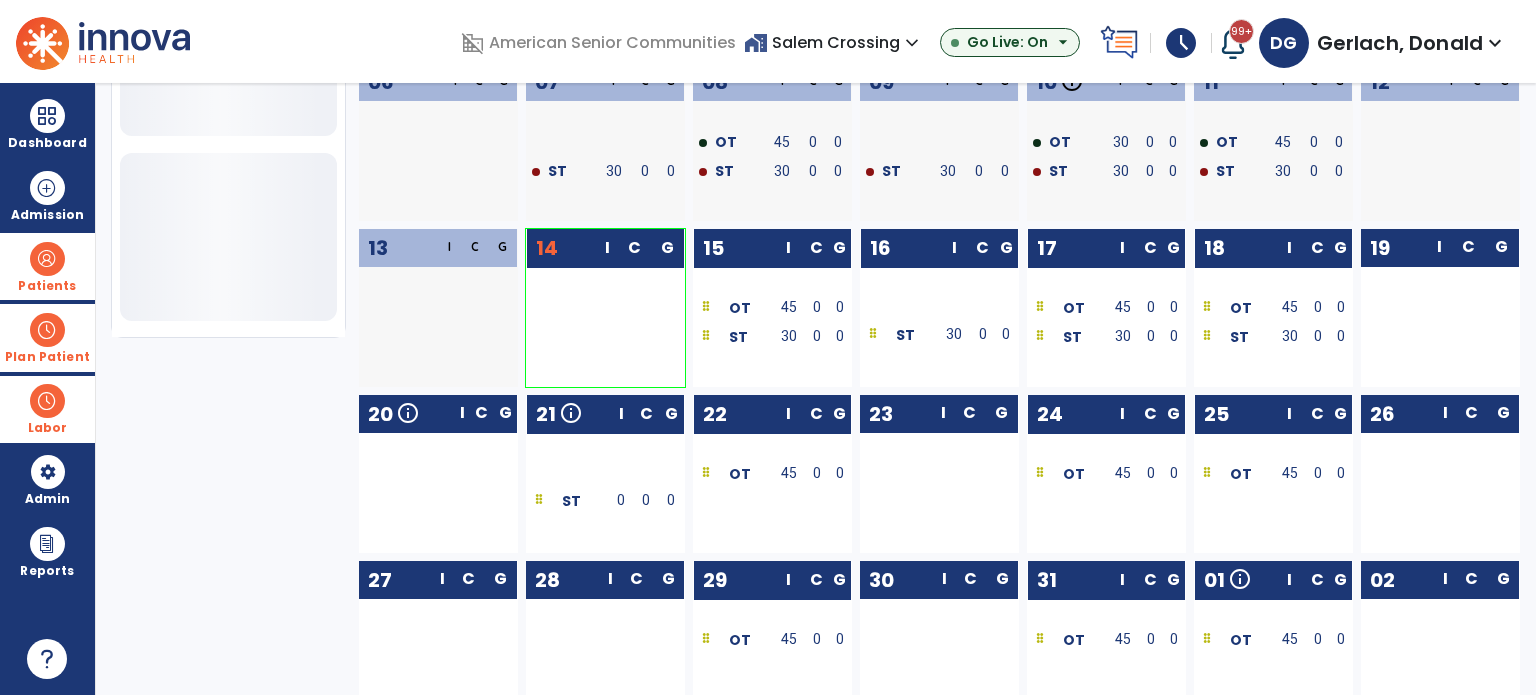 scroll, scrollTop: 721, scrollLeft: 0, axis: vertical 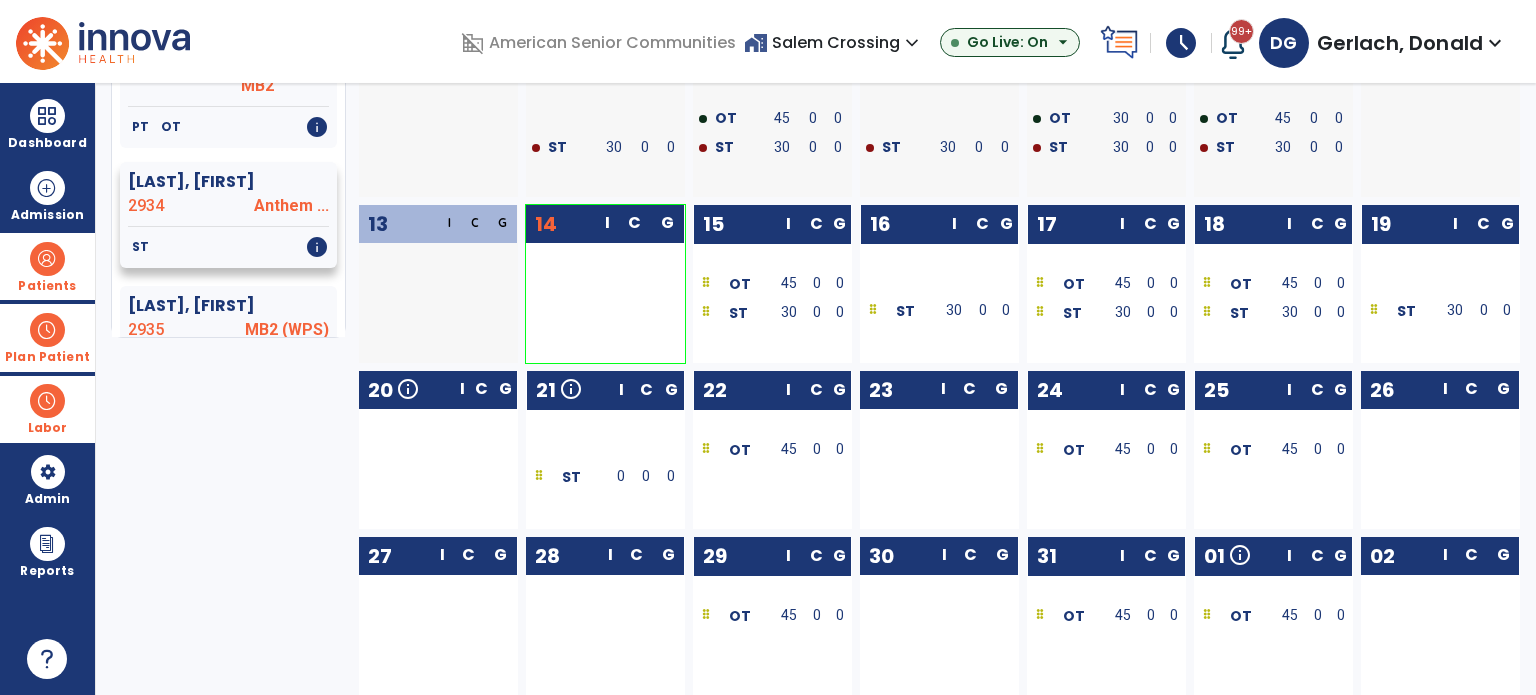 click on "[LAST], [FIRST] [NUMBER]" 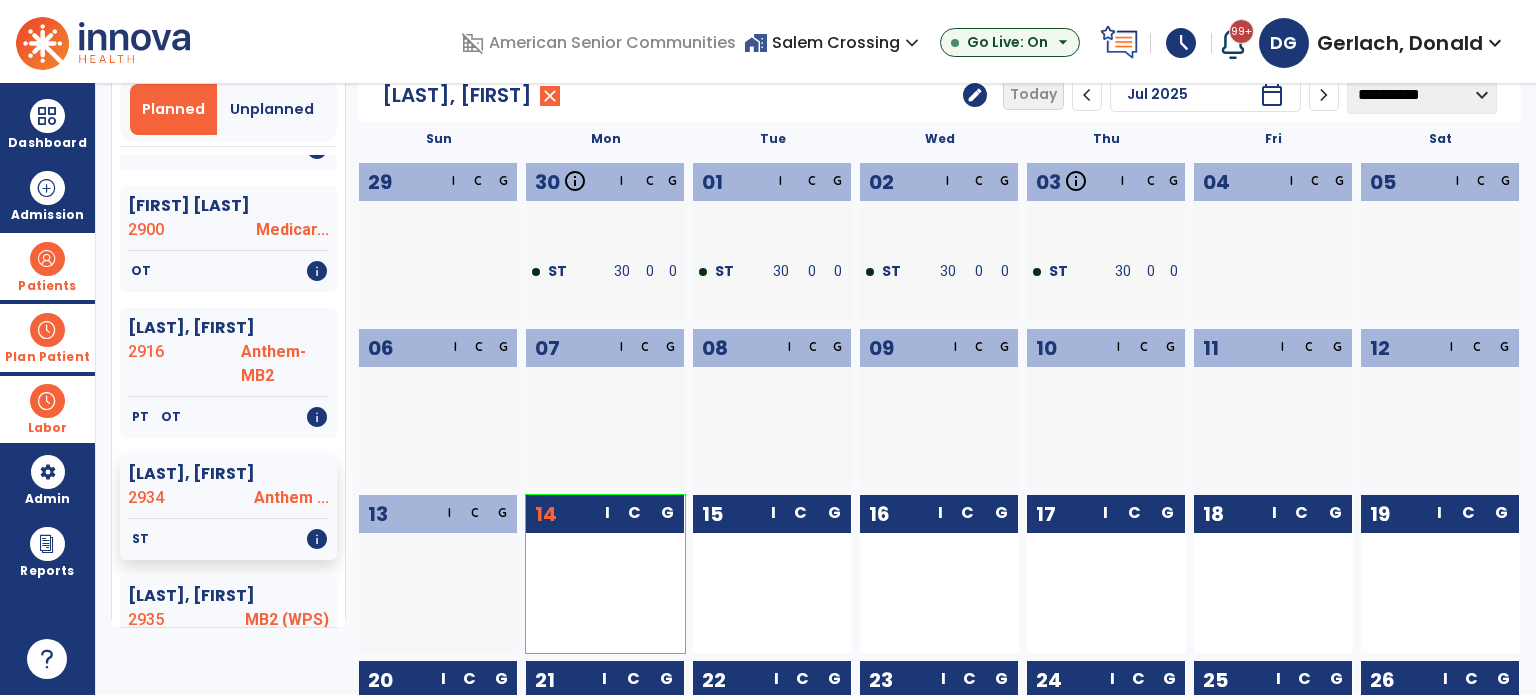 scroll, scrollTop: 79, scrollLeft: 0, axis: vertical 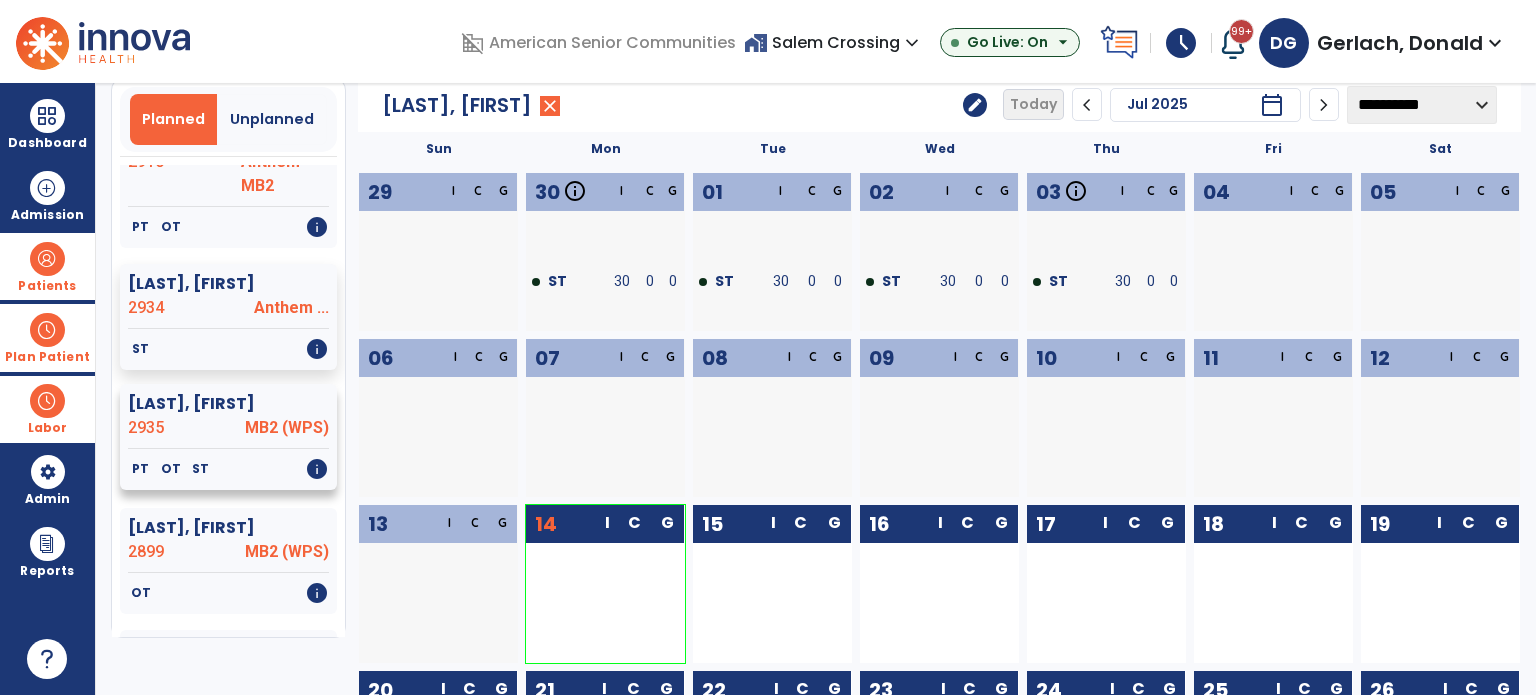 click on "[LAST], [FIRST] [NUMBER]" 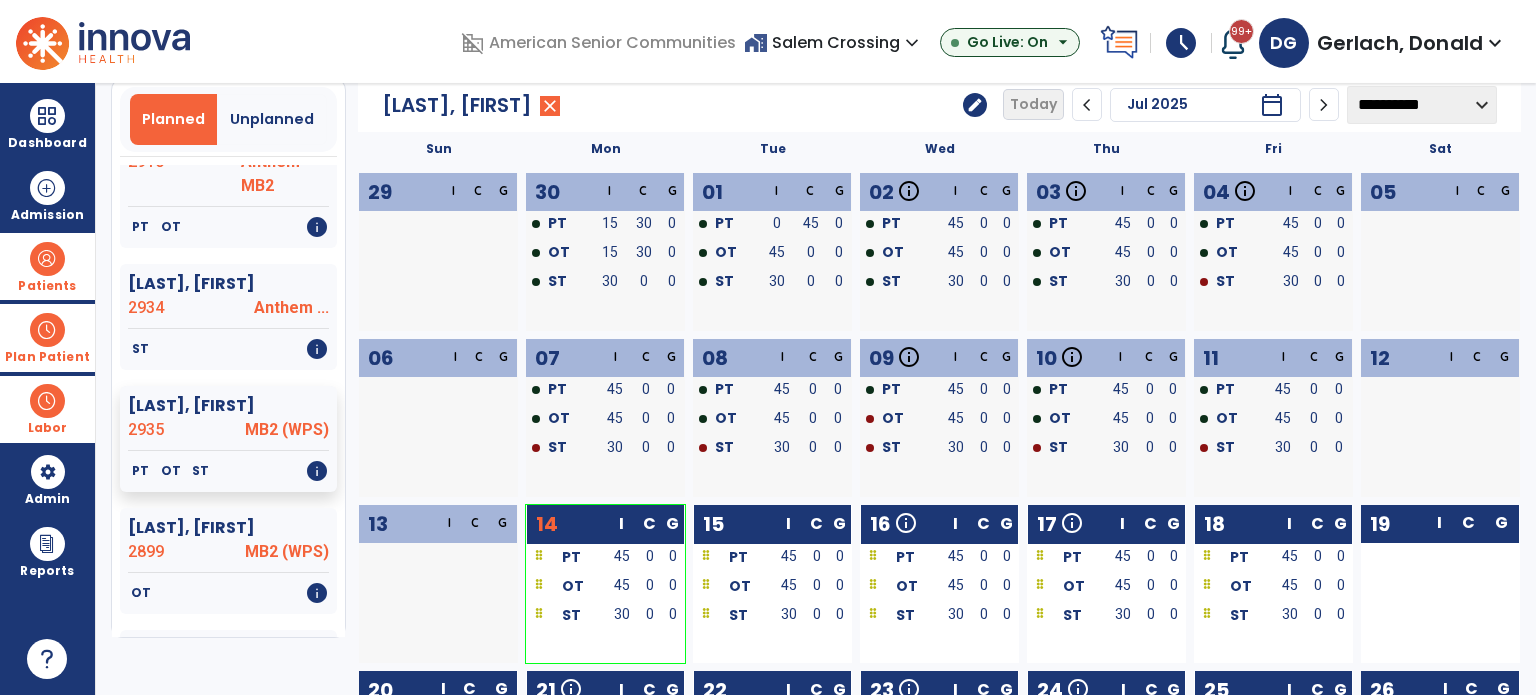 scroll, scrollTop: 179, scrollLeft: 0, axis: vertical 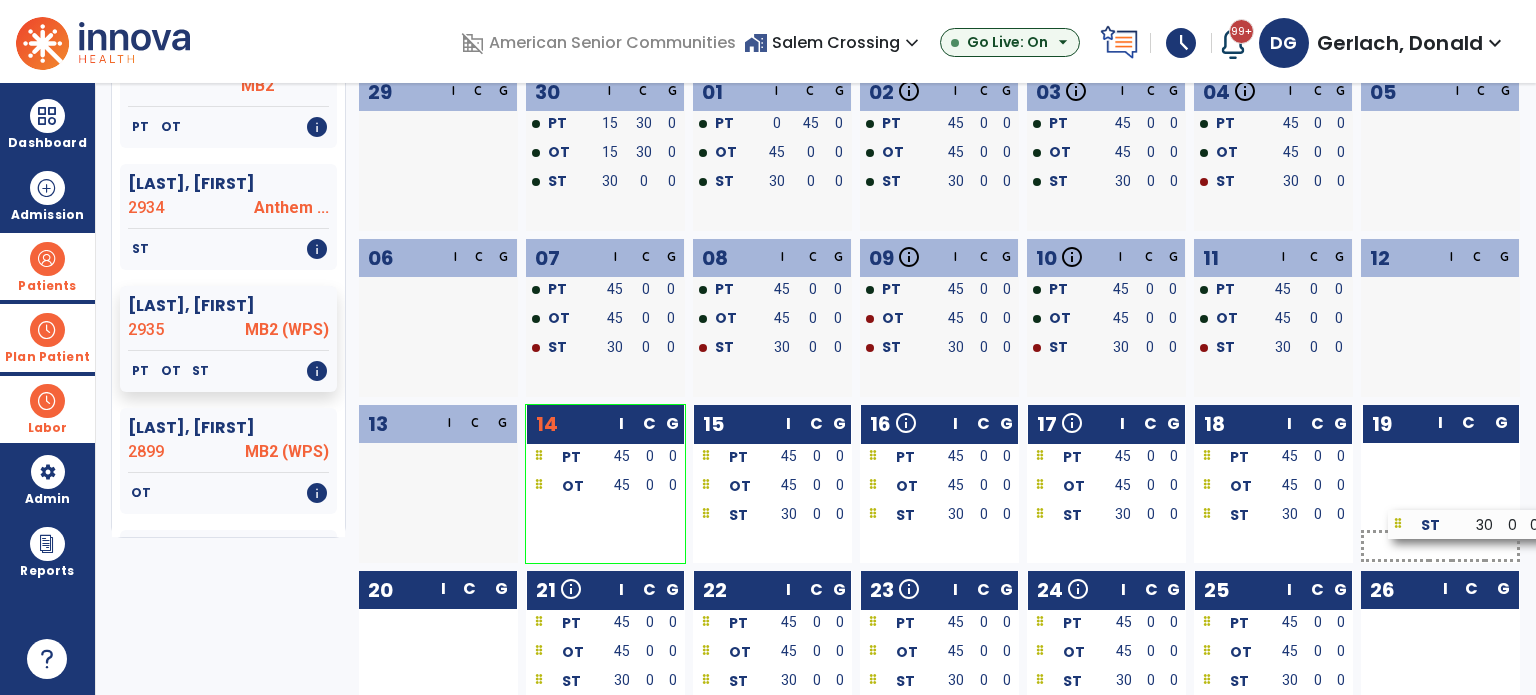 drag, startPoint x: 610, startPoint y: 521, endPoint x: 1471, endPoint y: 530, distance: 861.04706 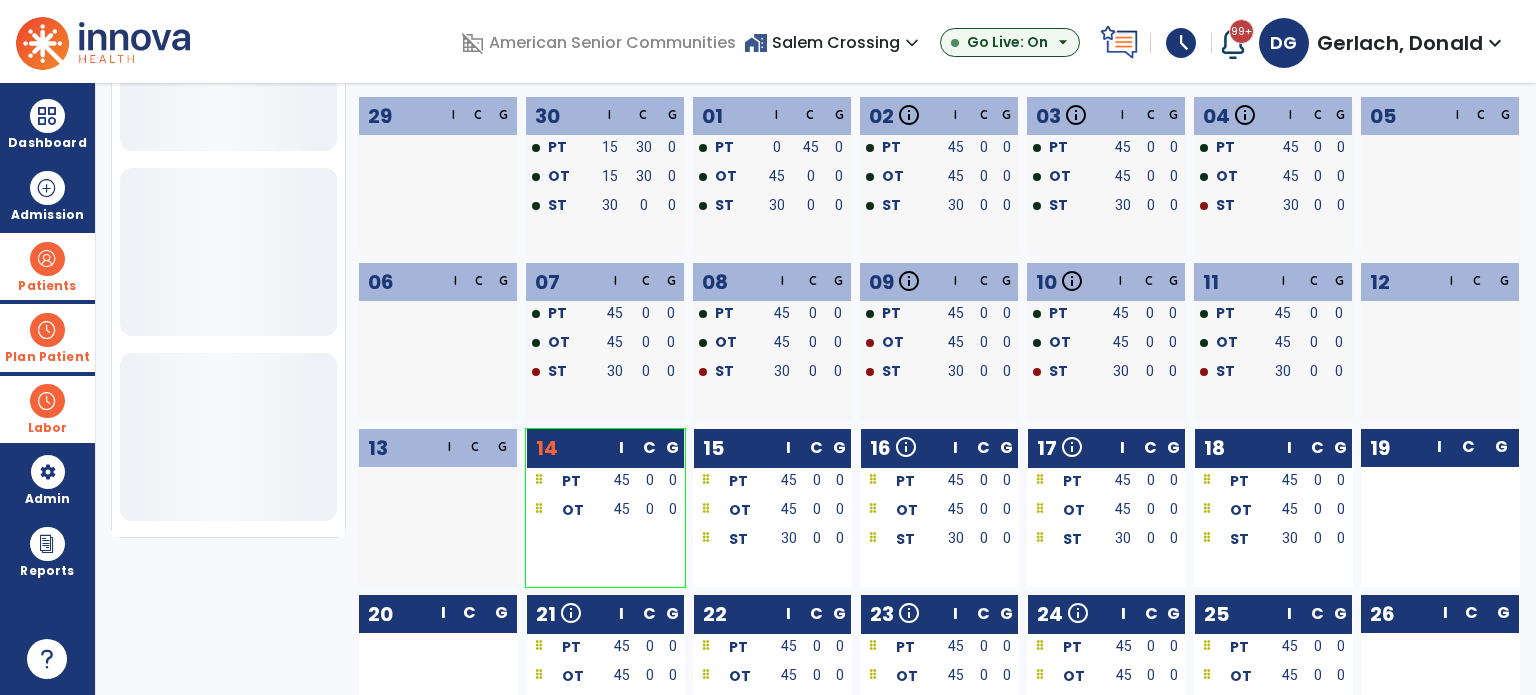 scroll, scrollTop: 721, scrollLeft: 0, axis: vertical 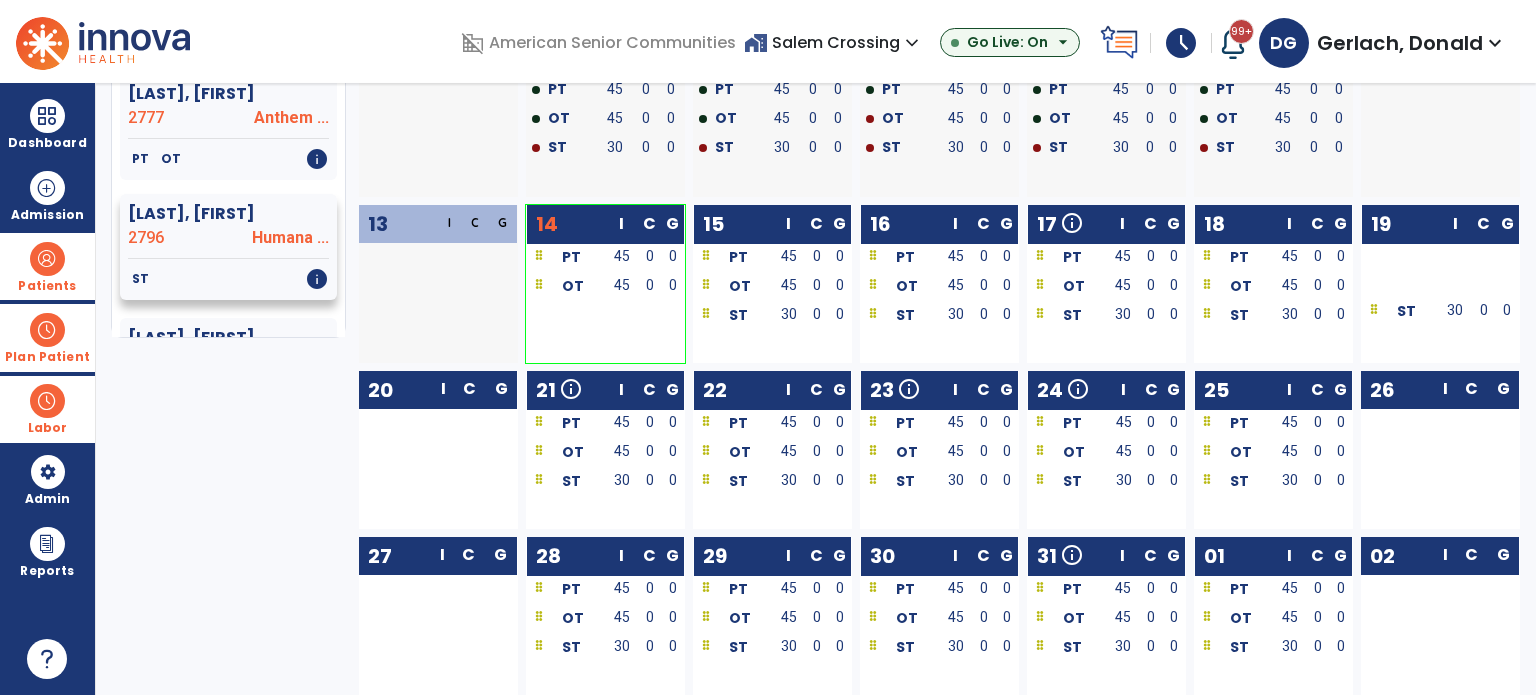 click on "ST   info" 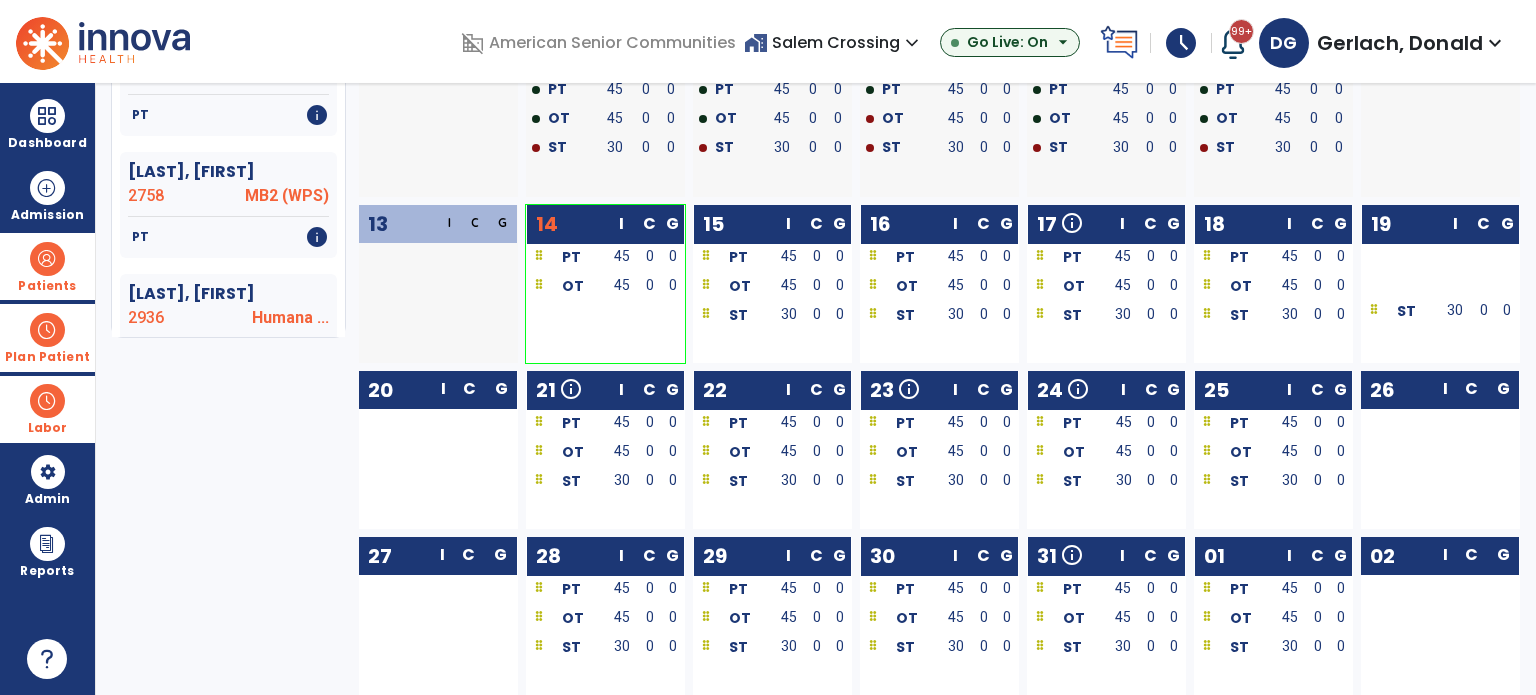 scroll, scrollTop: 0, scrollLeft: 0, axis: both 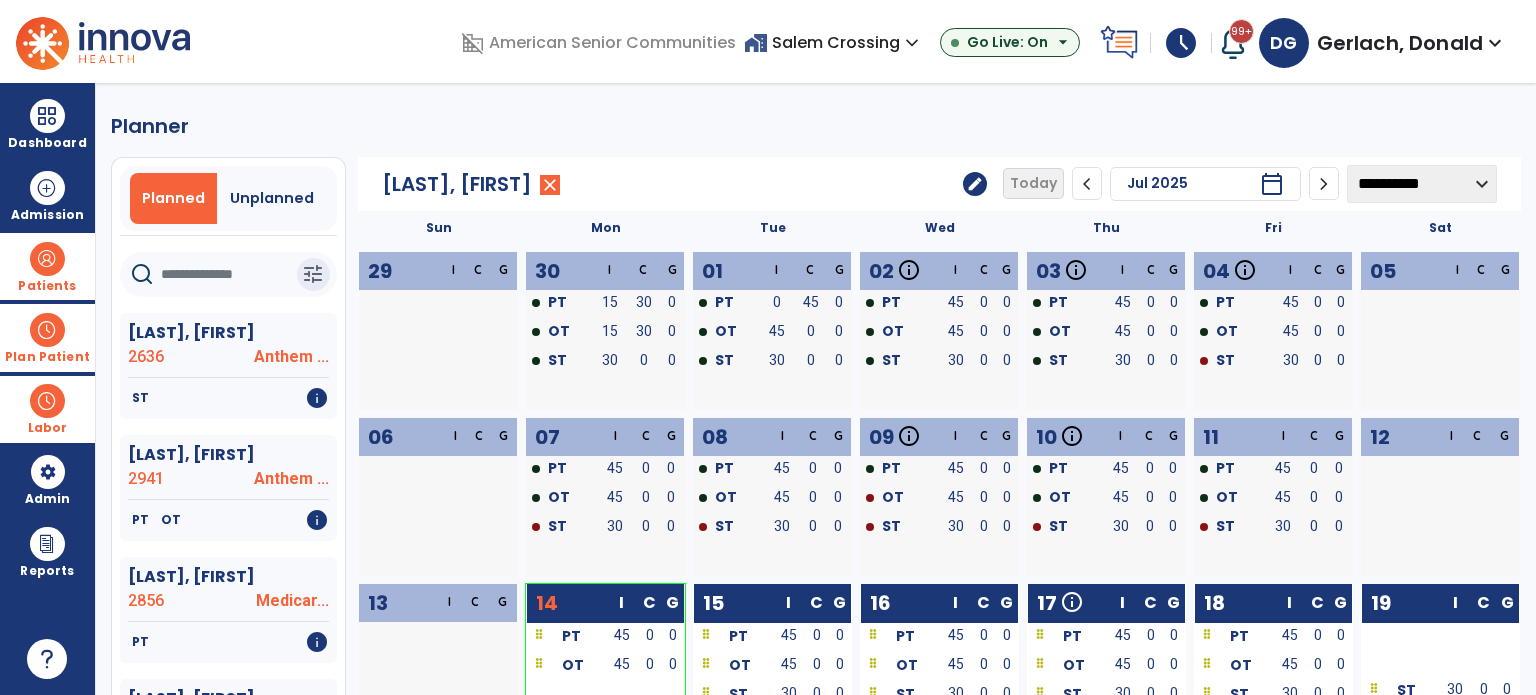 click on "home_work [COMPANY] expand_more" at bounding box center [834, 42] 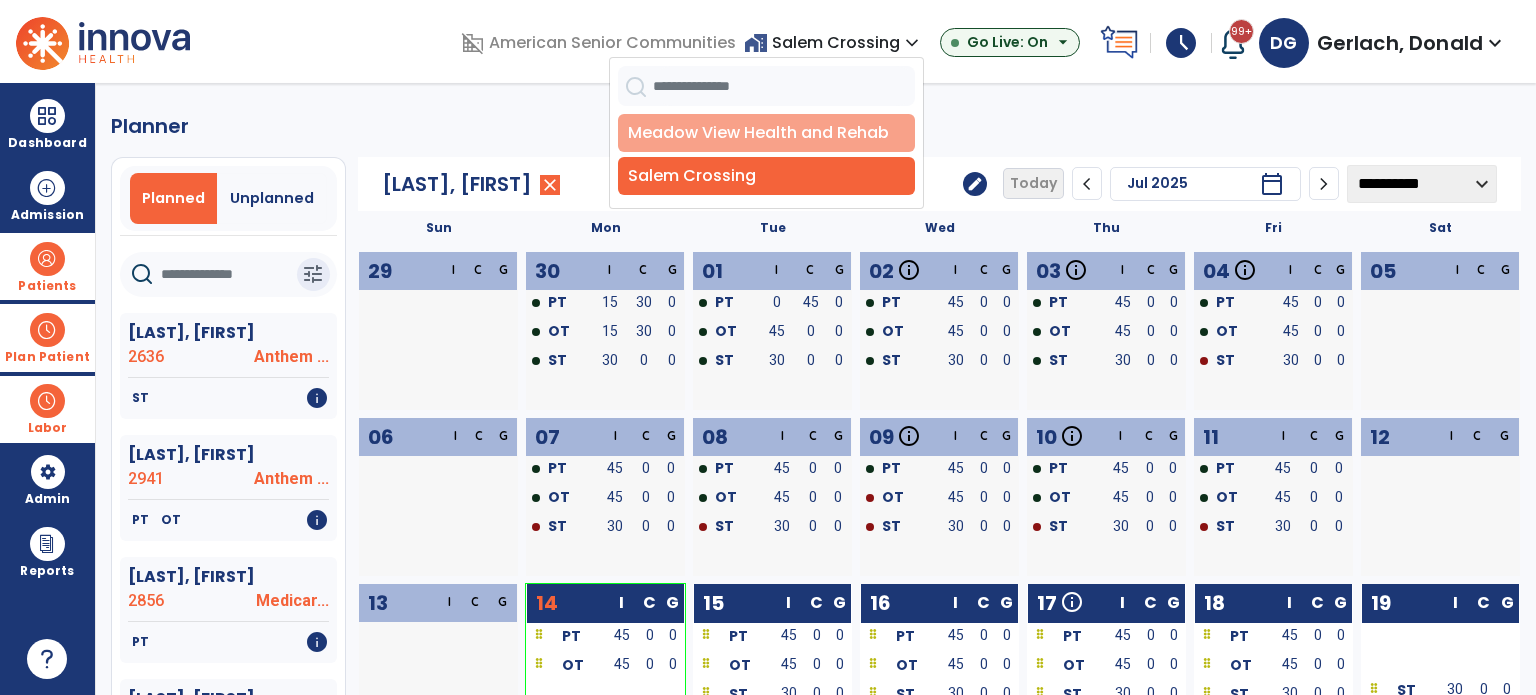 click on "Meadow View Health and Rehab" at bounding box center [766, 133] 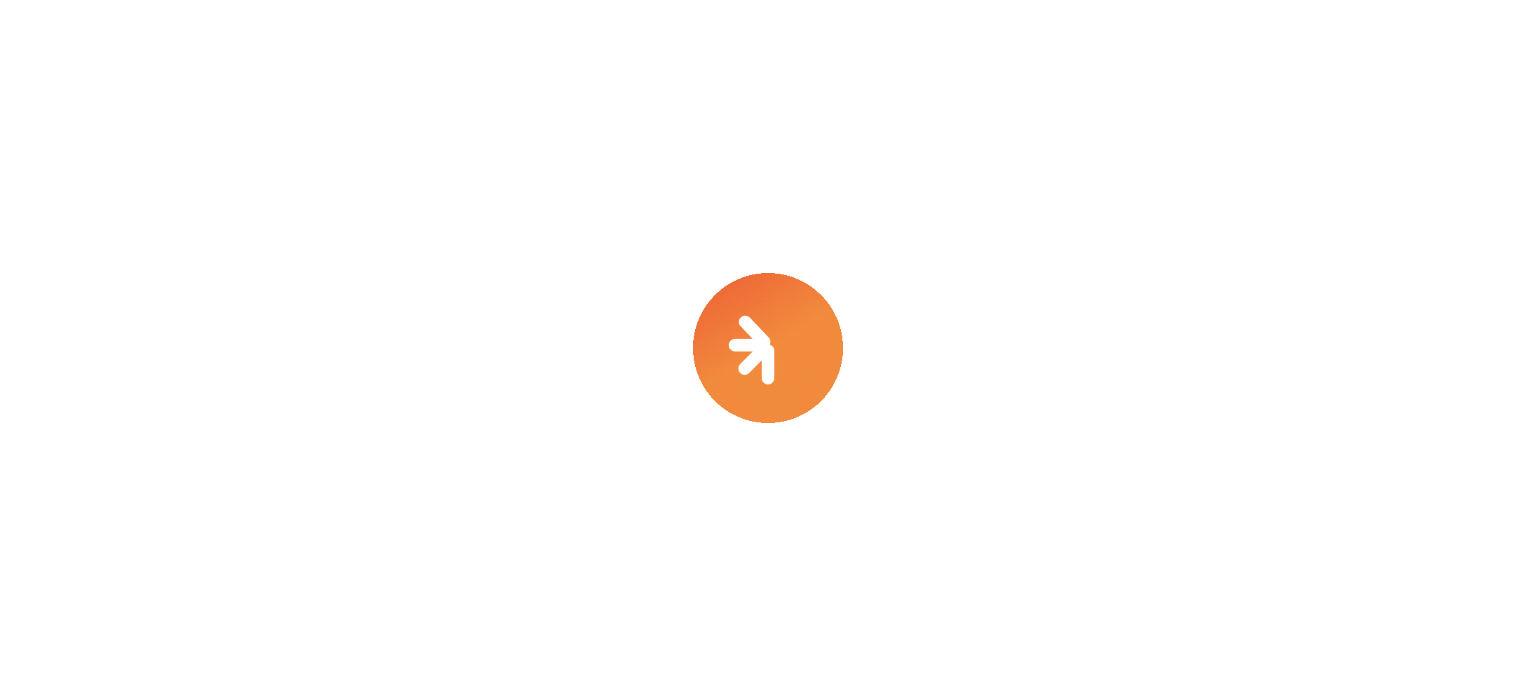 scroll, scrollTop: 0, scrollLeft: 0, axis: both 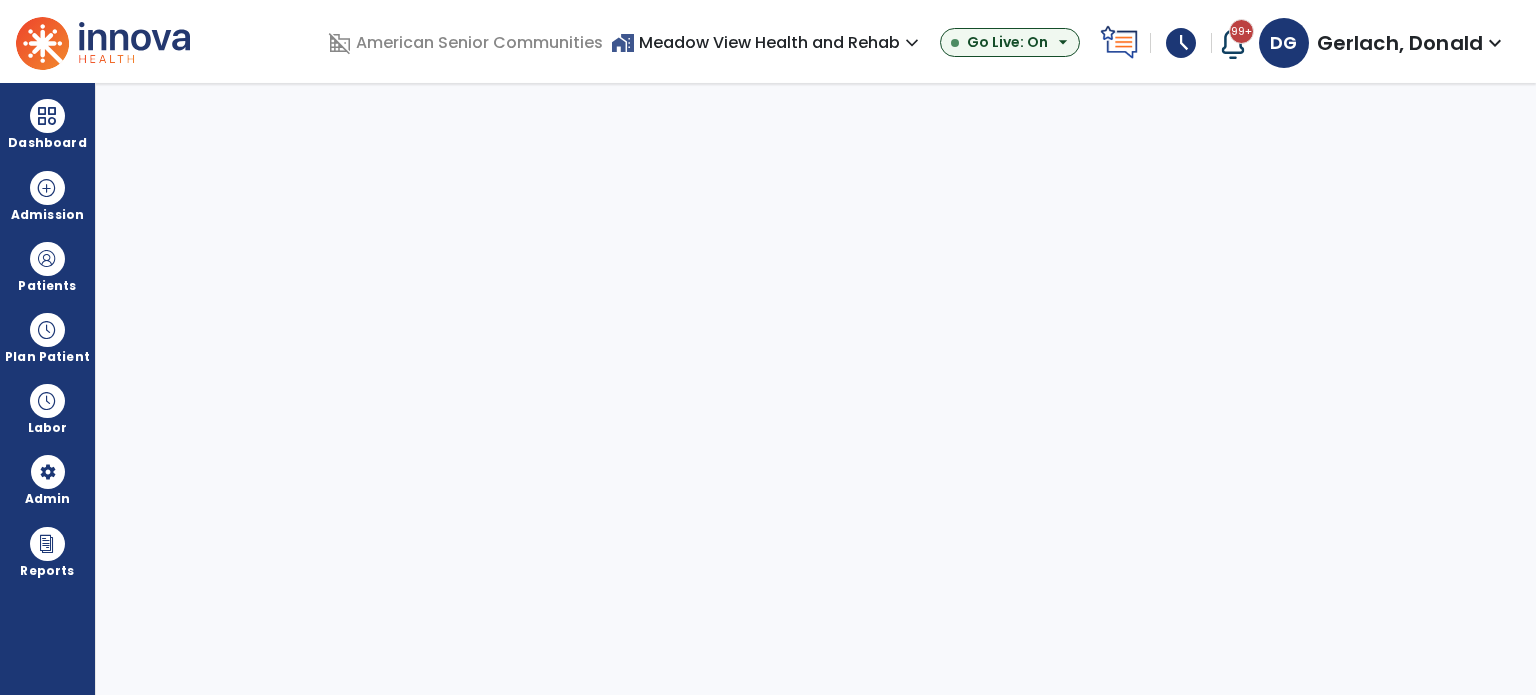 select on "***" 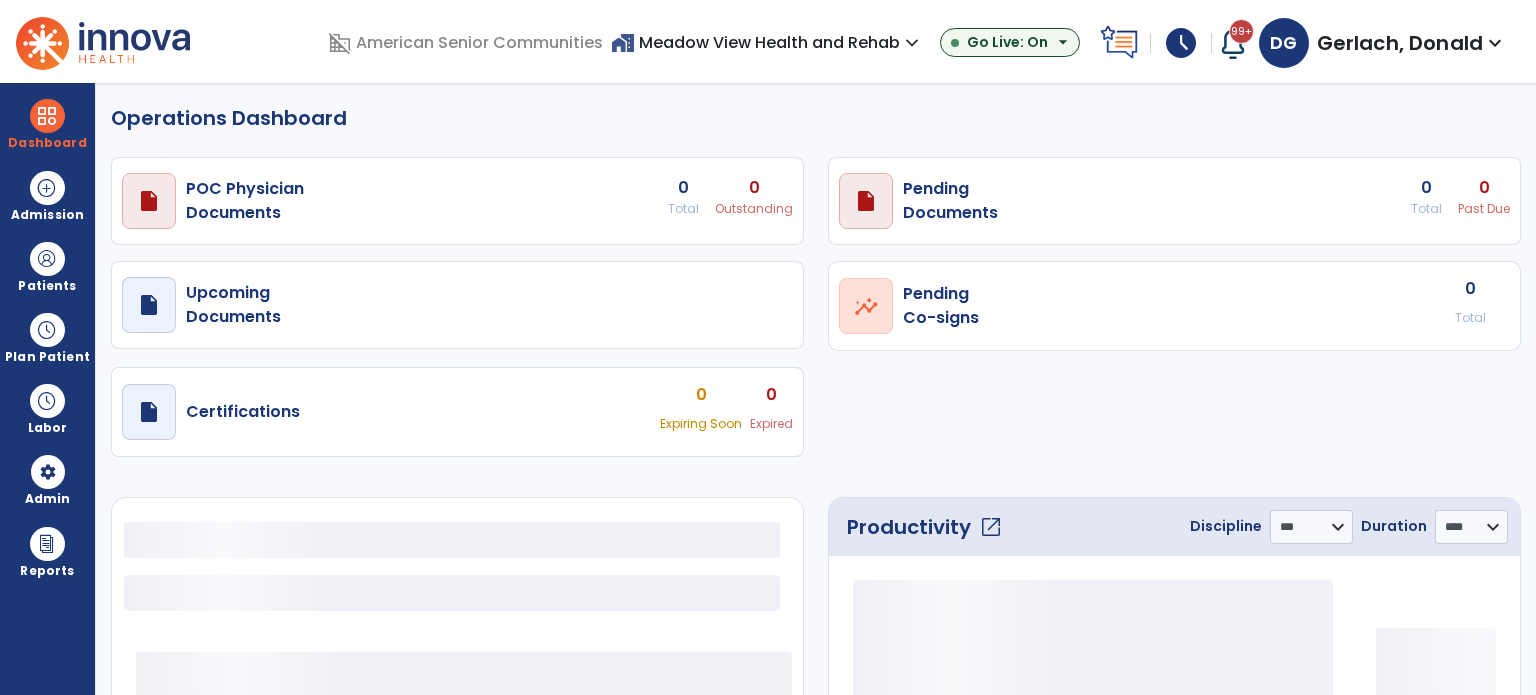 select on "***" 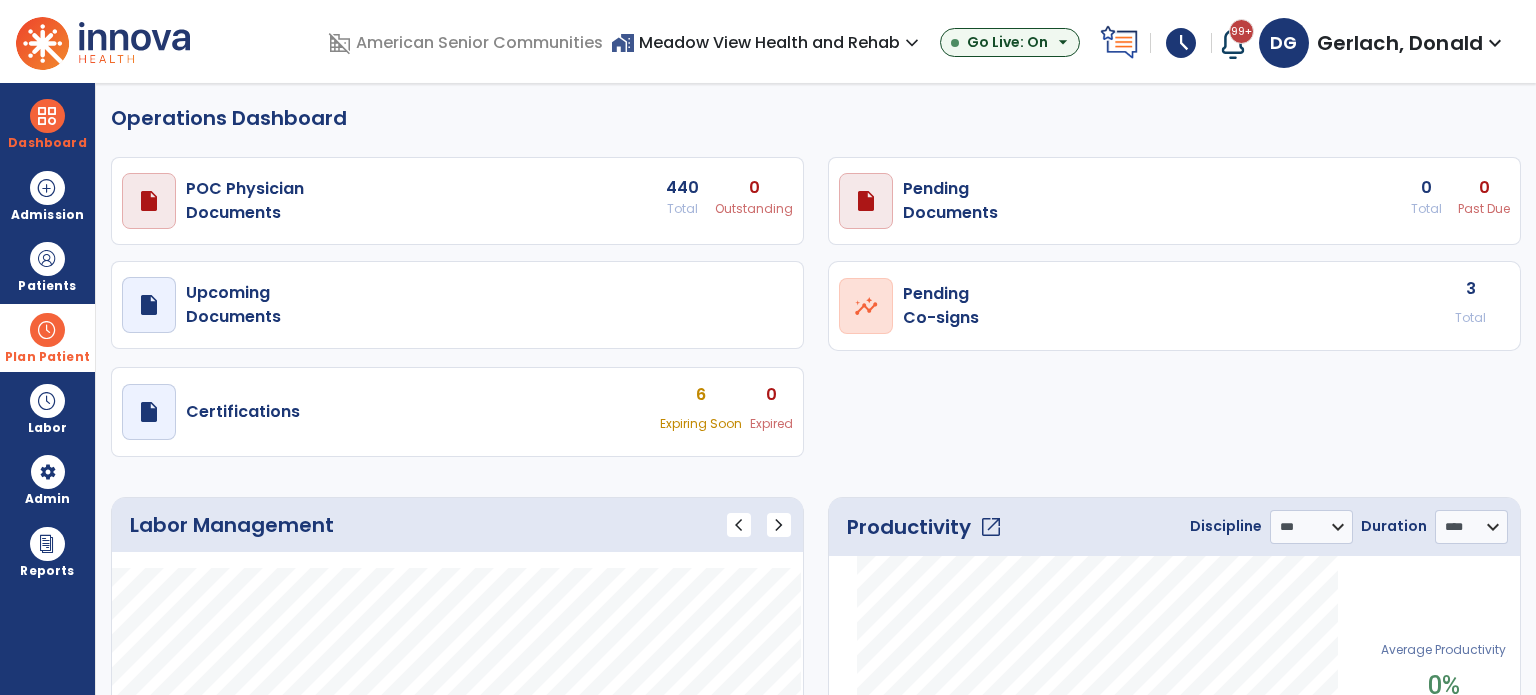 click at bounding box center (47, 330) 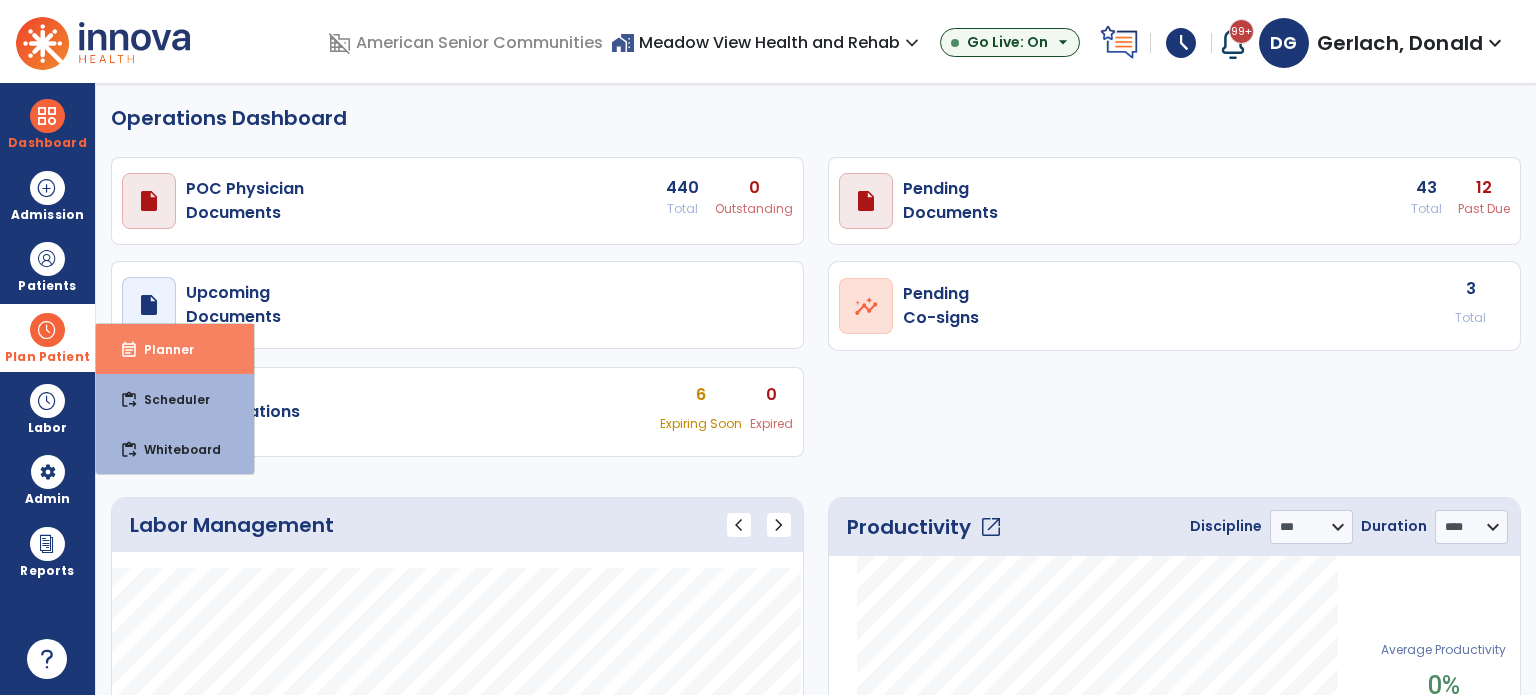 click on "event_note  Planner" at bounding box center (175, 349) 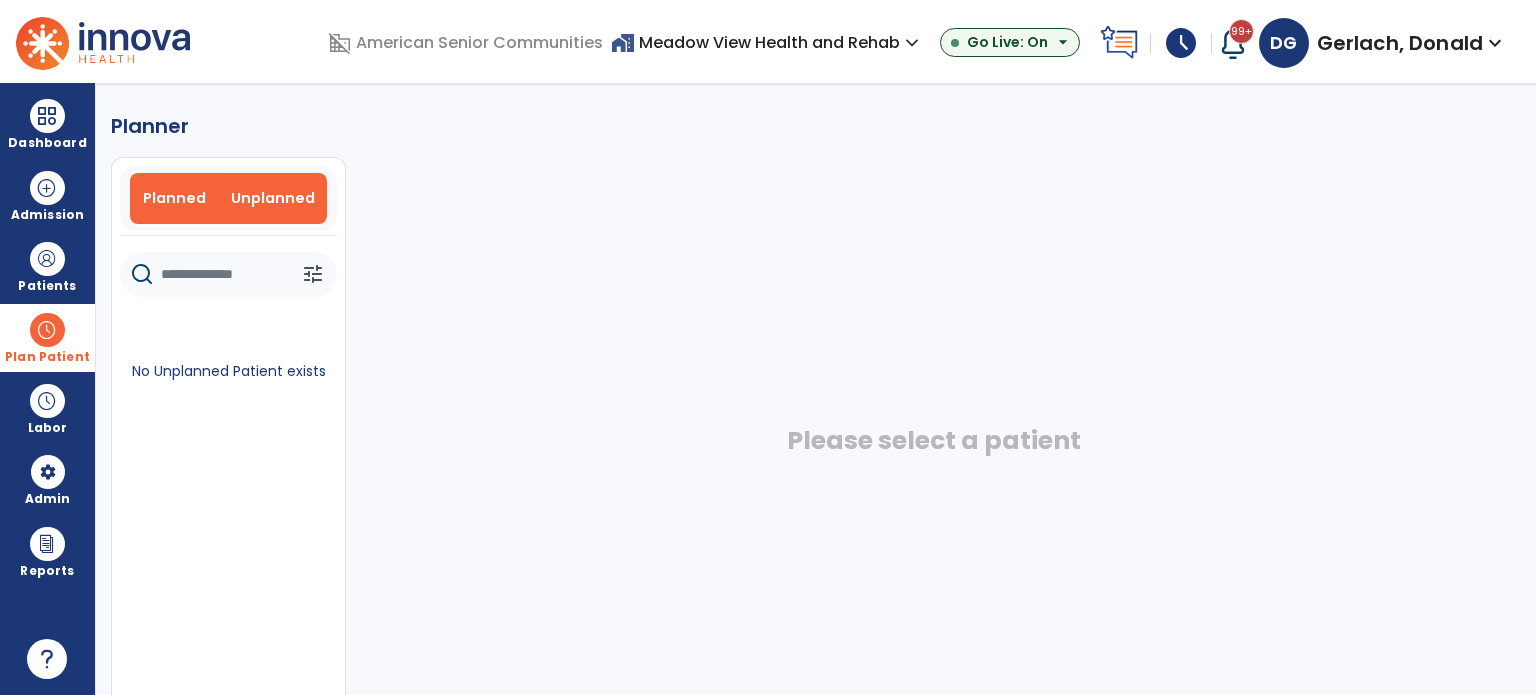 click on "Planned" at bounding box center [175, 198] 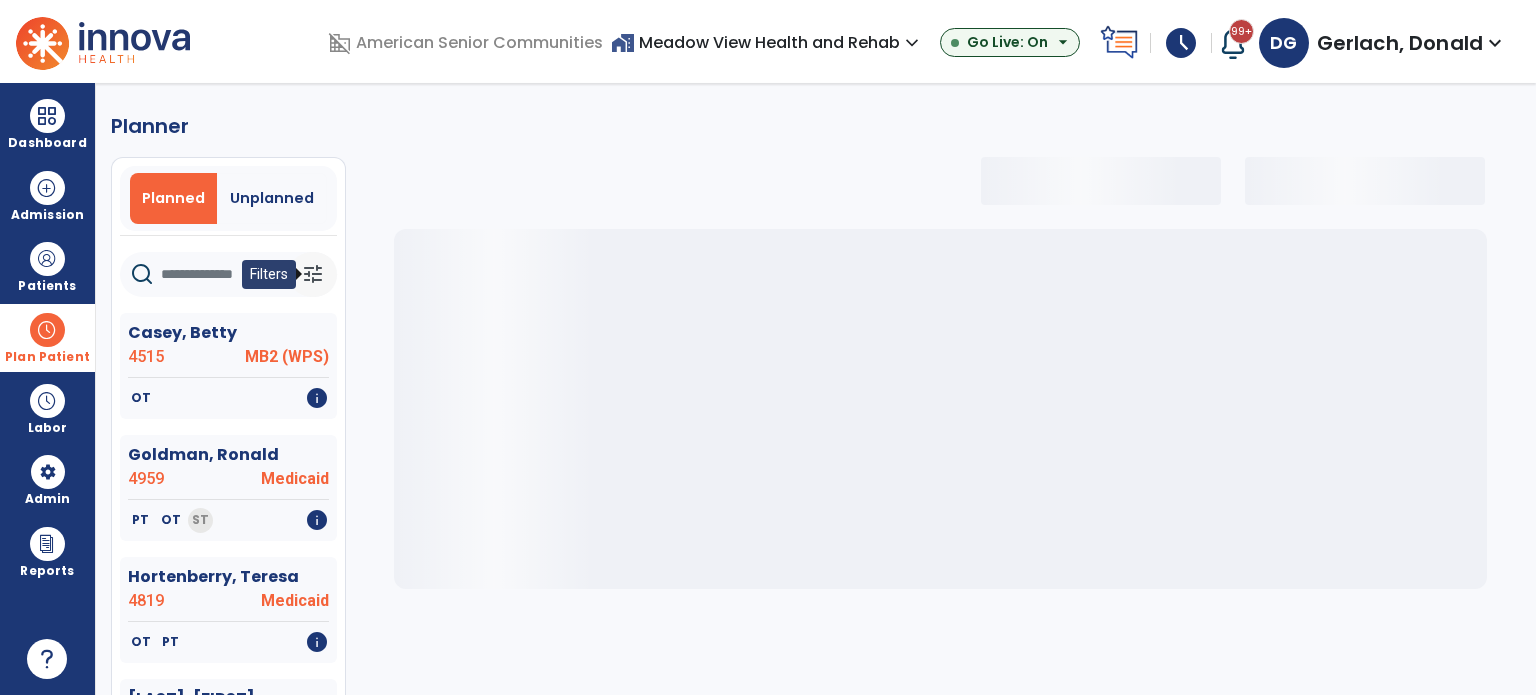 click on "tune" at bounding box center [313, 274] 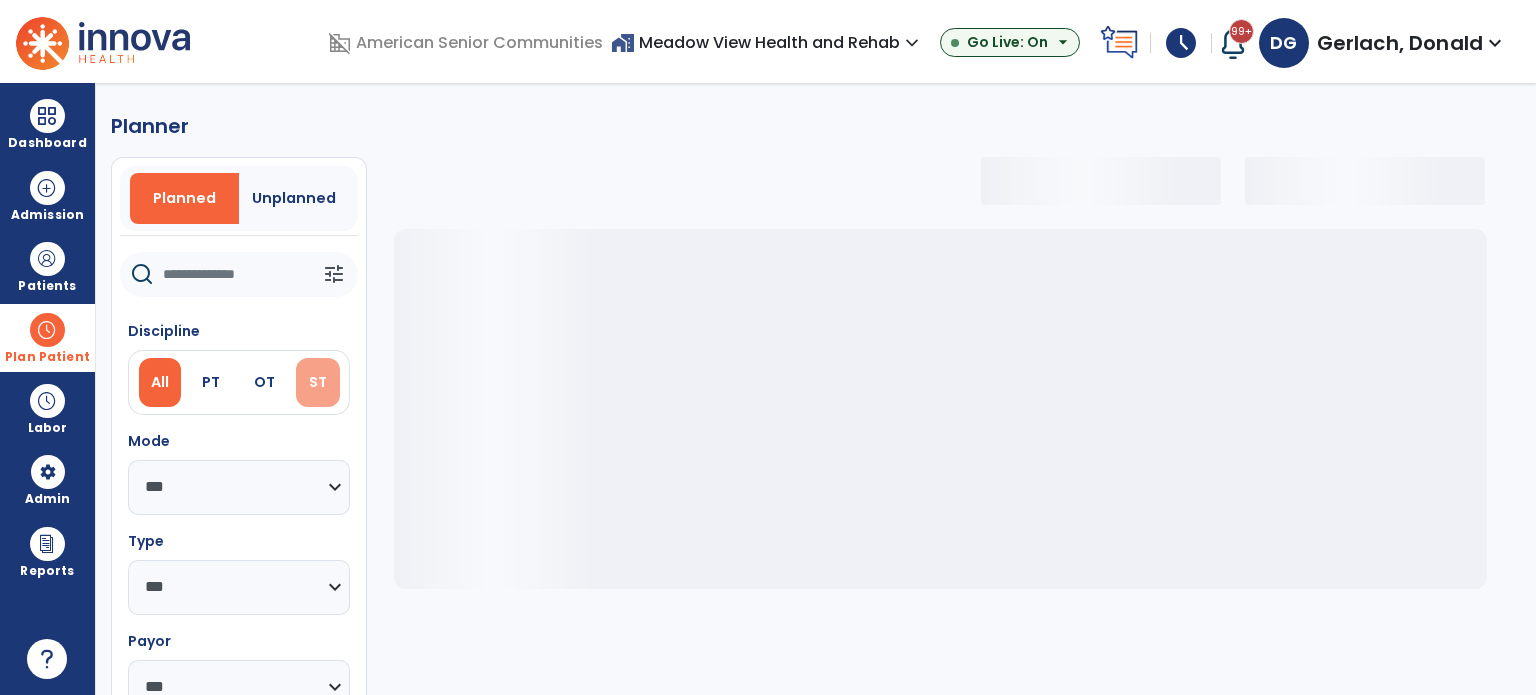 click on "ST" at bounding box center (318, 382) 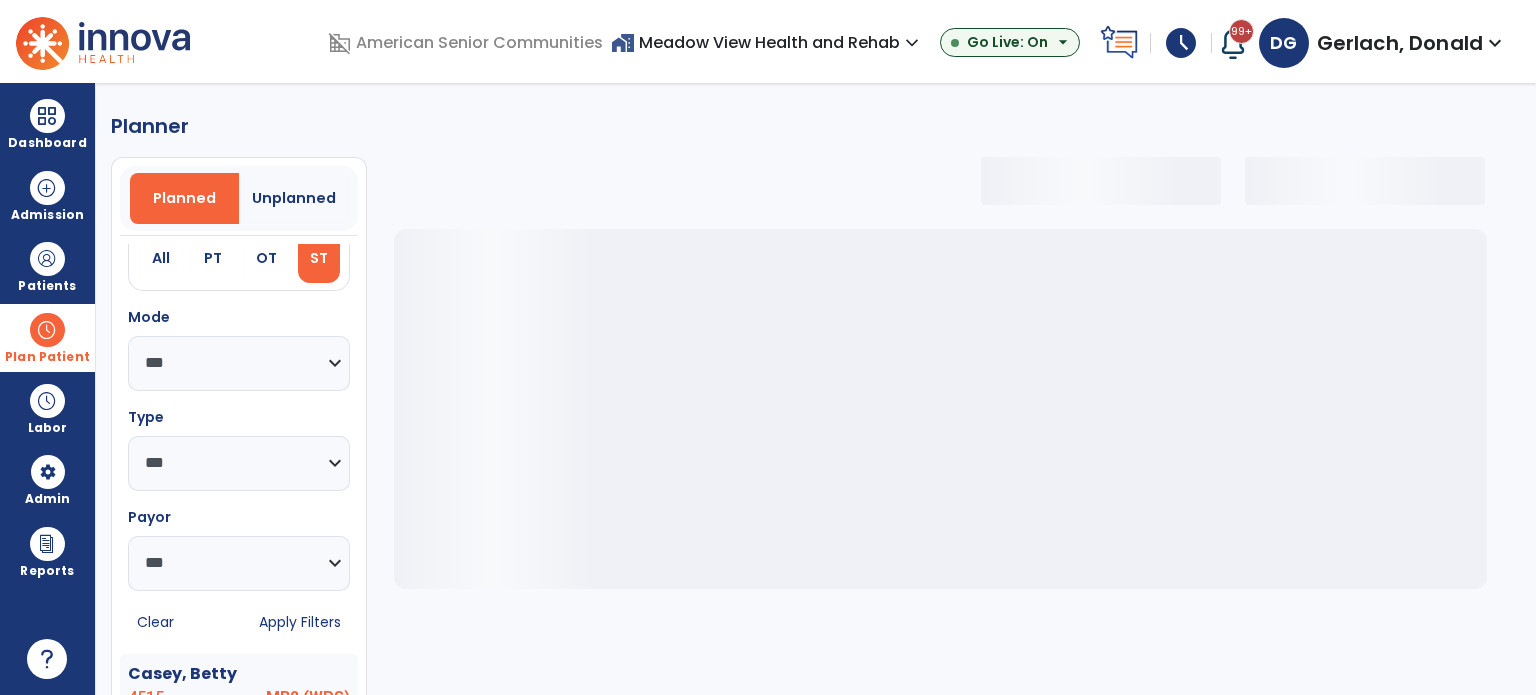 scroll, scrollTop: 300, scrollLeft: 0, axis: vertical 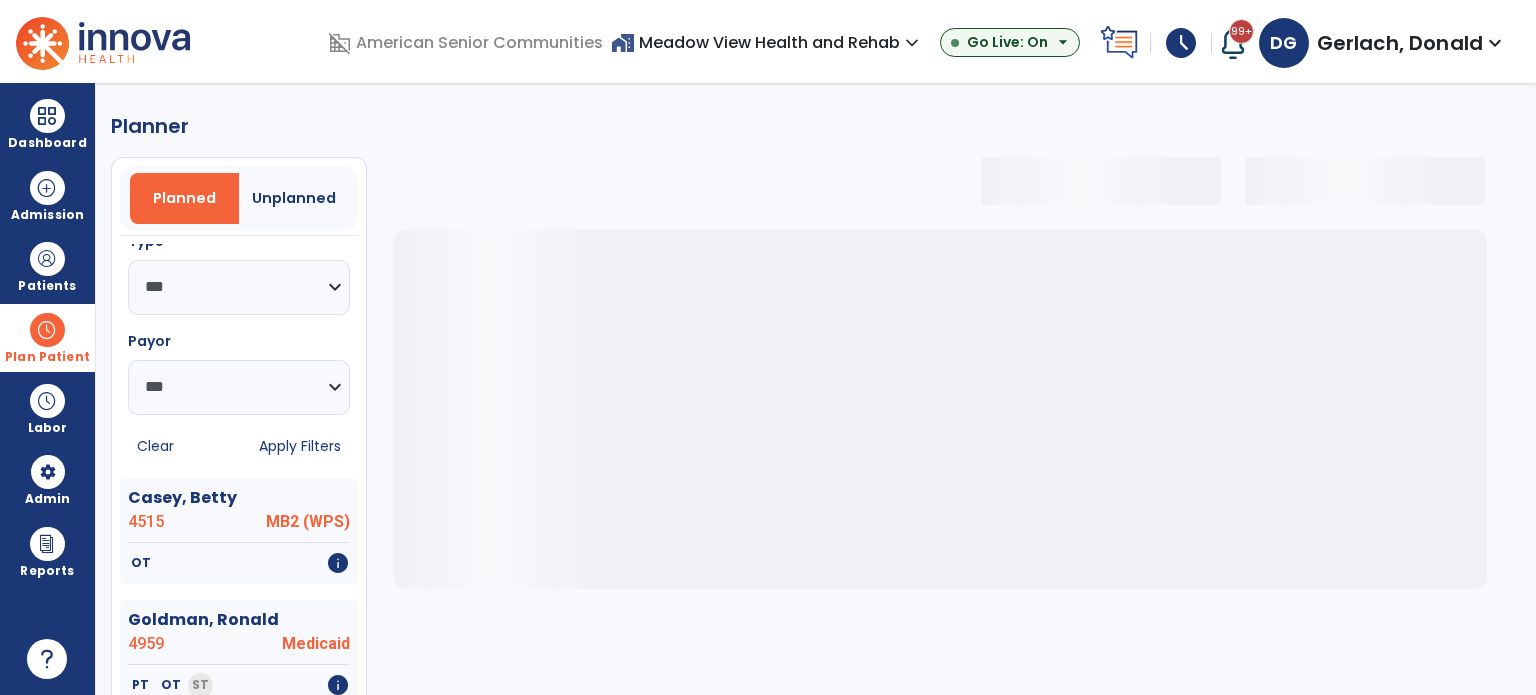 select on "***" 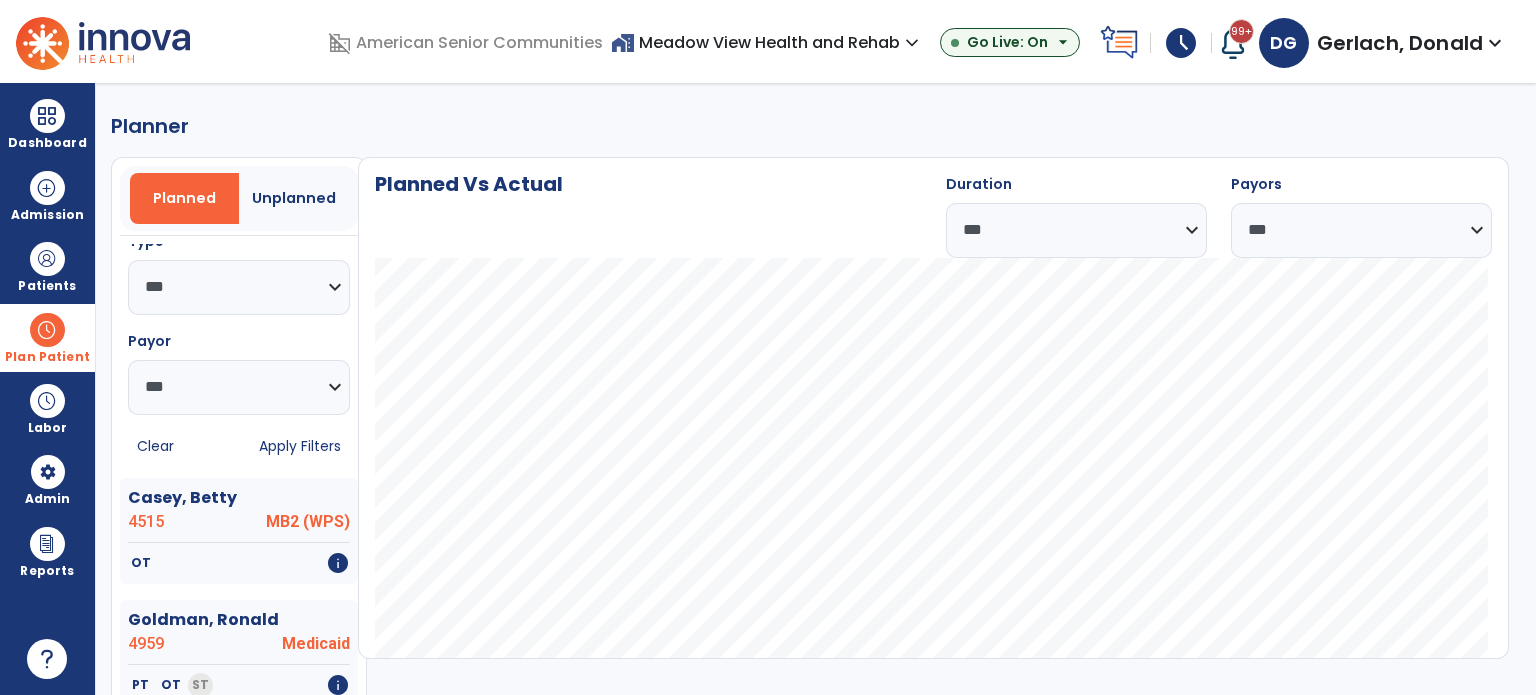 click on "Apply Filters" 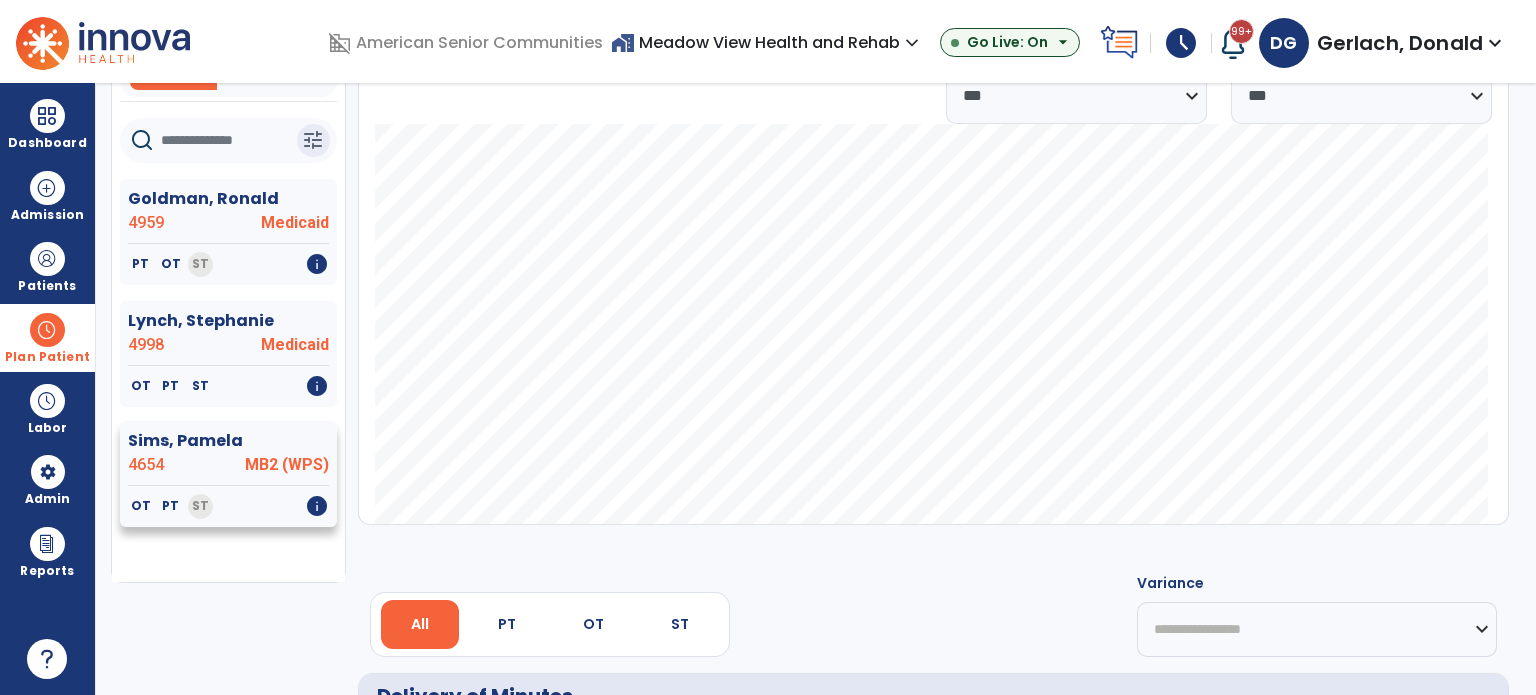 scroll, scrollTop: 100, scrollLeft: 0, axis: vertical 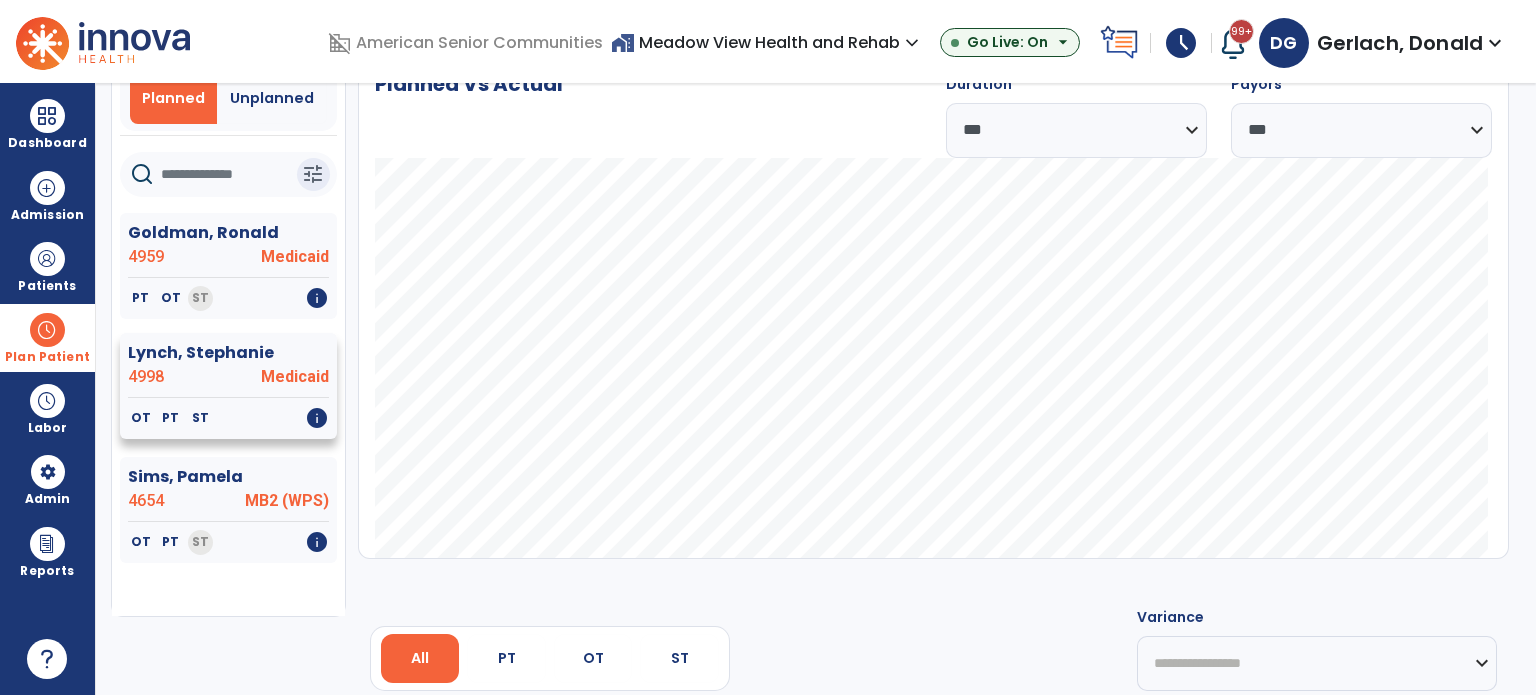 click on "4998" 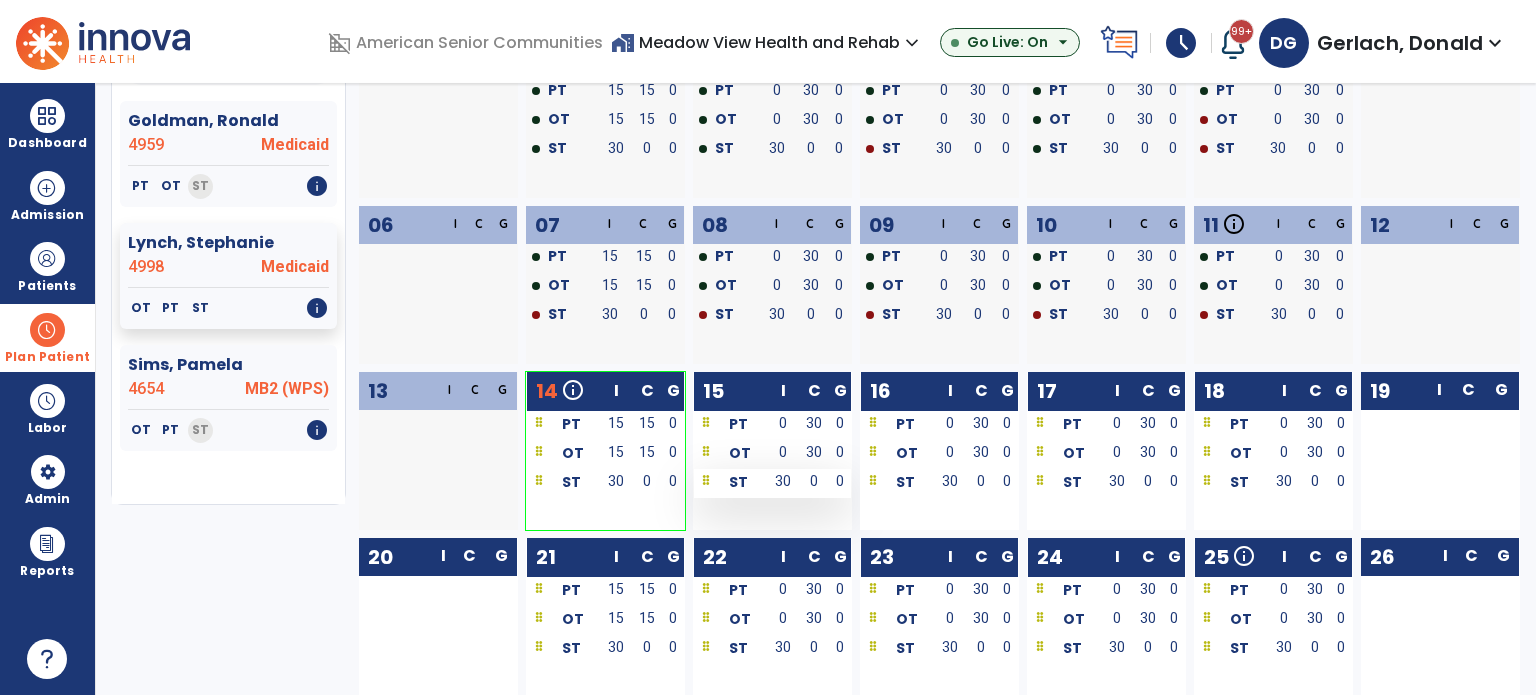 scroll, scrollTop: 300, scrollLeft: 0, axis: vertical 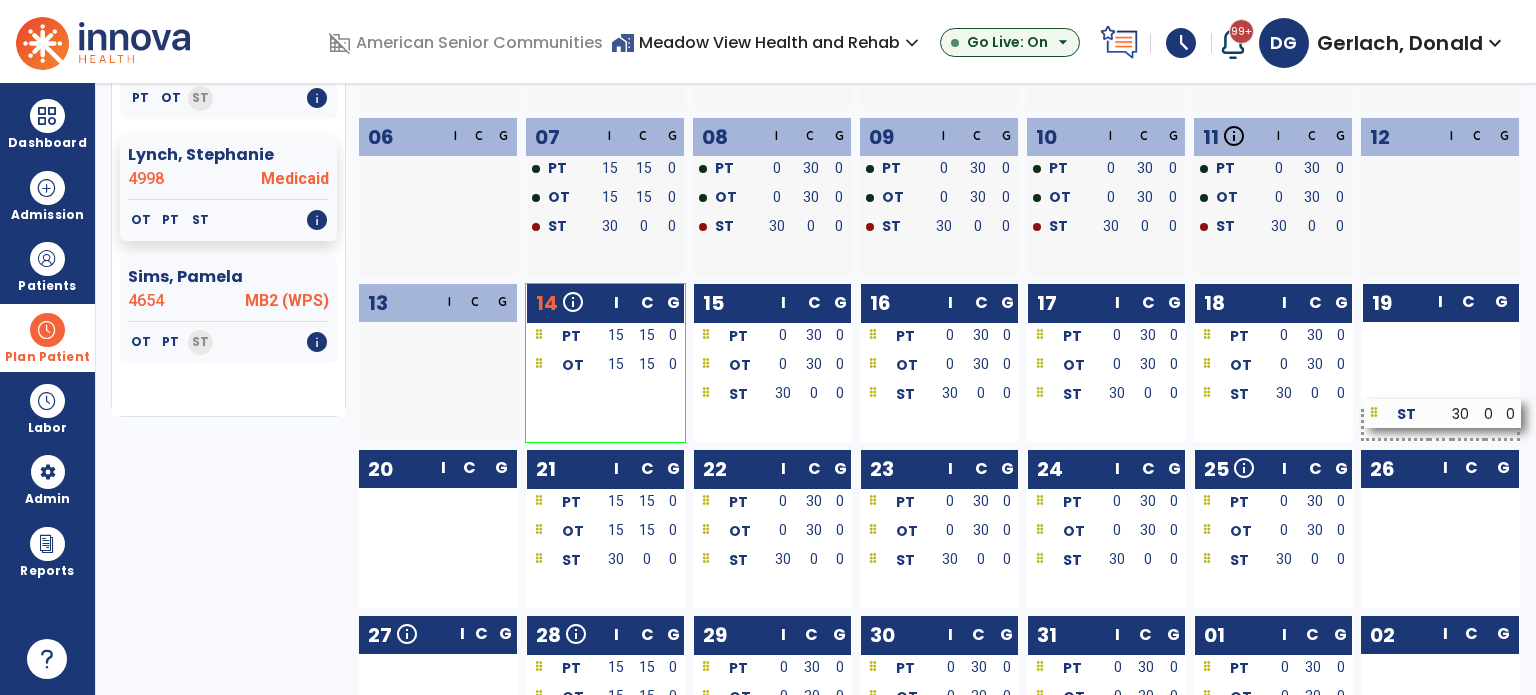 drag, startPoint x: 624, startPoint y: 403, endPoint x: 1462, endPoint y: 422, distance: 838.2154 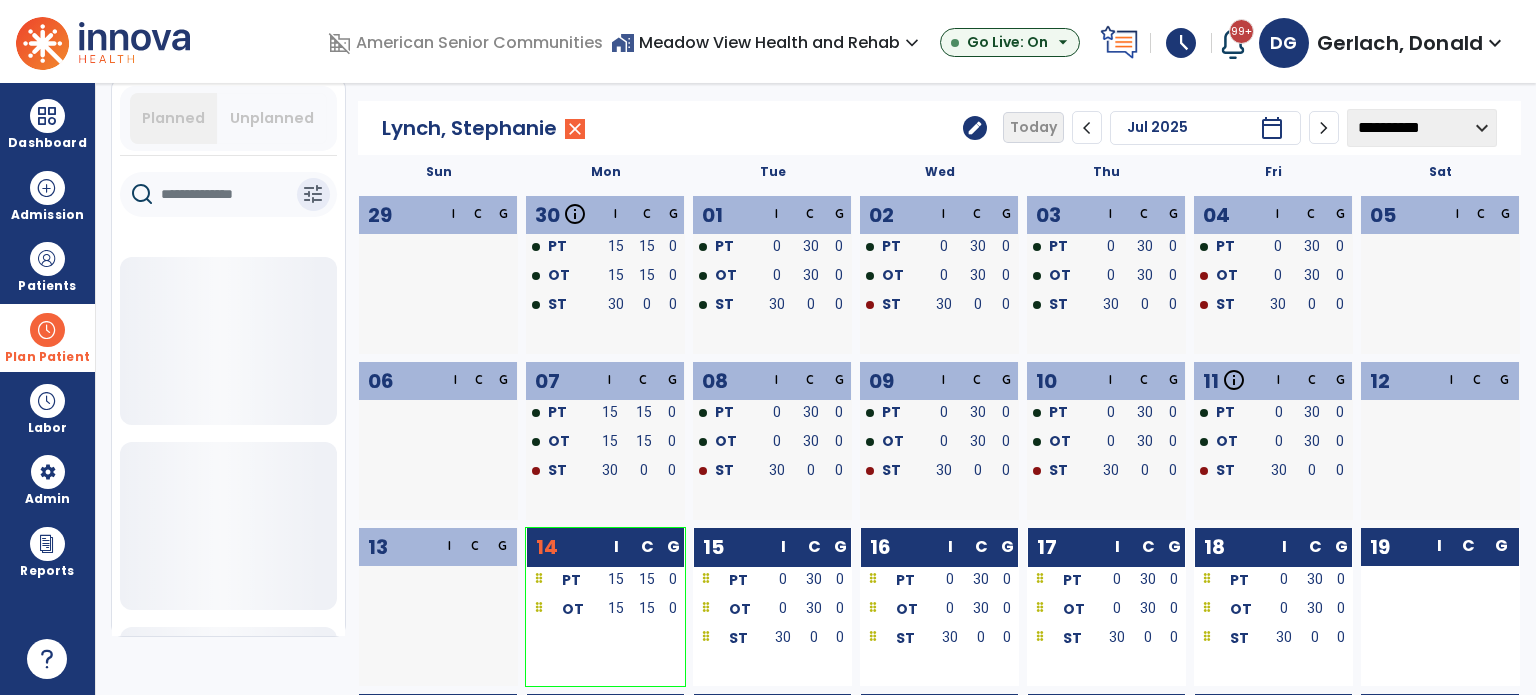scroll, scrollTop: 0, scrollLeft: 0, axis: both 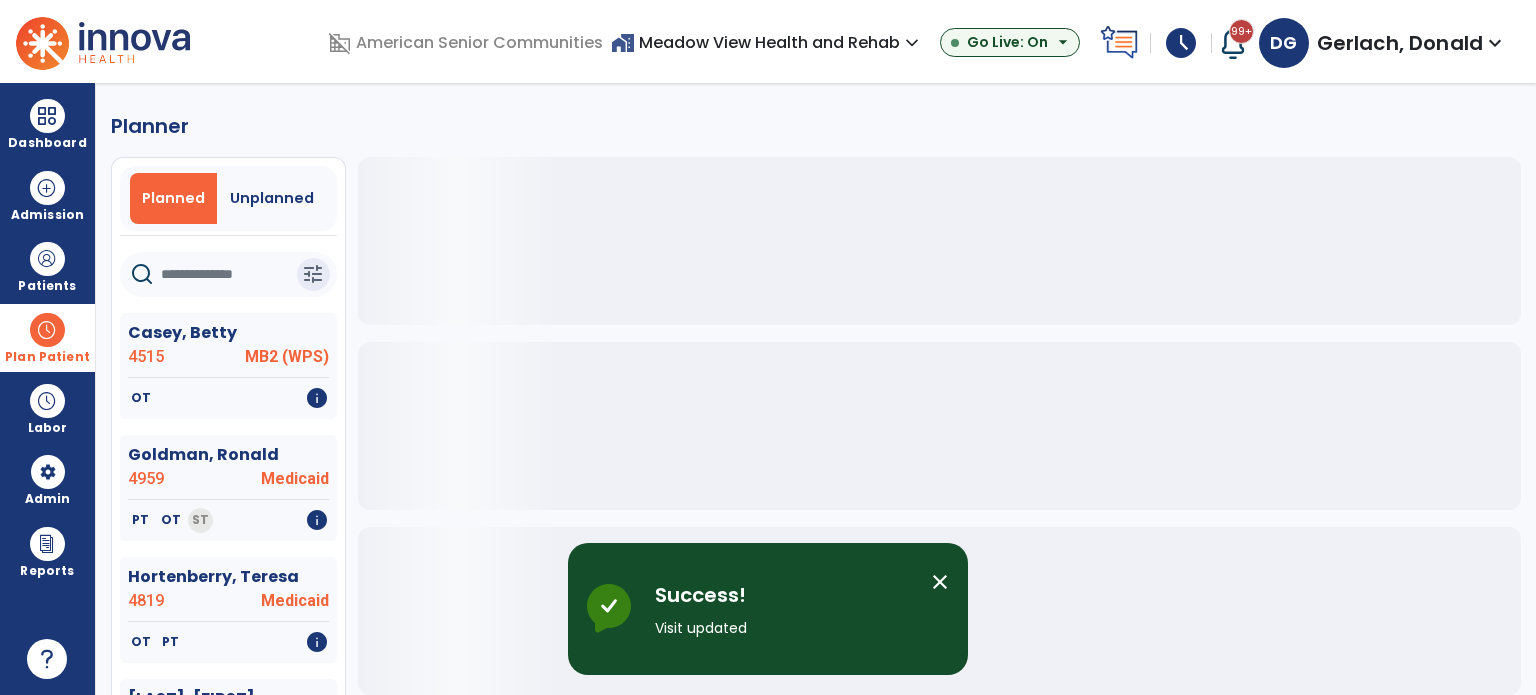 click on "Unplanned" at bounding box center [272, 198] 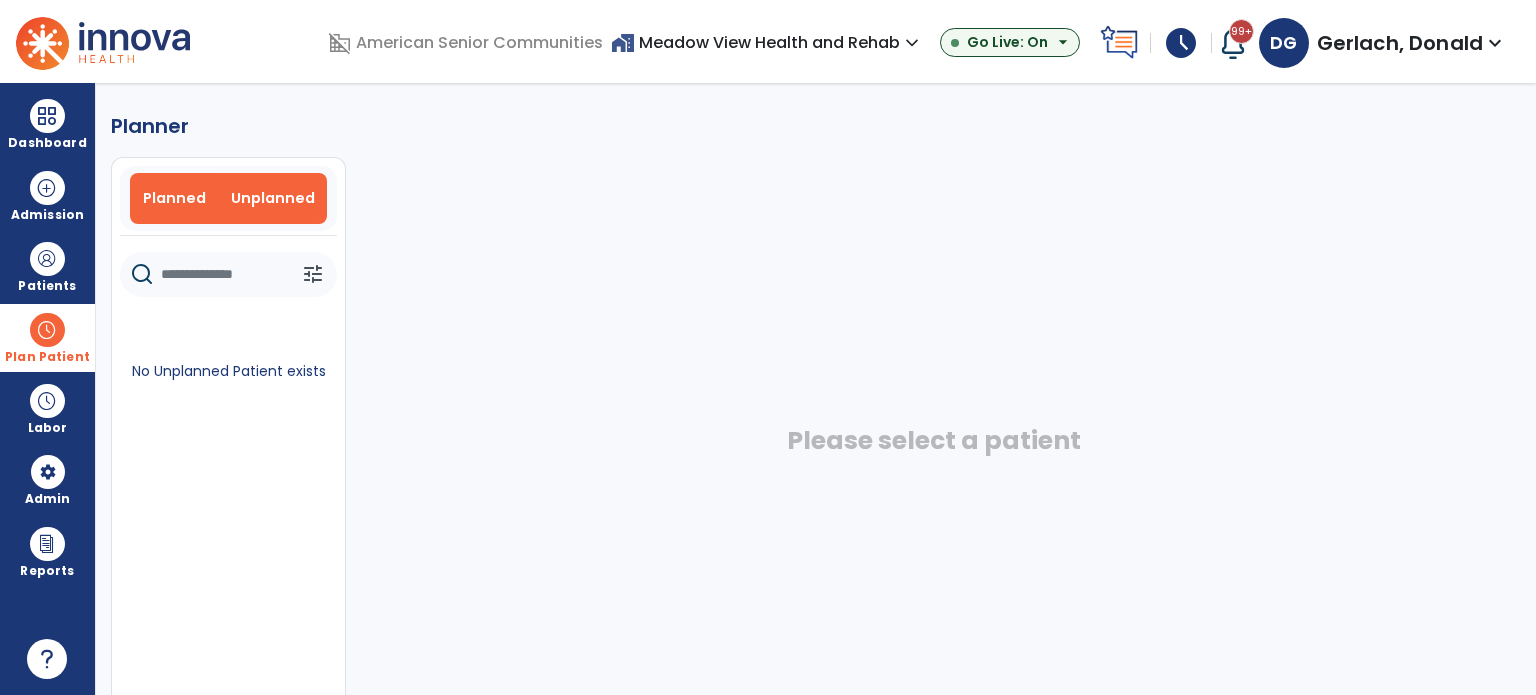 drag, startPoint x: 180, startPoint y: 191, endPoint x: 192, endPoint y: 184, distance: 13.892444 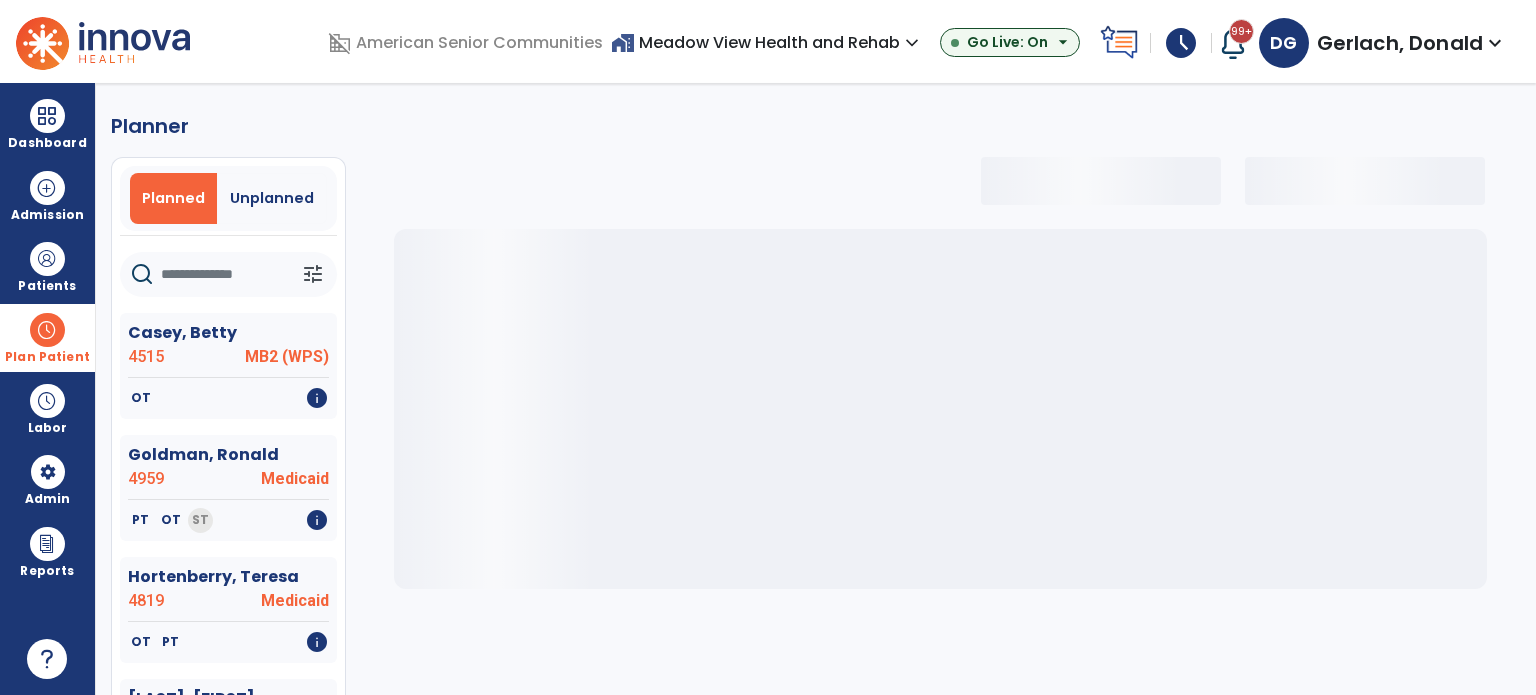select on "***" 